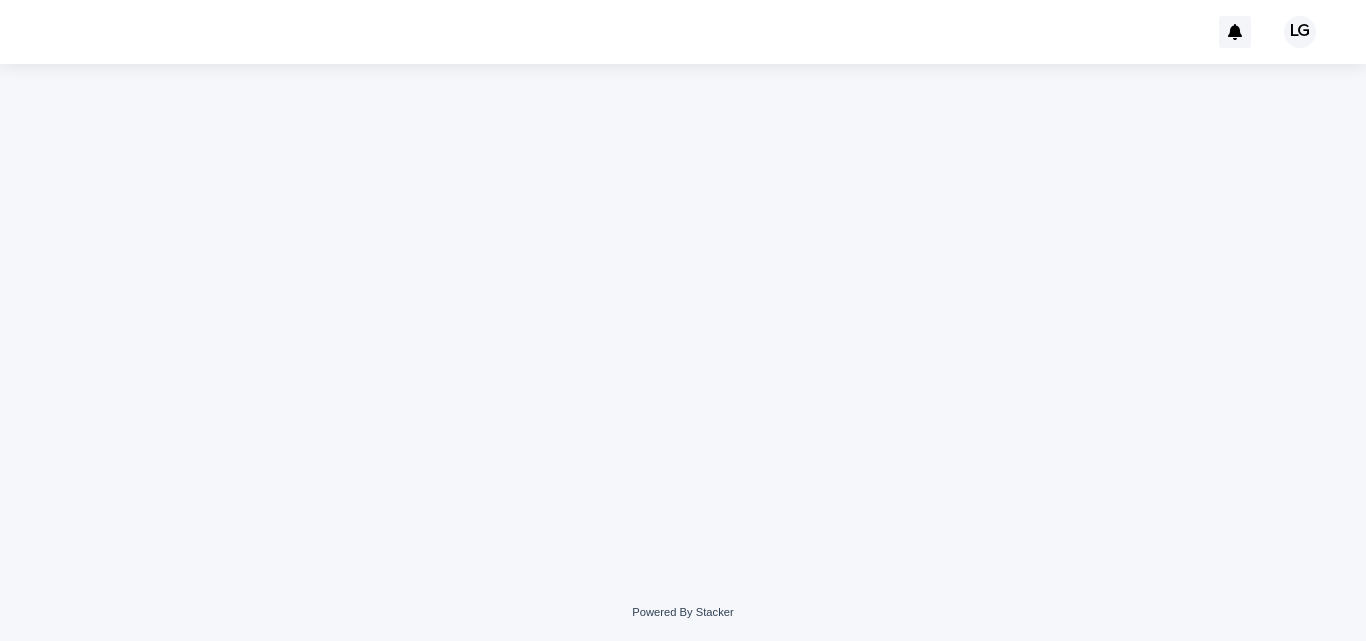 scroll, scrollTop: 0, scrollLeft: 0, axis: both 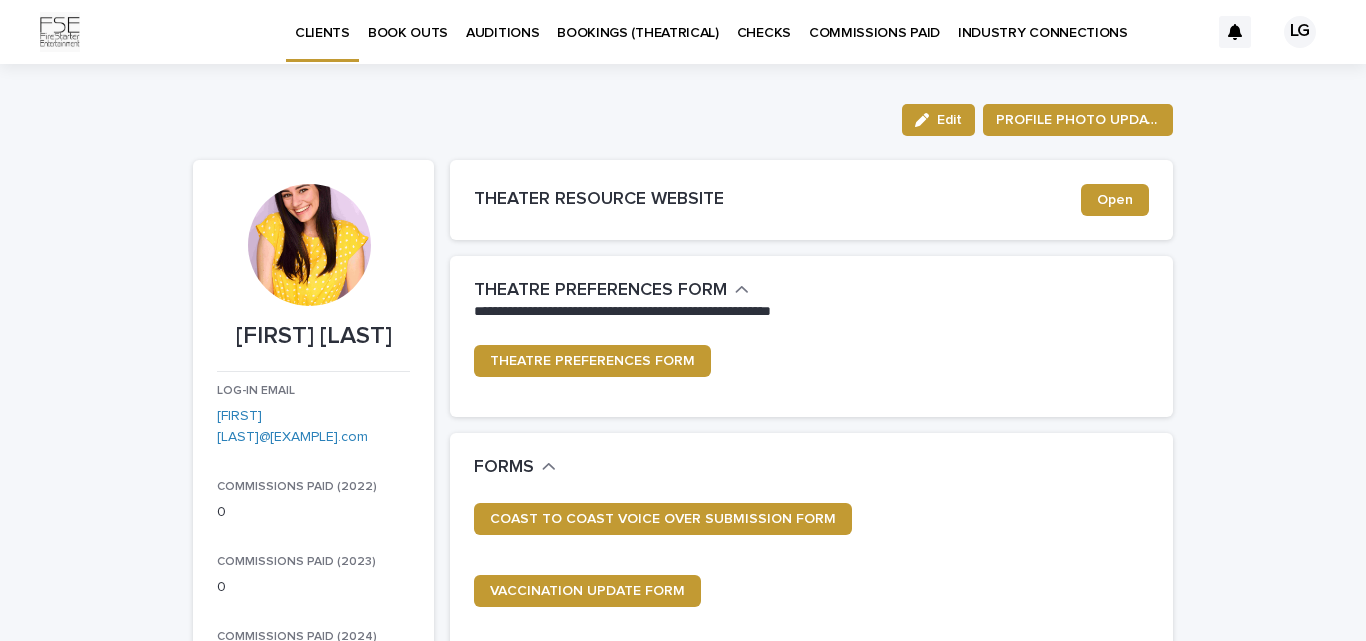 click on "BOOK OUTS" at bounding box center (408, 21) 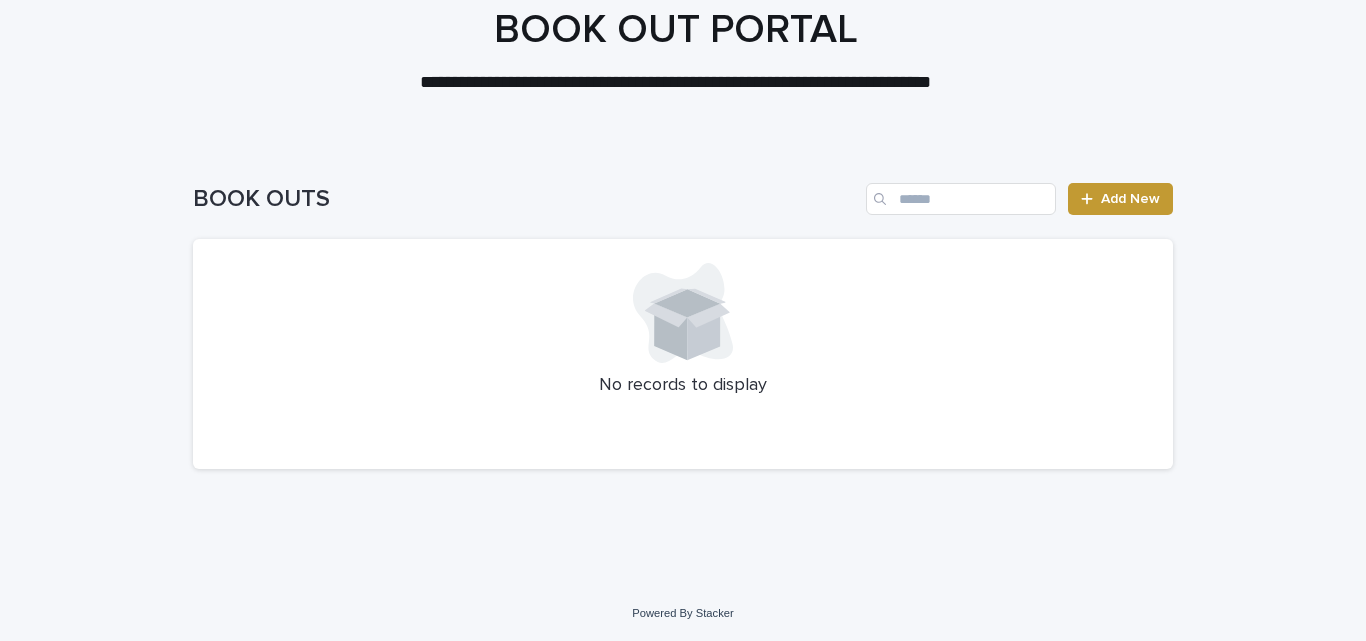 scroll, scrollTop: 0, scrollLeft: 0, axis: both 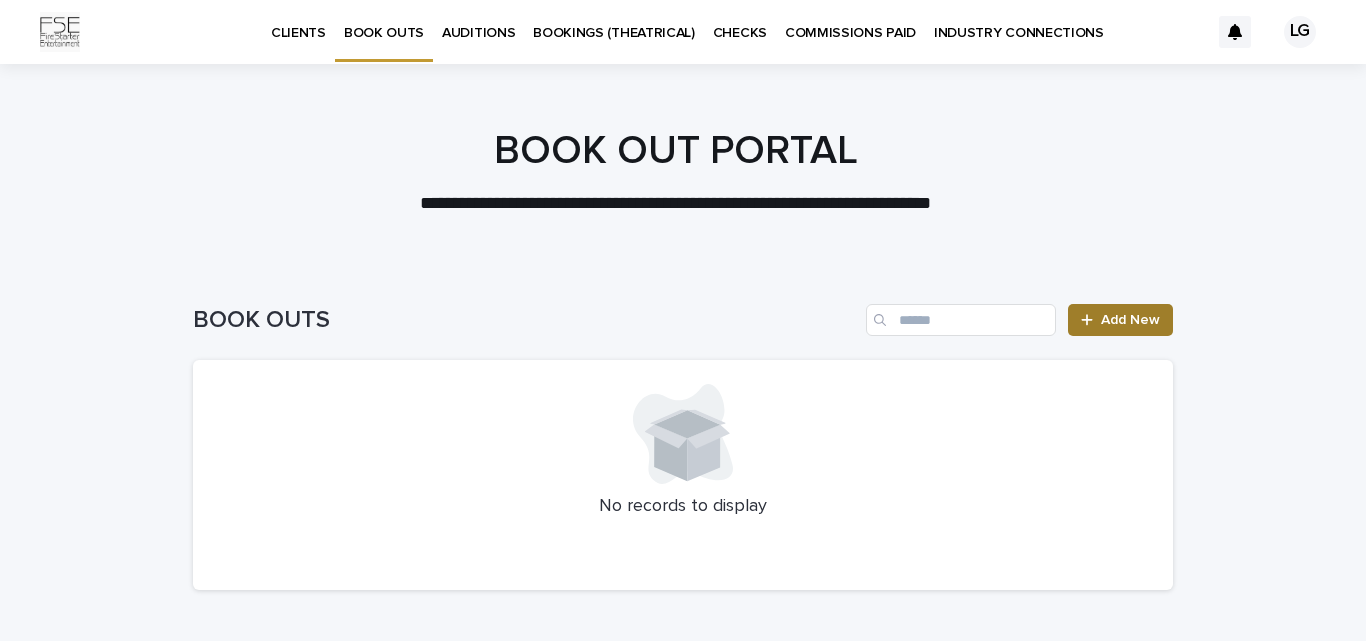 click on "Add New" at bounding box center (1120, 320) 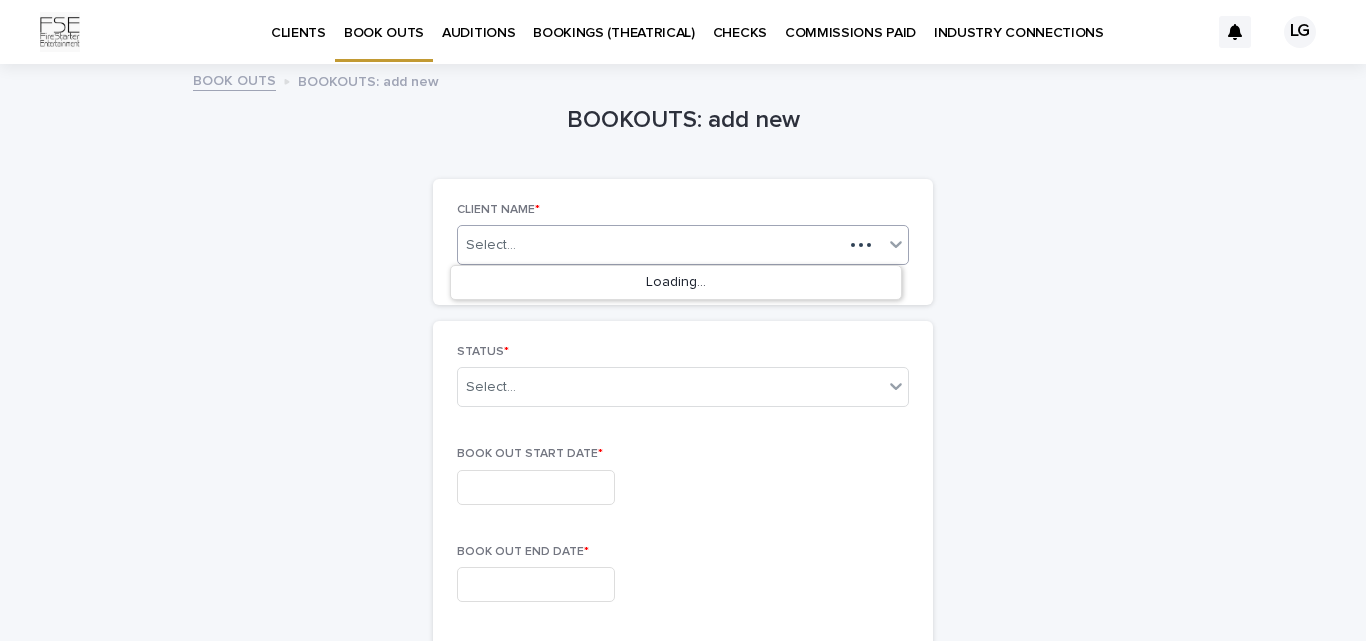 click 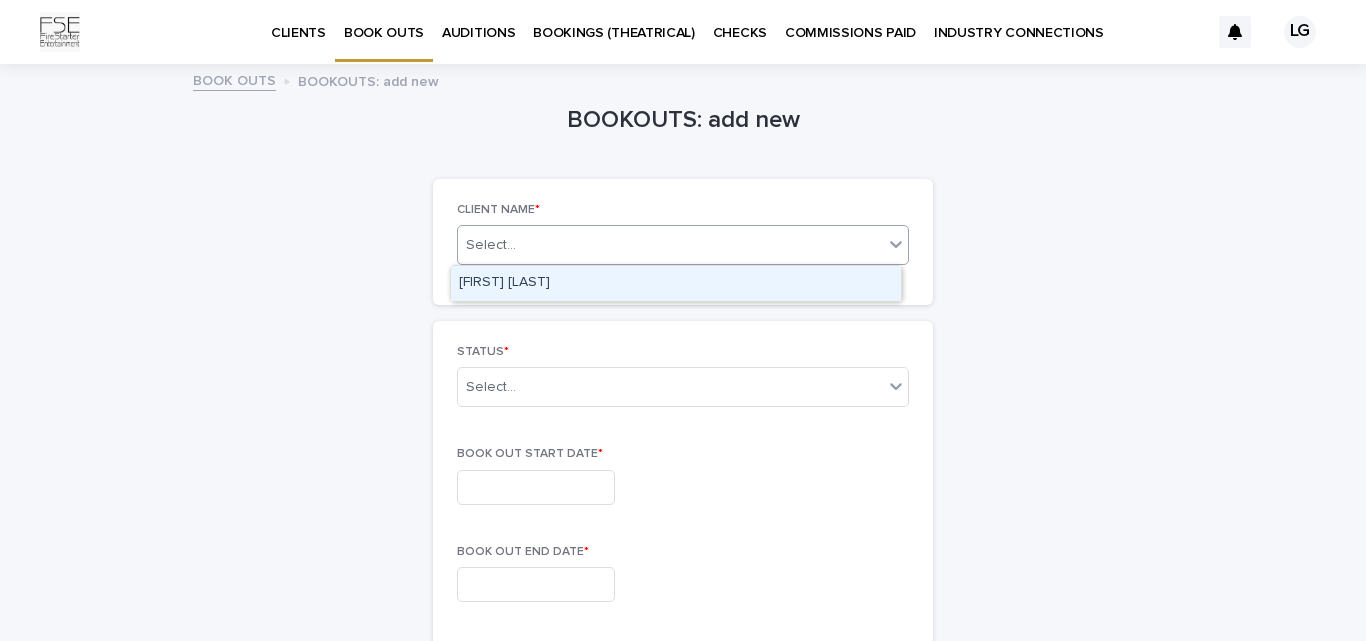 click on "[FIRST] [LAST]" at bounding box center [676, 283] 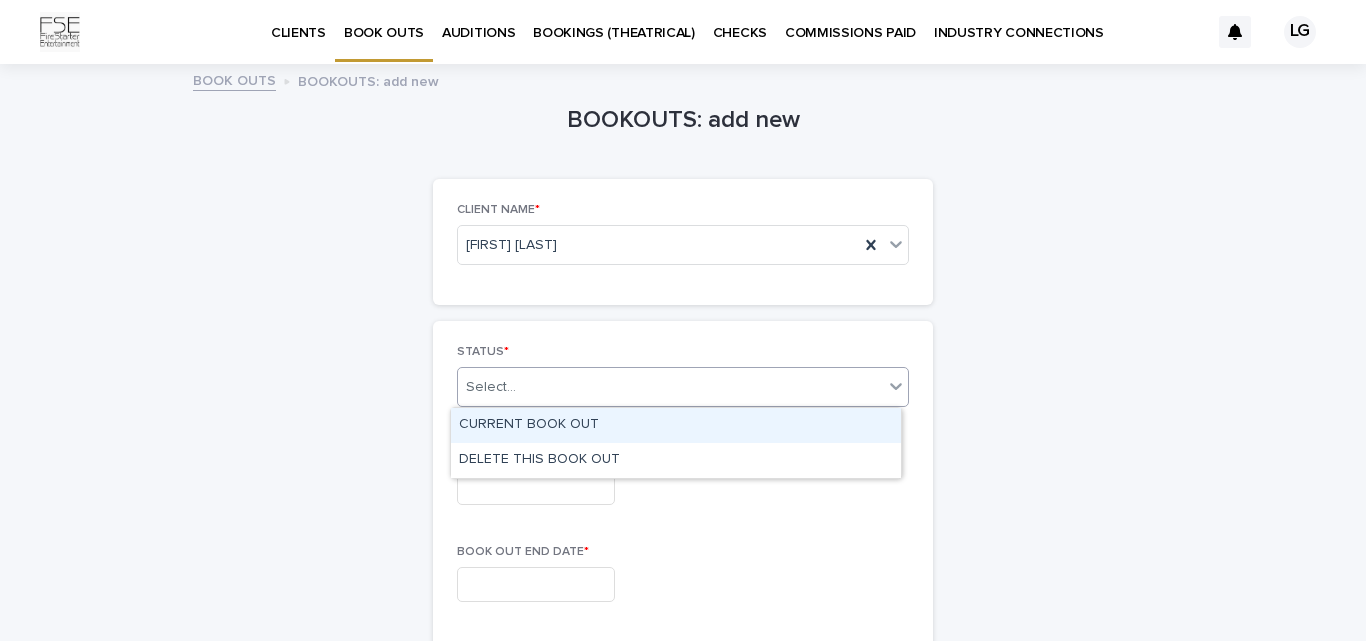 click on "Select..." at bounding box center [670, 387] 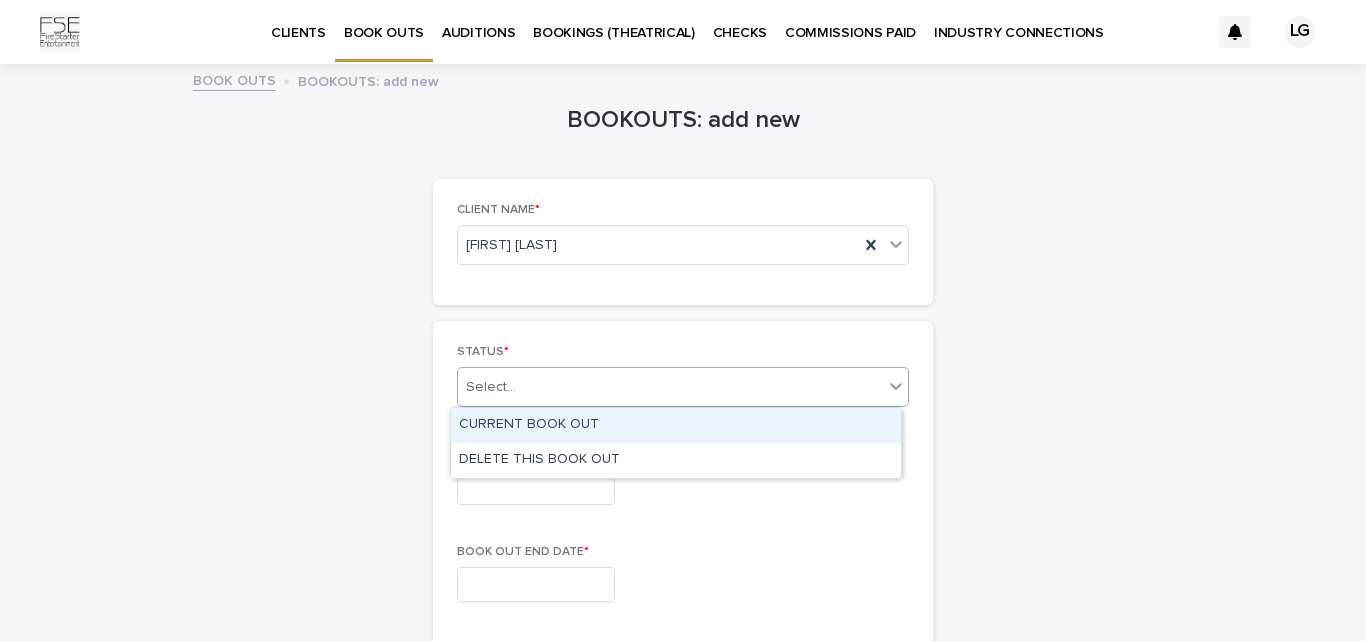 click on "CURRENT BOOK OUT" at bounding box center [676, 425] 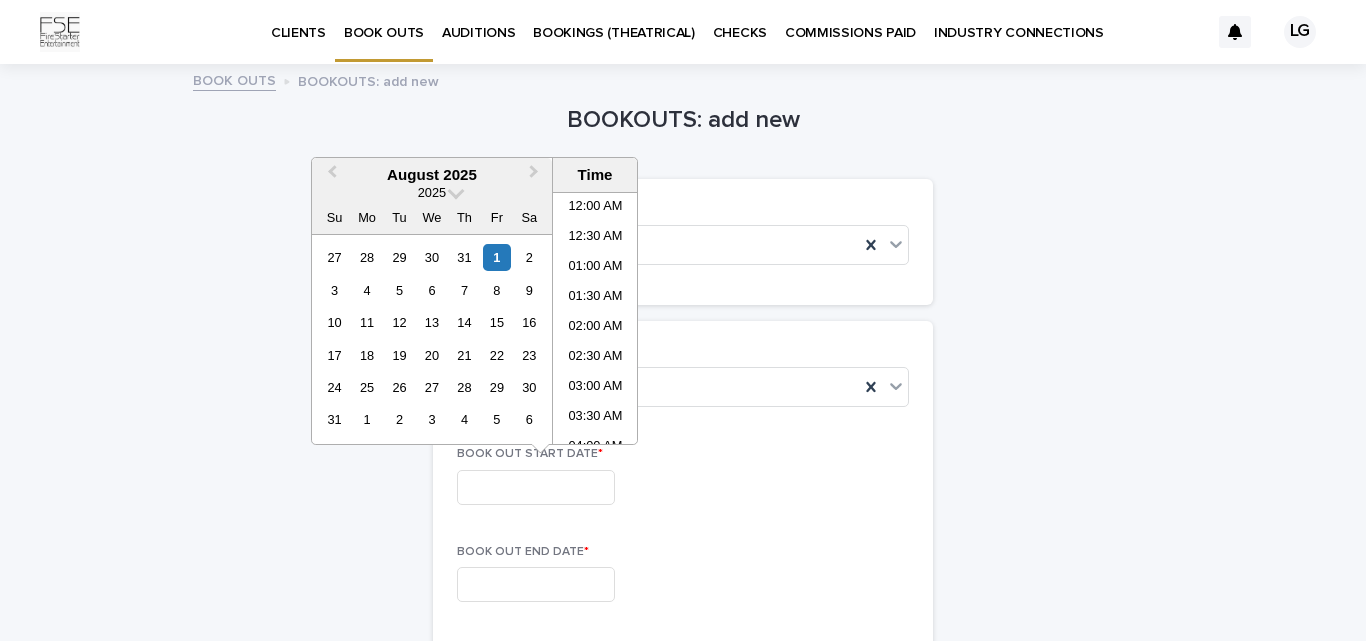 click at bounding box center [536, 487] 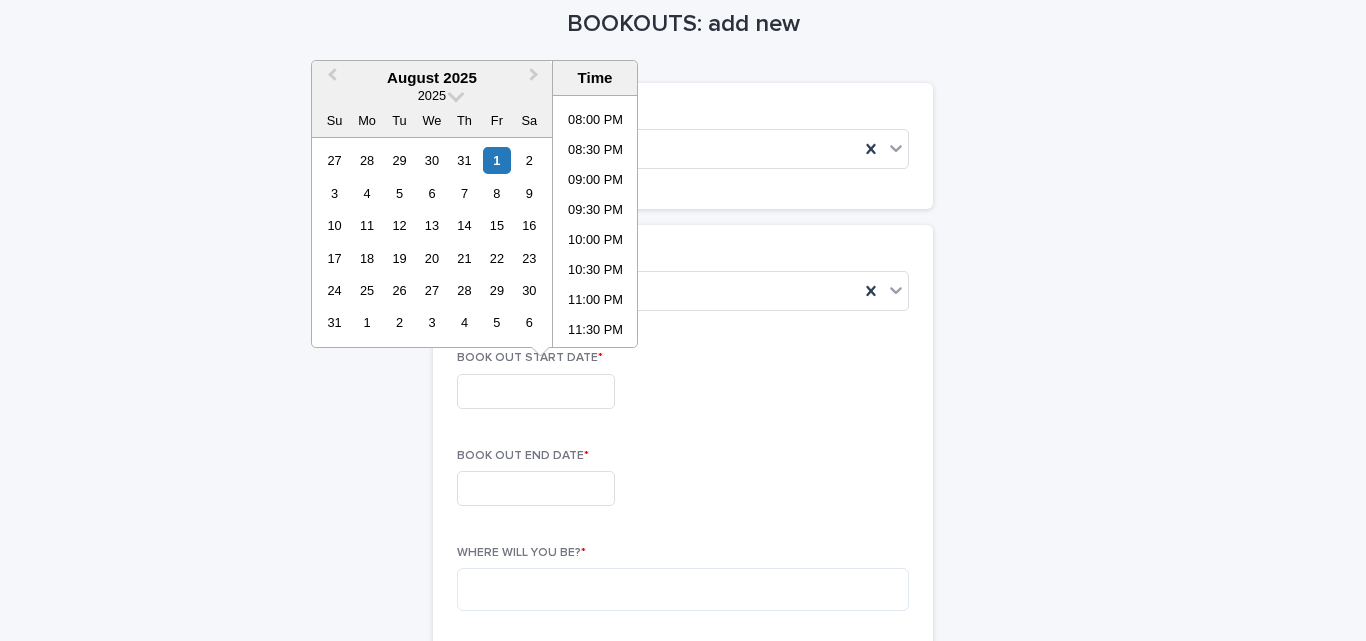 scroll, scrollTop: 98, scrollLeft: 0, axis: vertical 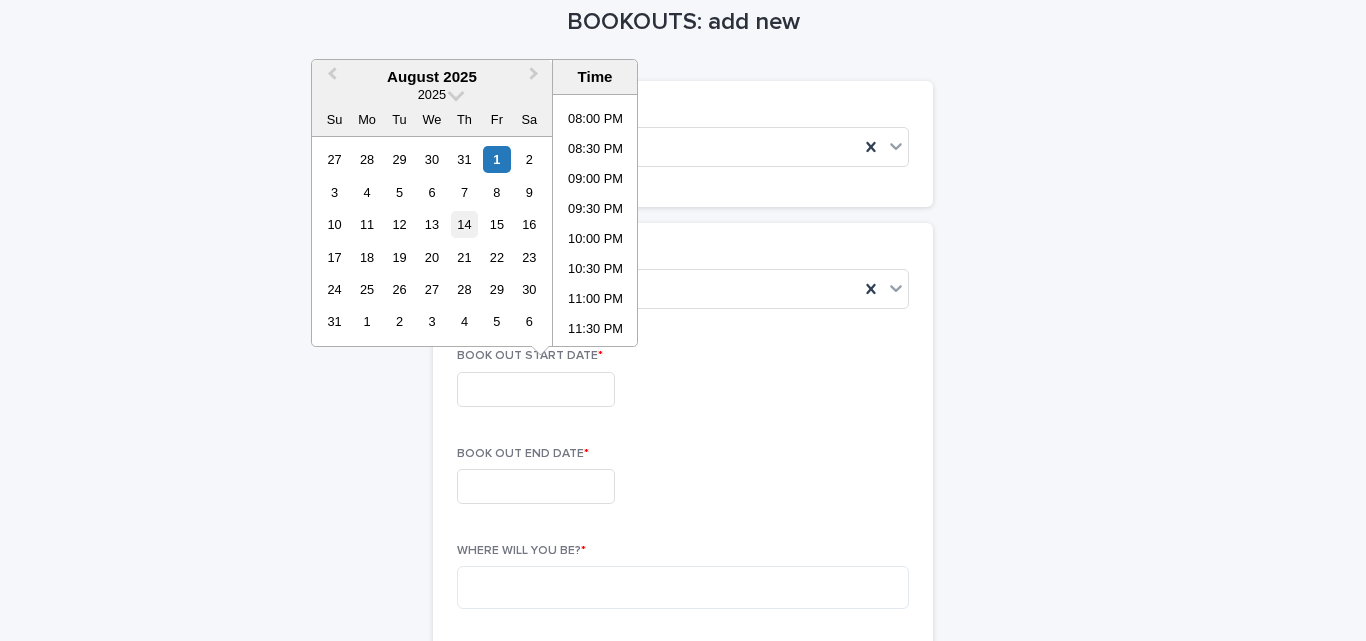 click on "14" at bounding box center [464, 224] 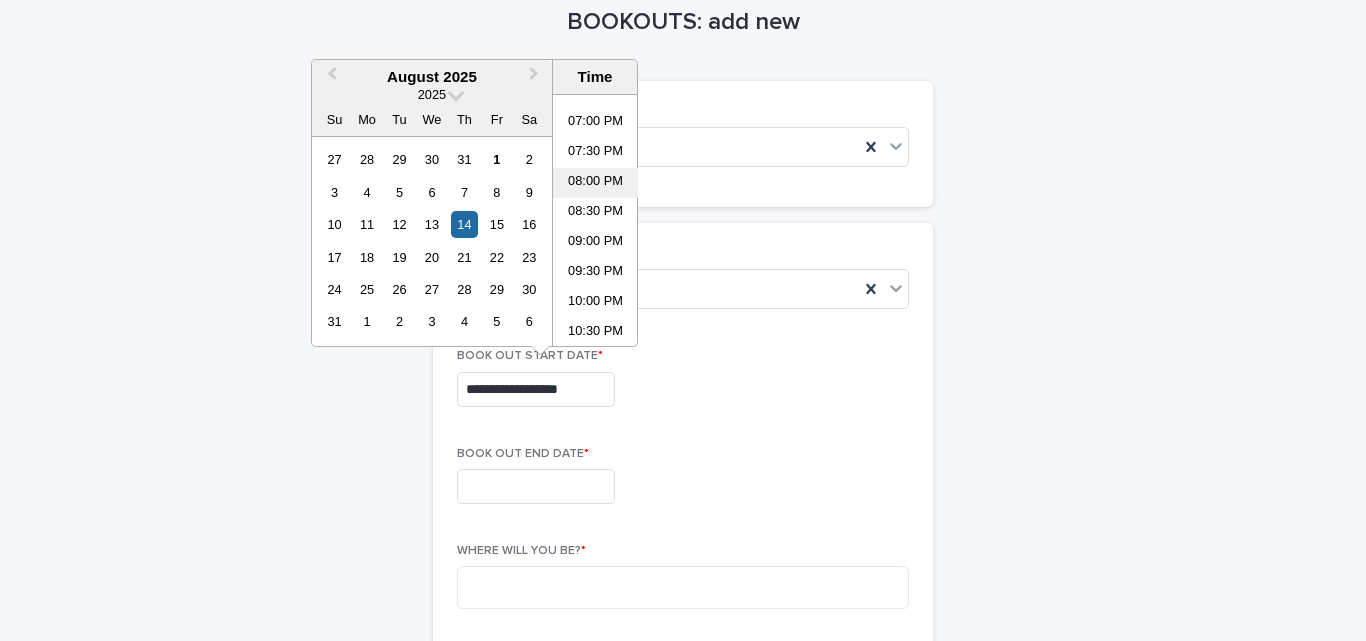 scroll, scrollTop: 1124, scrollLeft: 0, axis: vertical 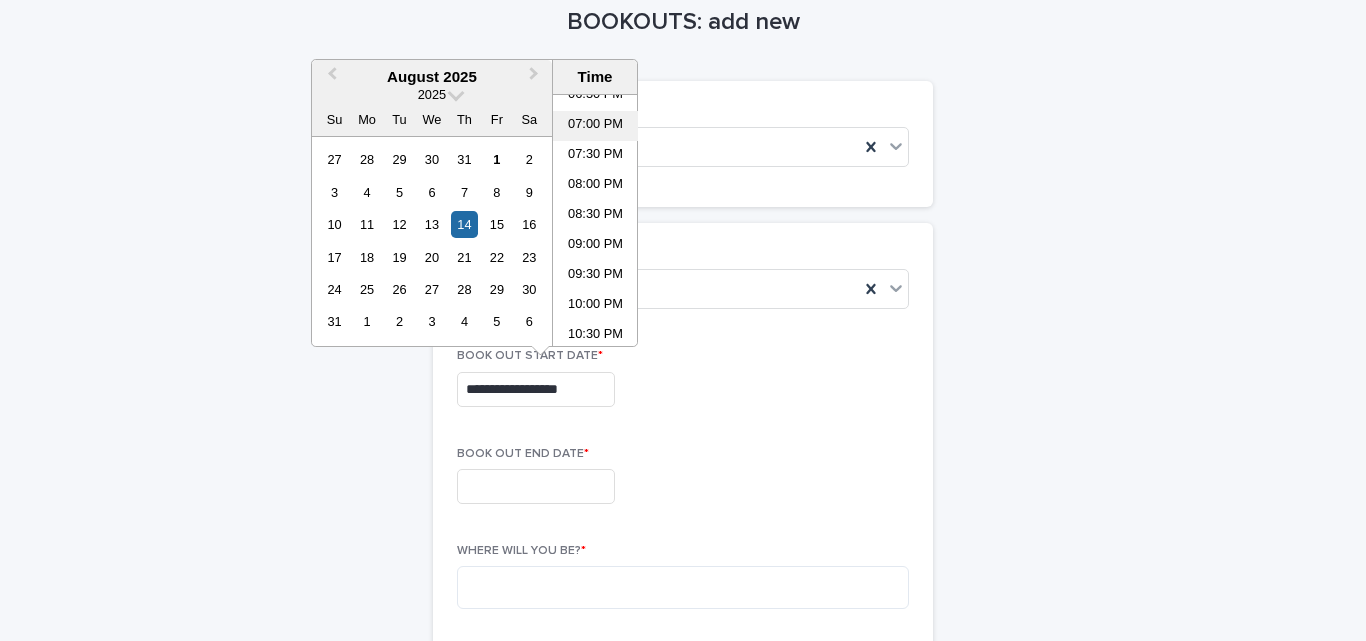 click on "07:00 PM" at bounding box center [595, 126] 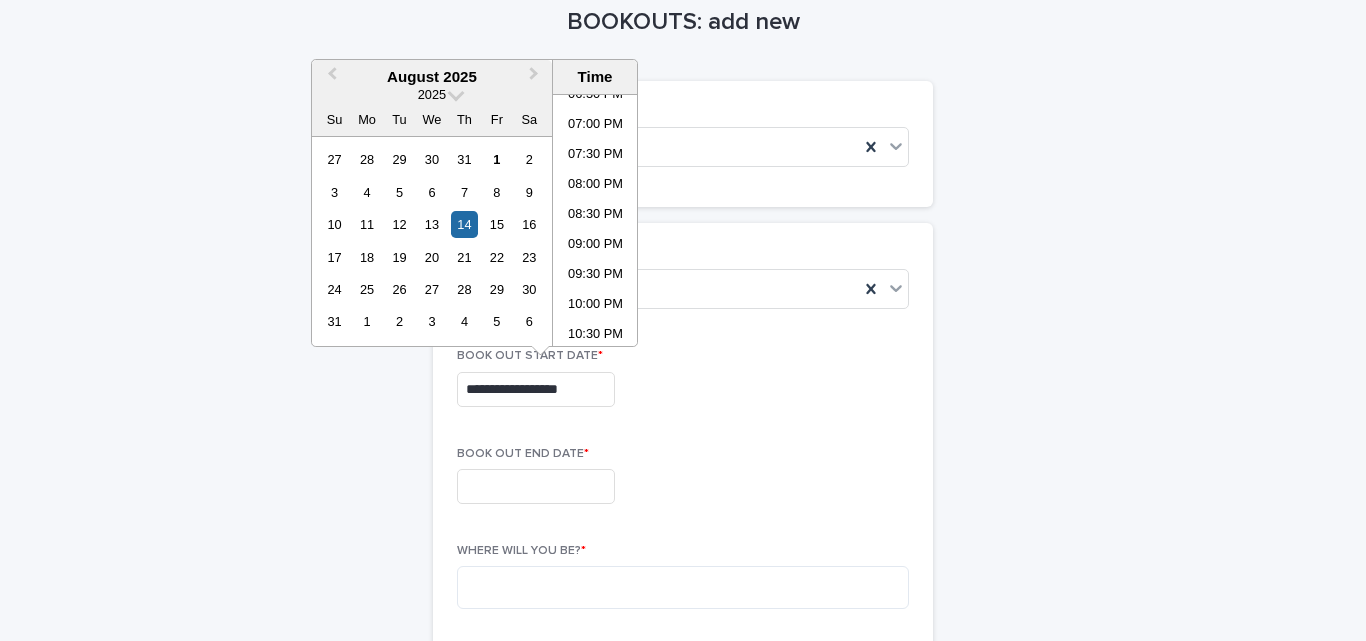 type on "**********" 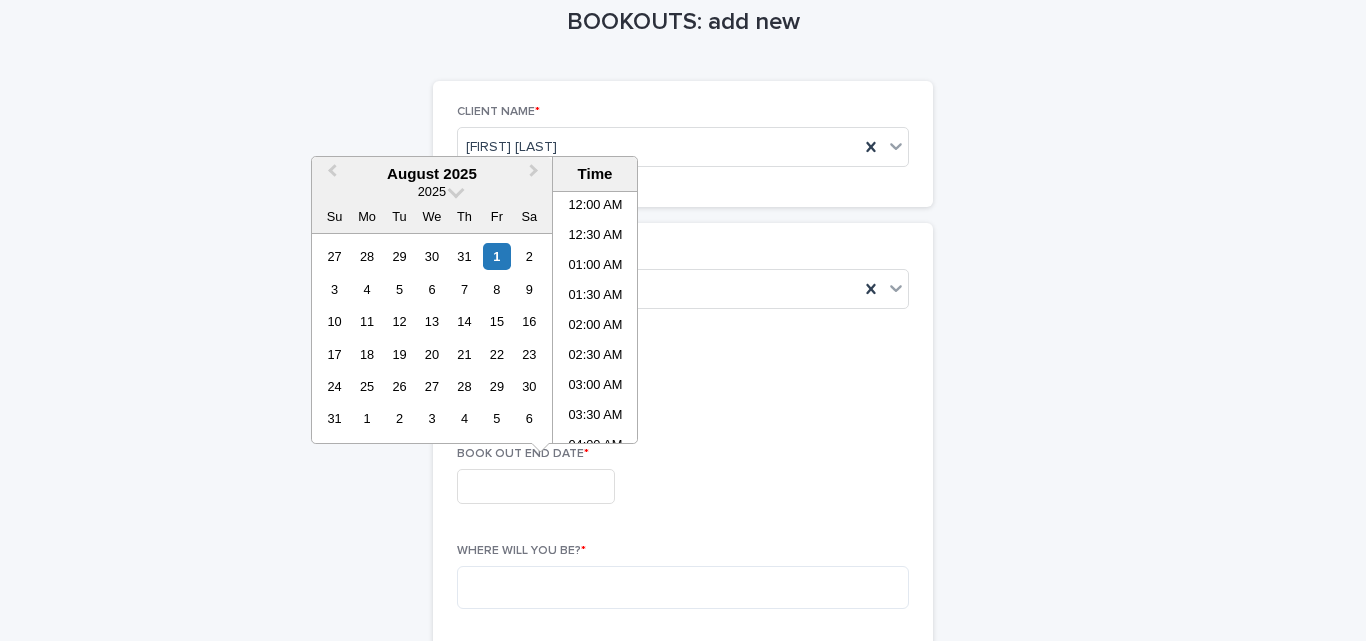 scroll, scrollTop: 1189, scrollLeft: 0, axis: vertical 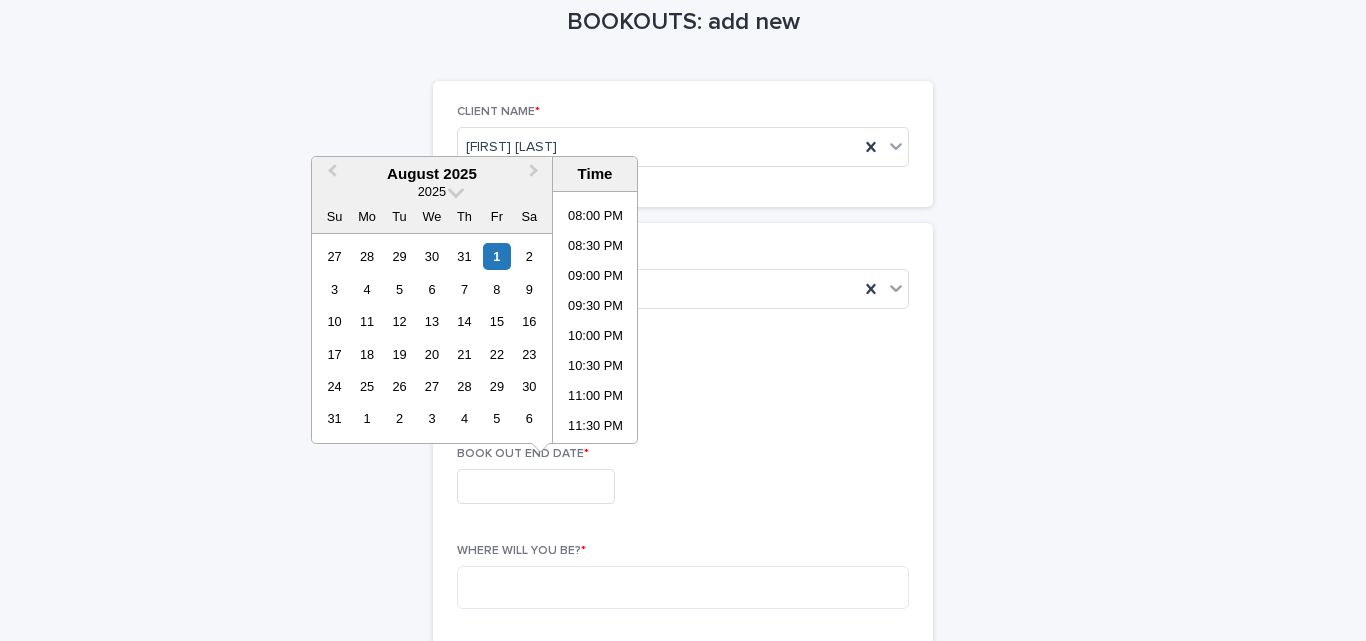 click at bounding box center (536, 486) 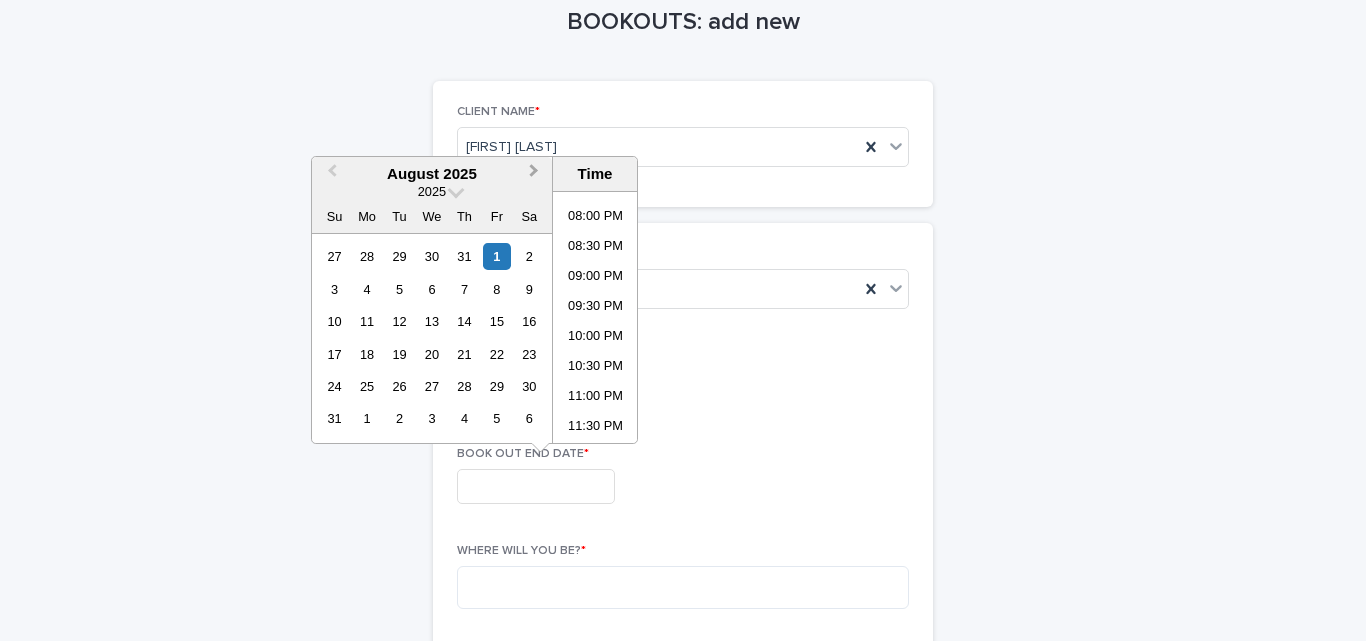 click on "Next Month" at bounding box center [536, 175] 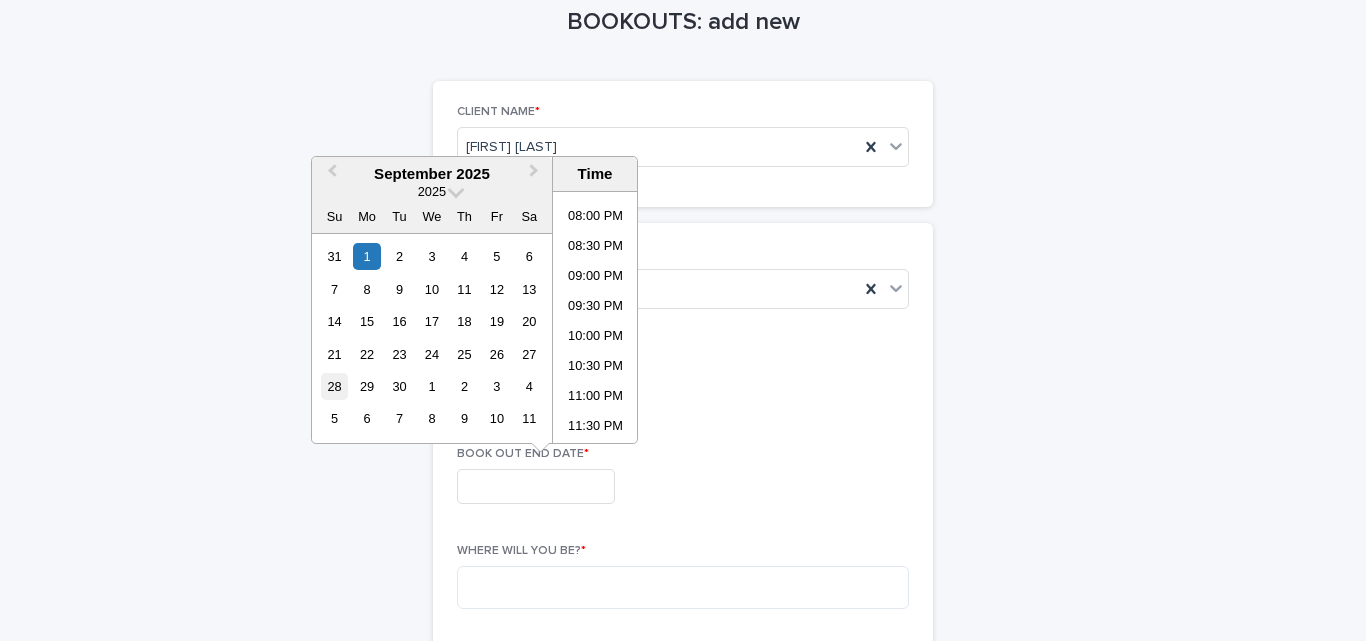 click on "28" at bounding box center (334, 386) 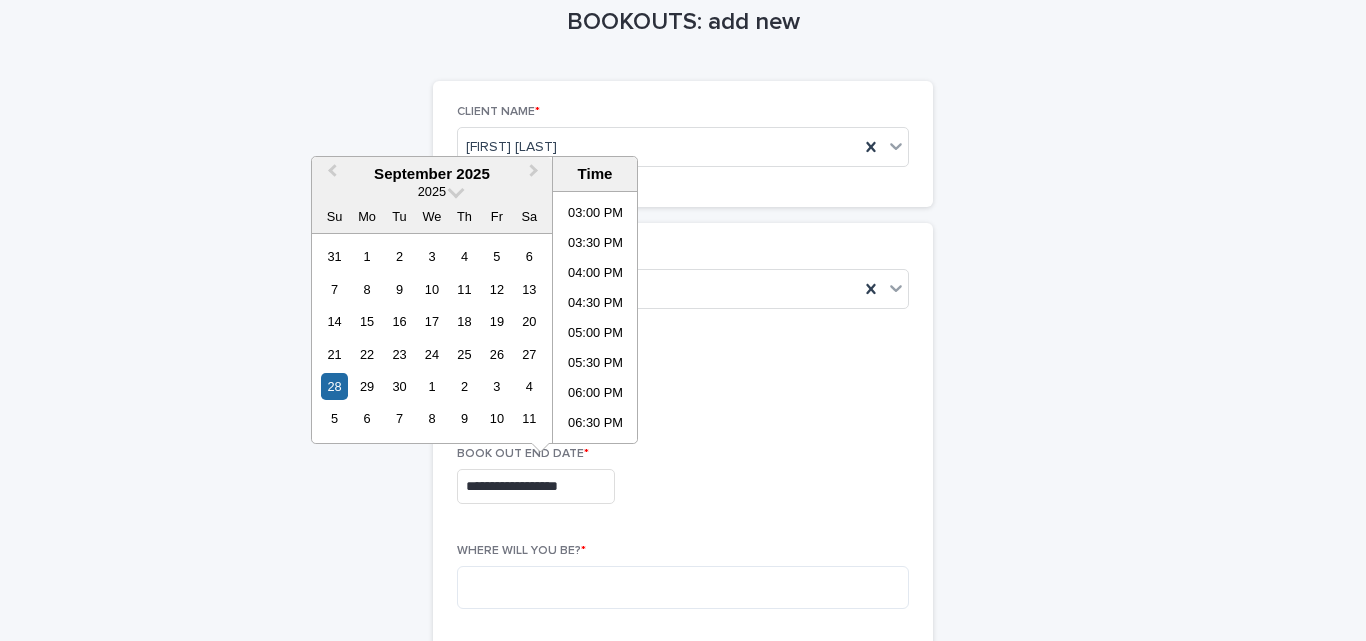 scroll, scrollTop: 891, scrollLeft: 0, axis: vertical 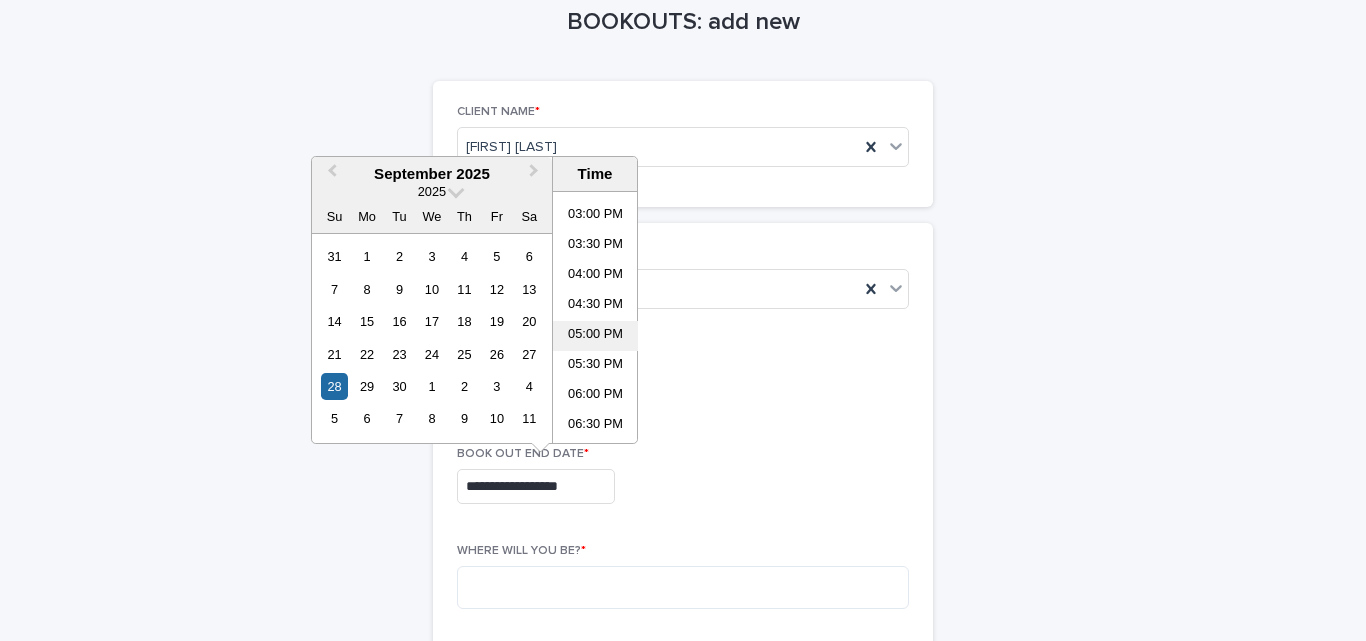 click on "05:00 PM" at bounding box center [595, 336] 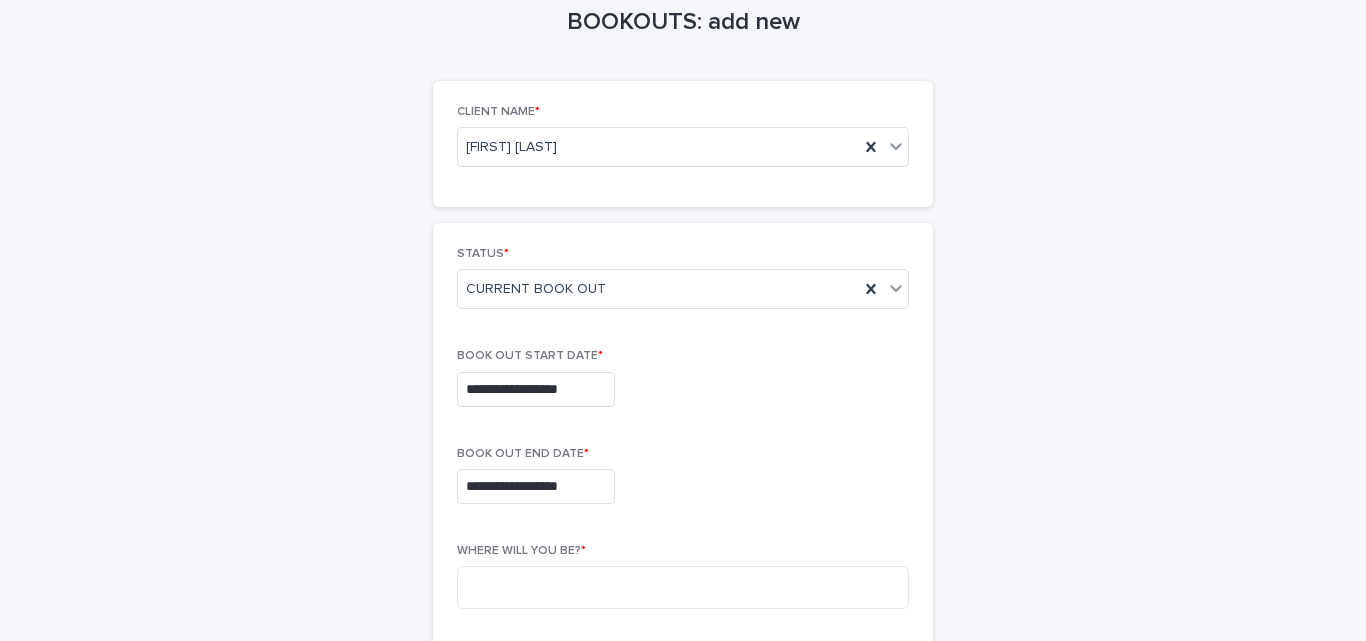 type on "**********" 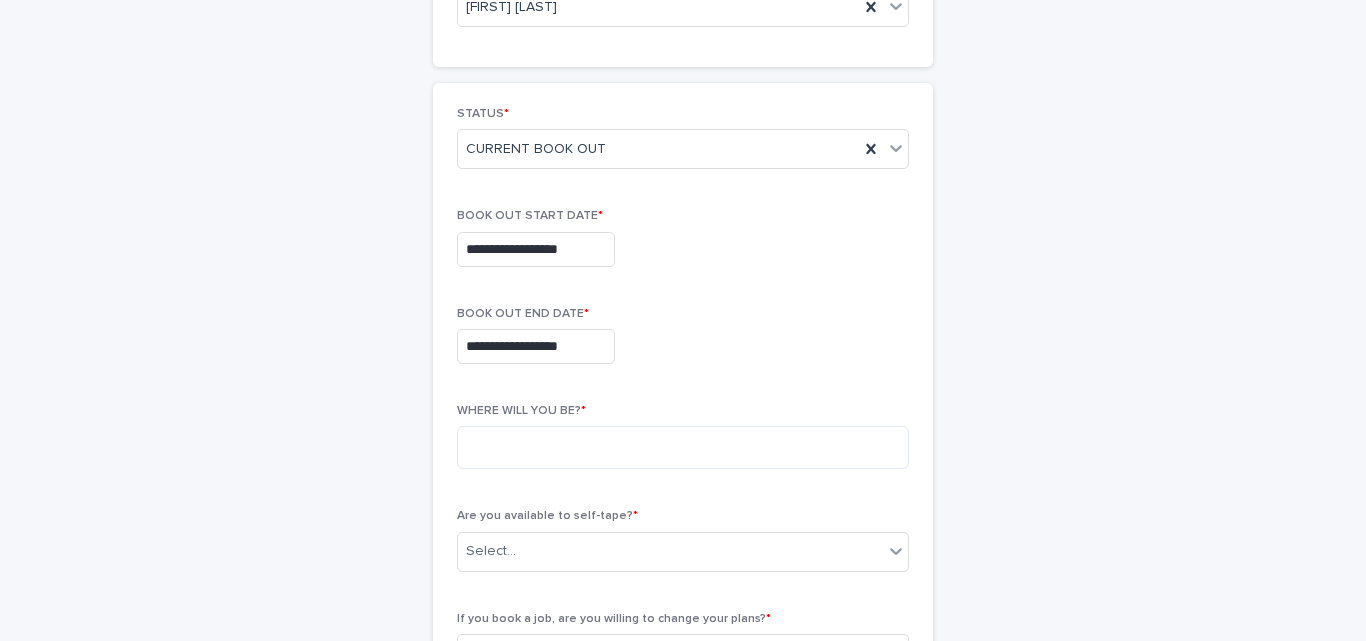 scroll, scrollTop: 239, scrollLeft: 0, axis: vertical 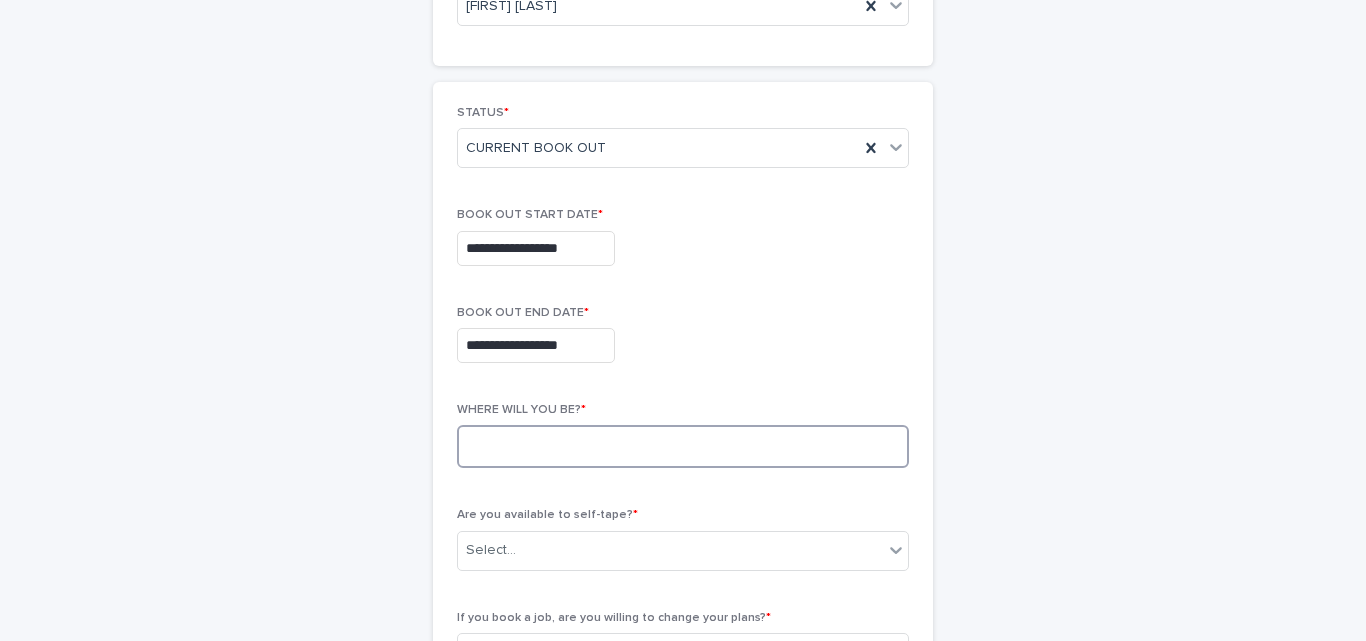 click at bounding box center (683, 446) 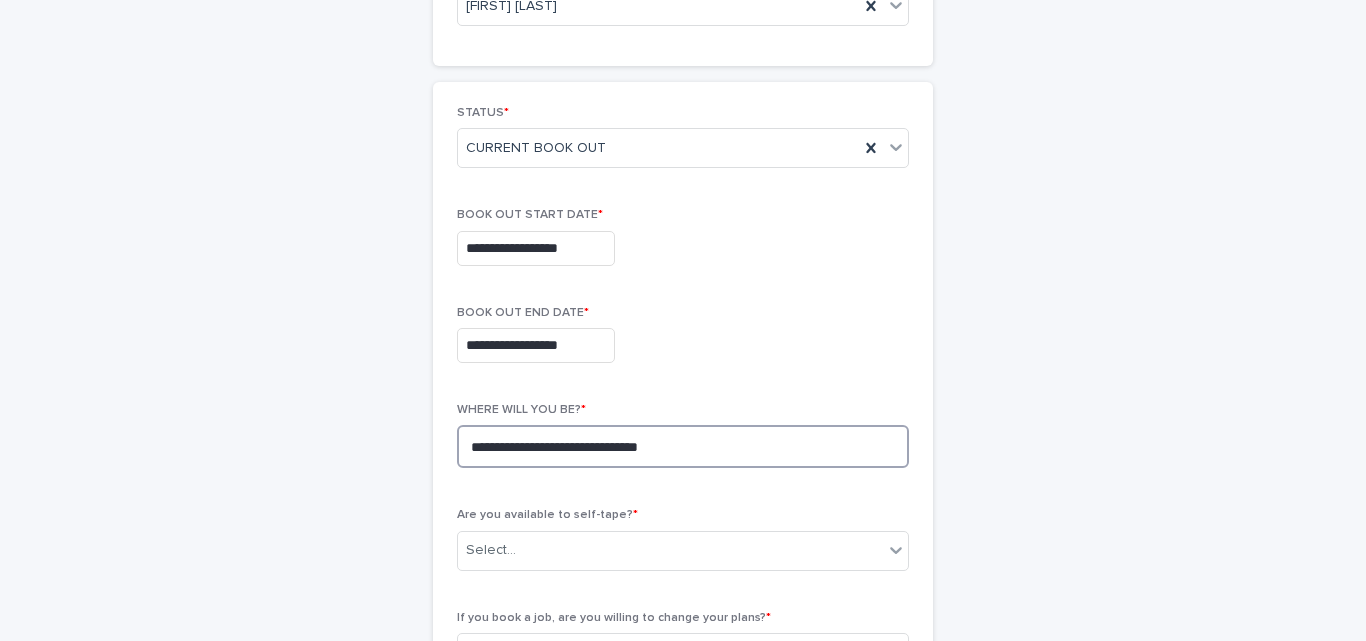click on "**********" at bounding box center (683, 446) 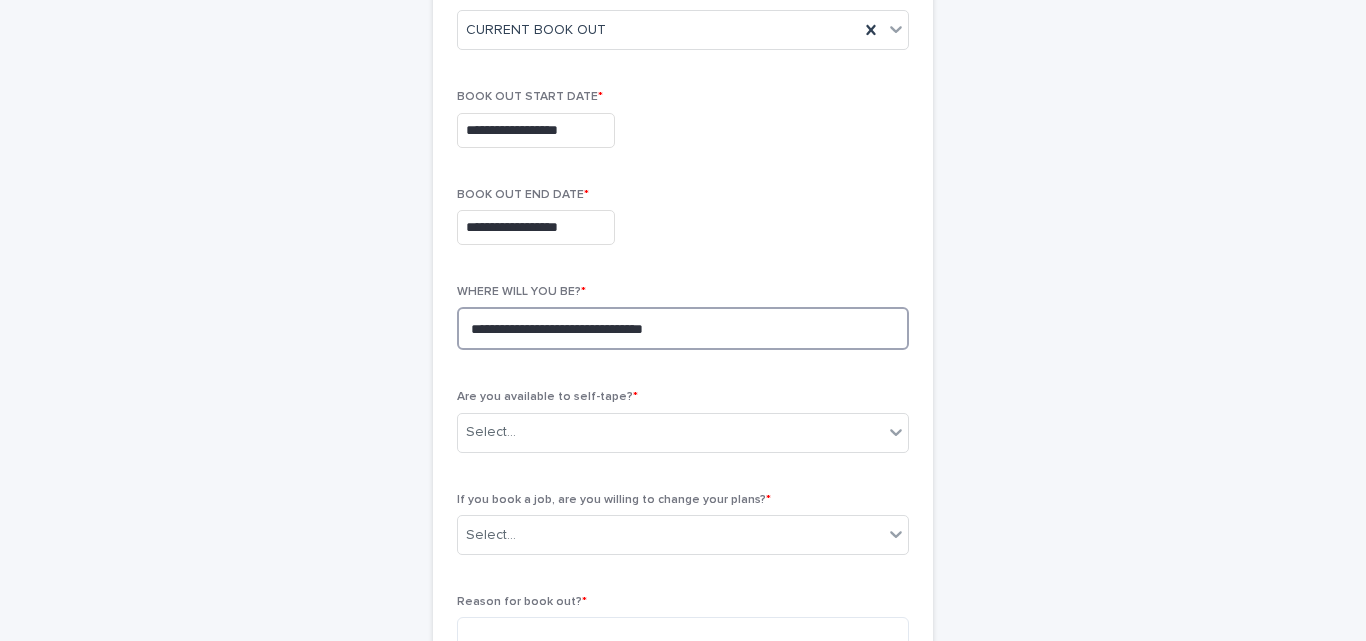 scroll, scrollTop: 378, scrollLeft: 0, axis: vertical 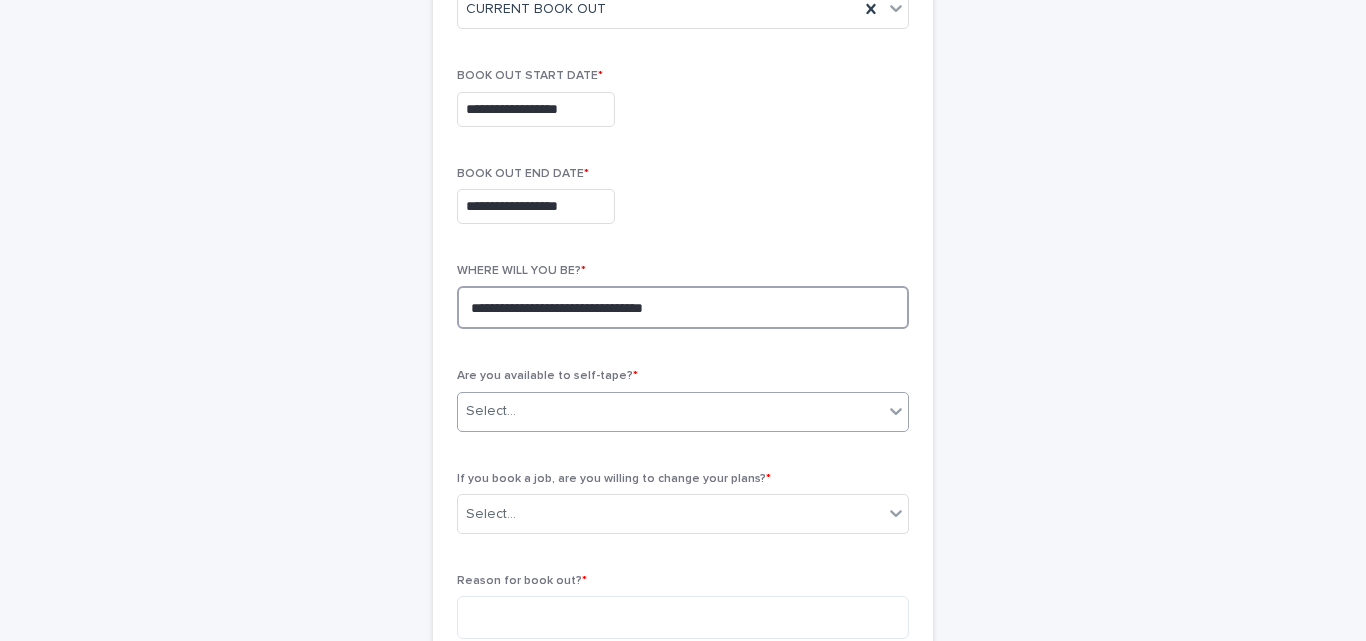 type on "**********" 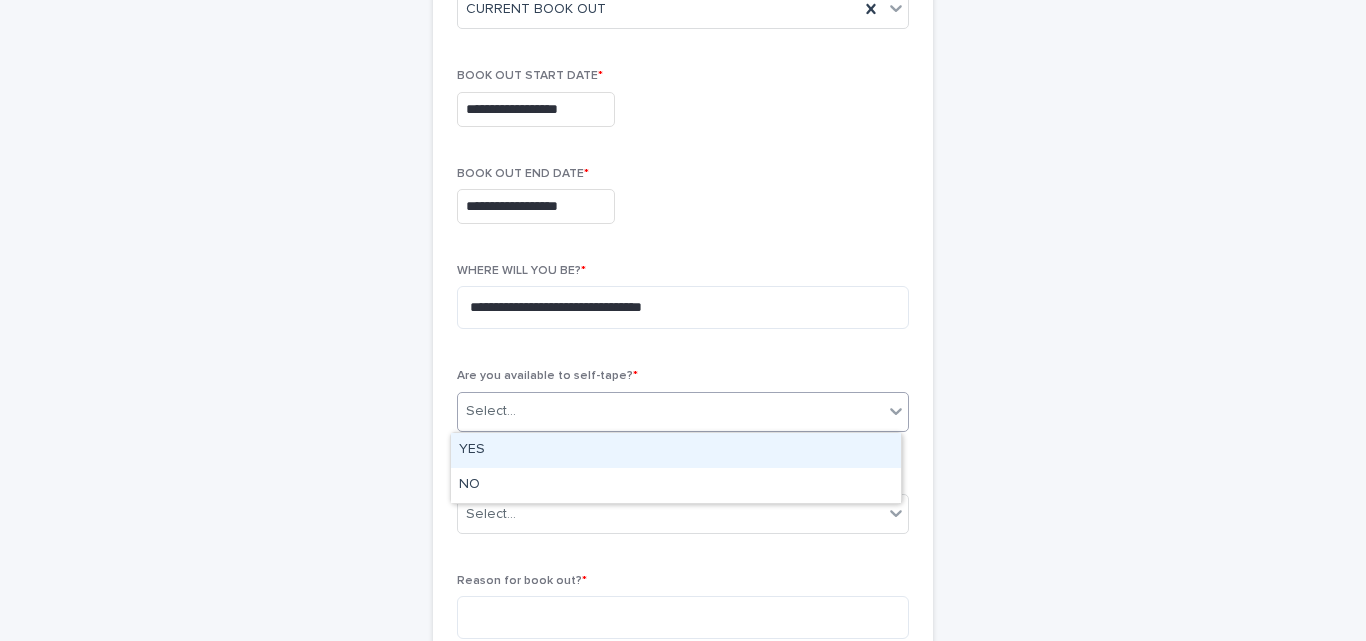 click on "Select..." at bounding box center [670, 411] 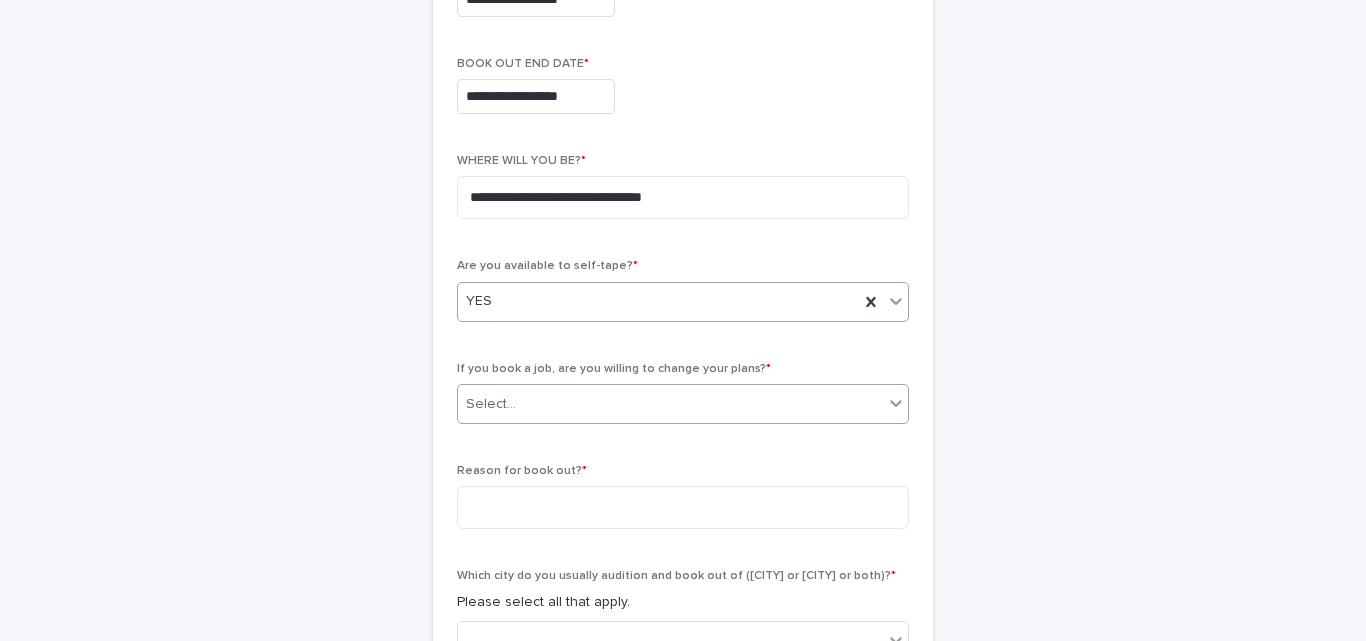 scroll, scrollTop: 546, scrollLeft: 0, axis: vertical 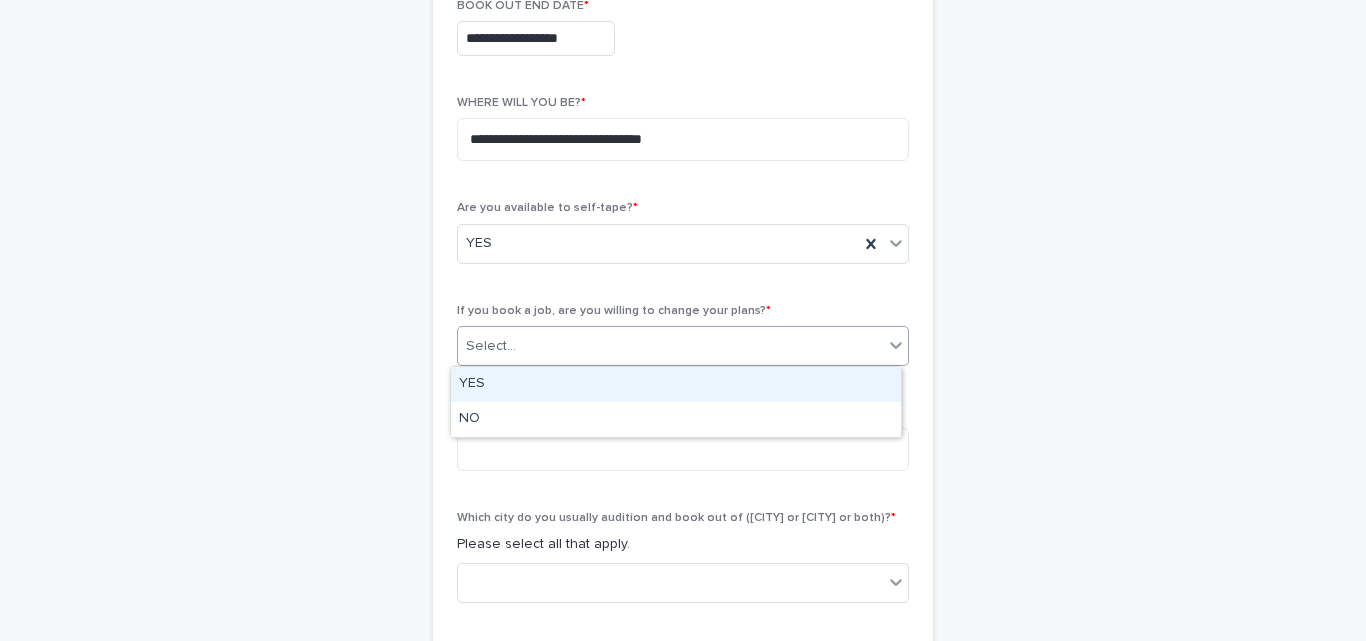 click on "Select..." at bounding box center (670, 346) 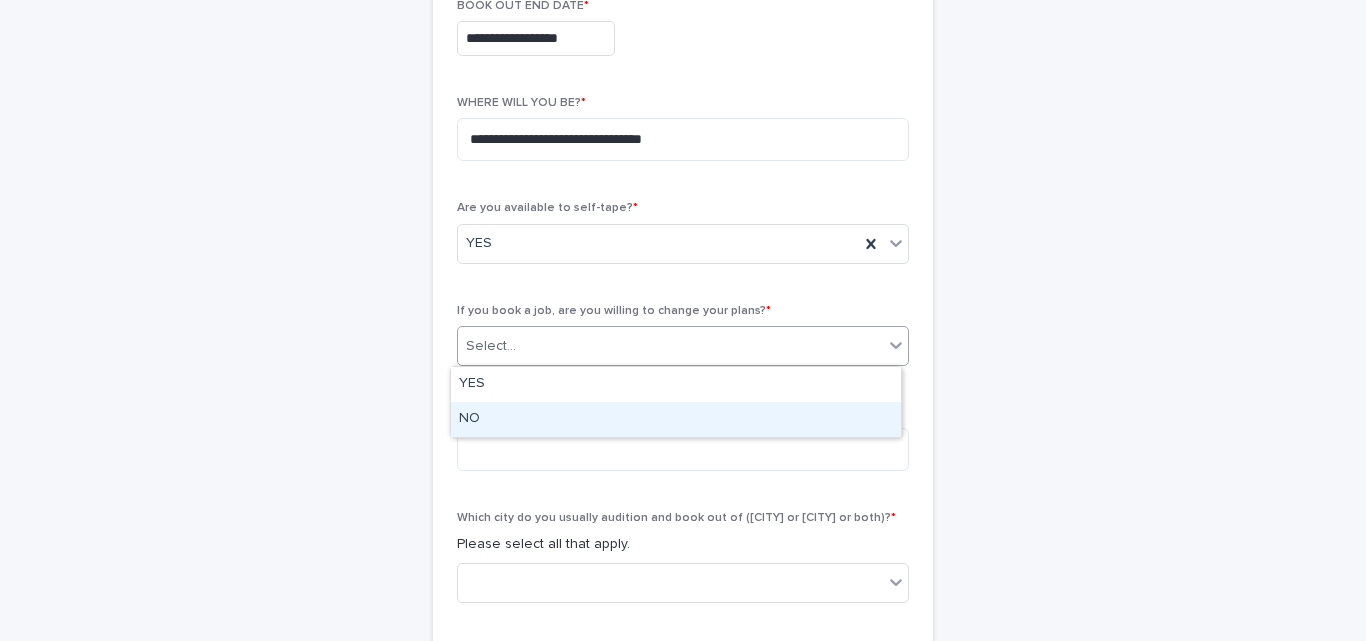click on "NO" at bounding box center [676, 419] 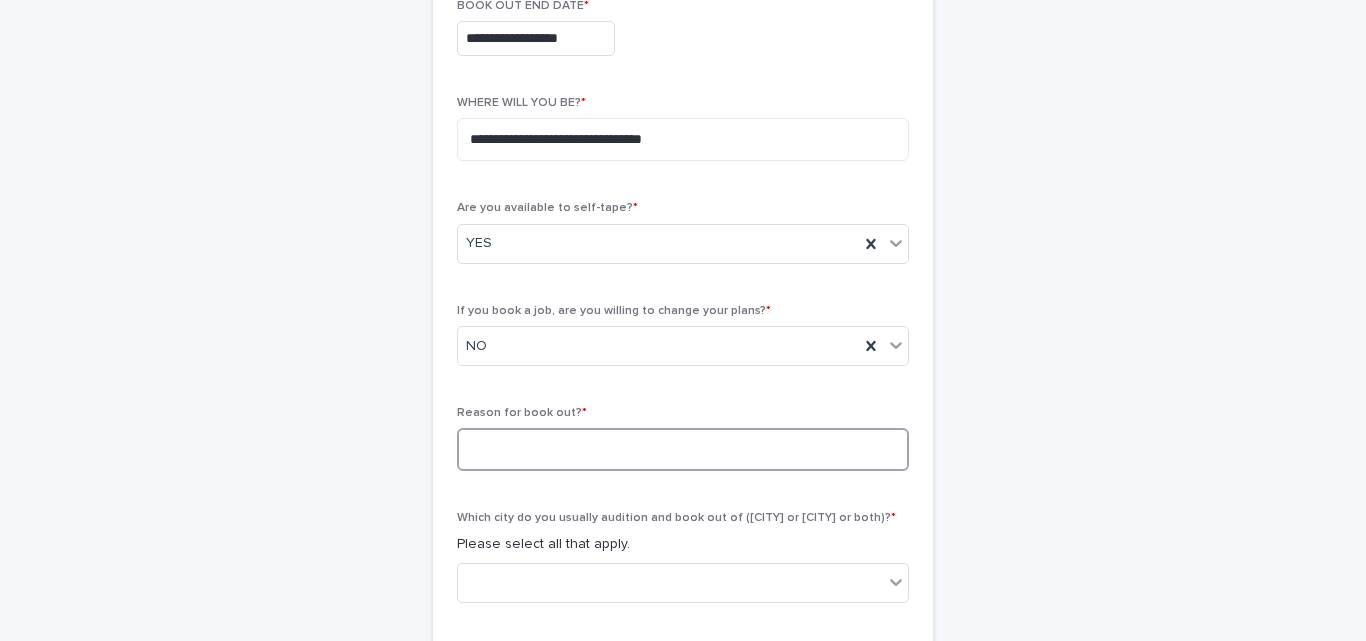 click at bounding box center [683, 449] 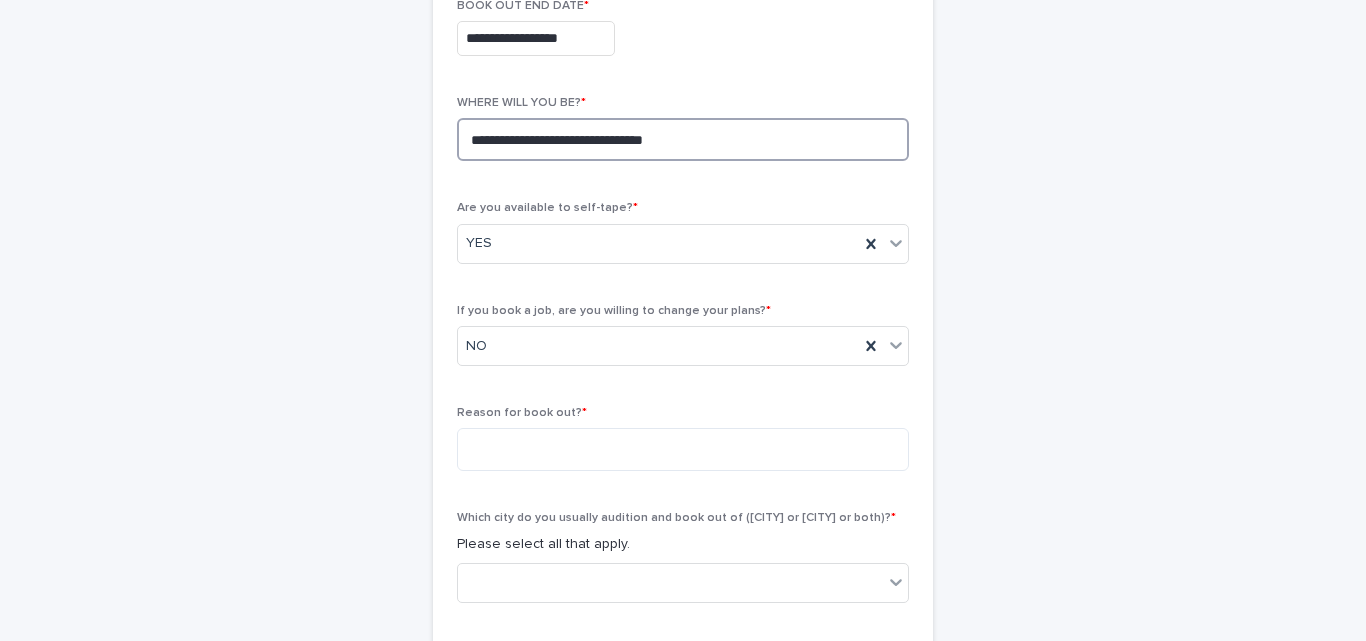 drag, startPoint x: 711, startPoint y: 130, endPoint x: 453, endPoint y: 145, distance: 258.43567 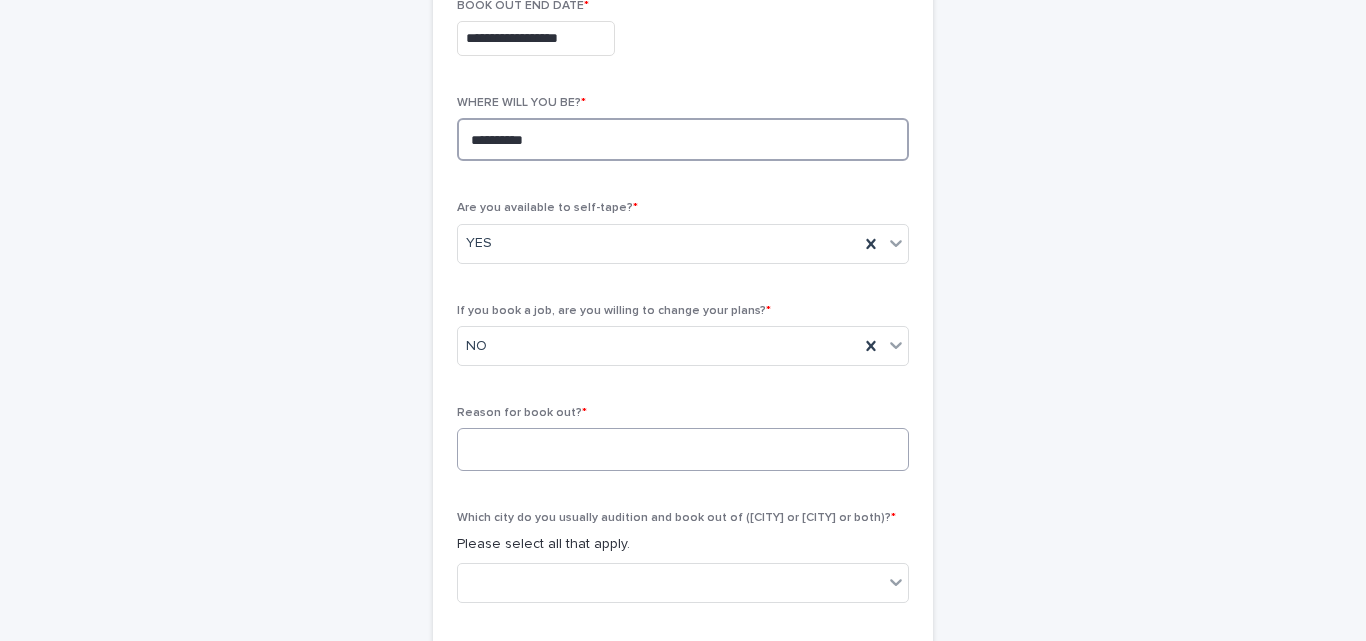type on "**********" 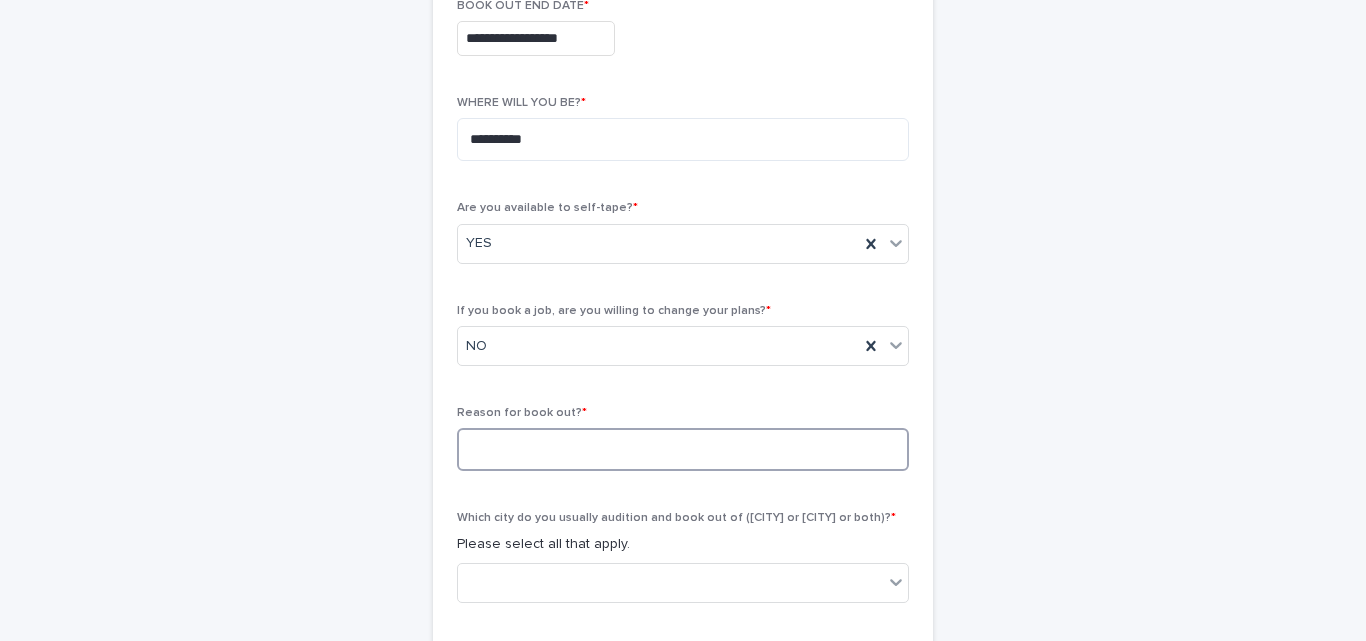 click at bounding box center [683, 449] 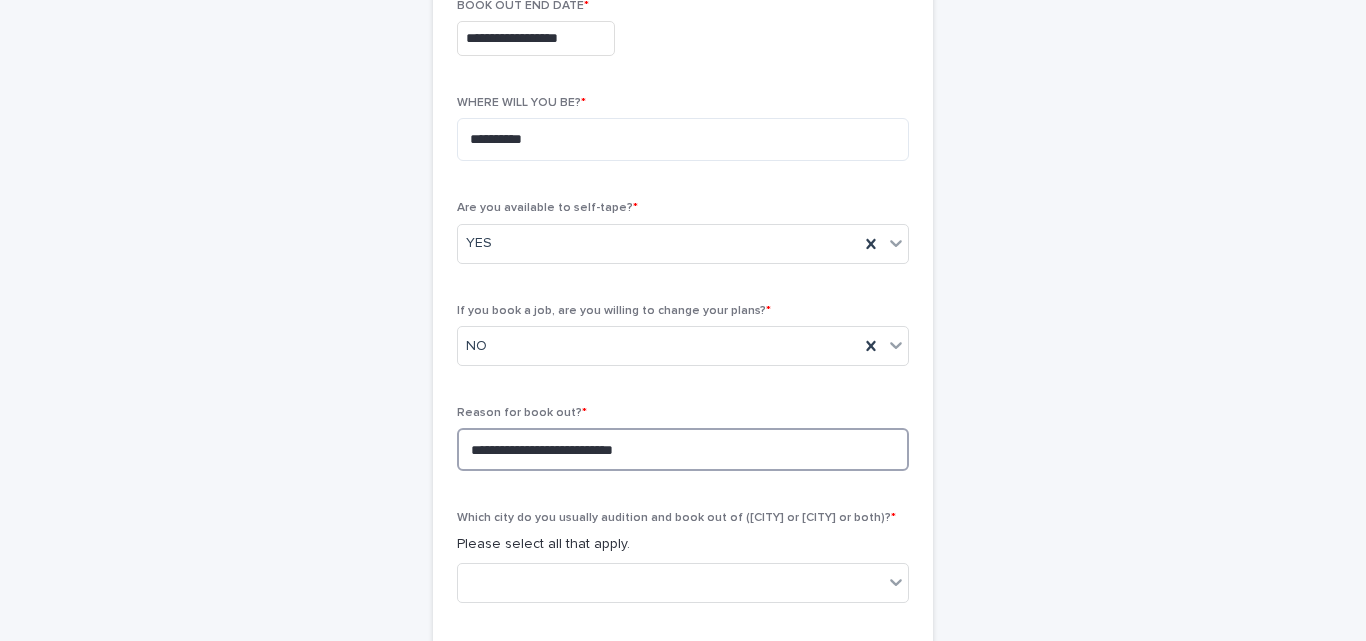 click on "**********" at bounding box center (683, 449) 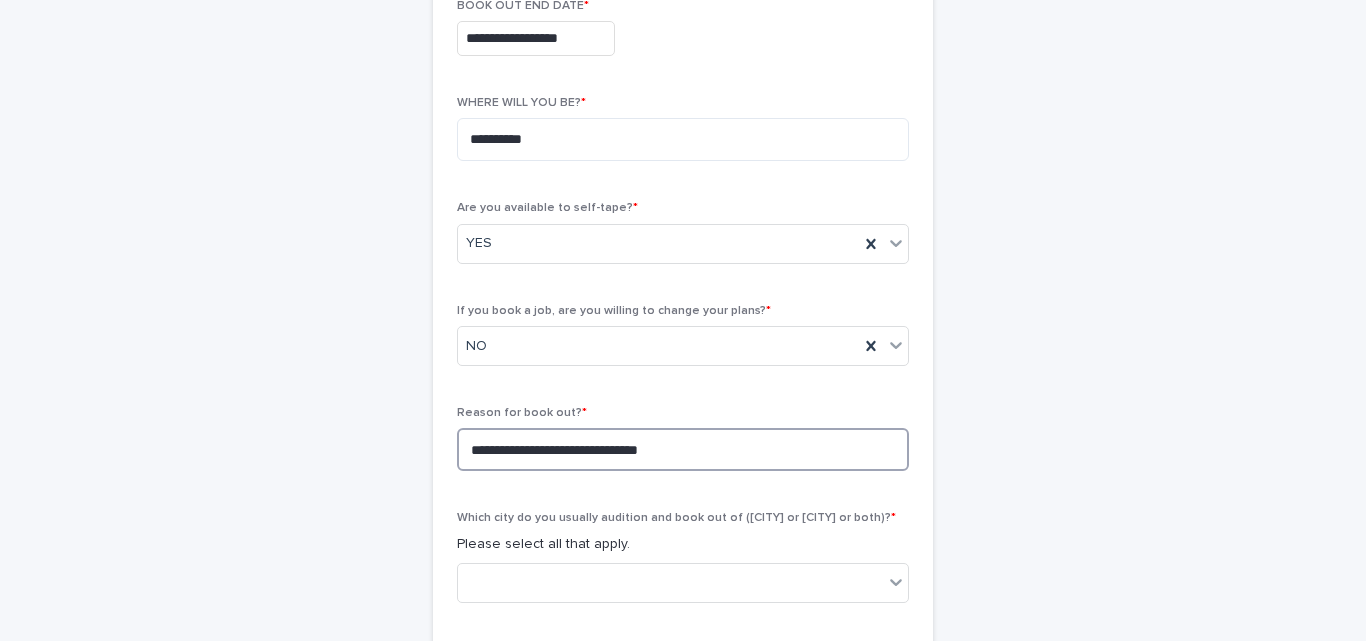 click on "**********" at bounding box center (683, 449) 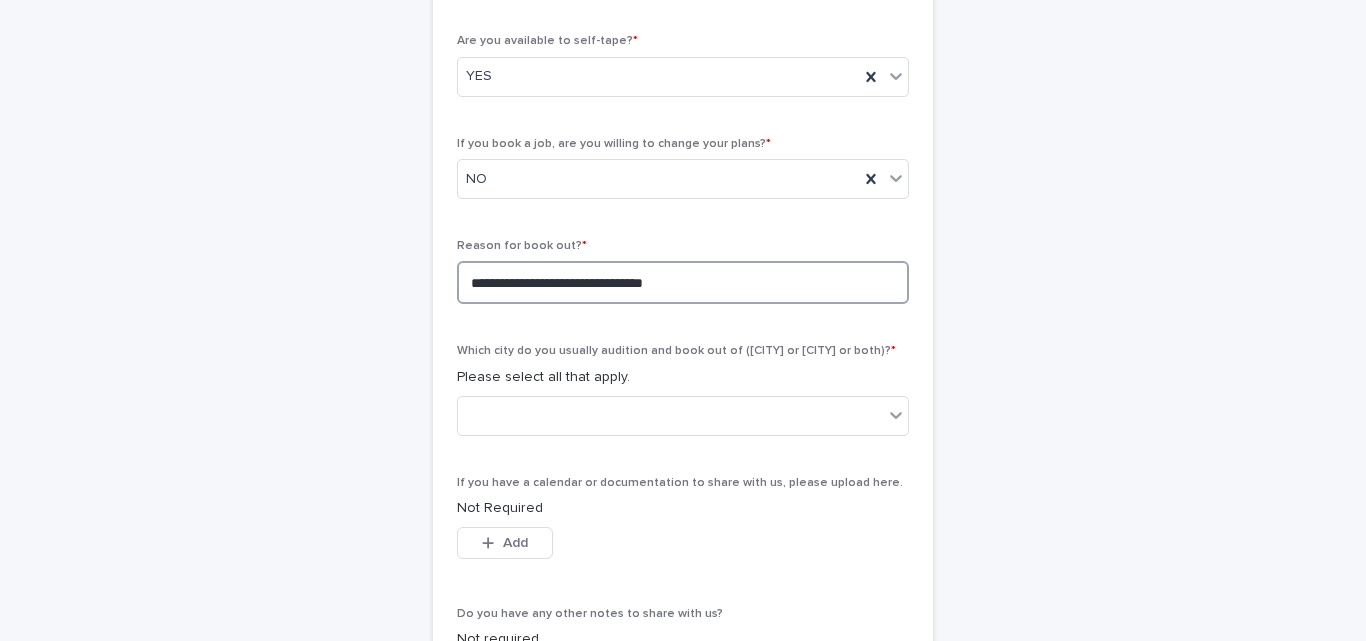scroll, scrollTop: 719, scrollLeft: 0, axis: vertical 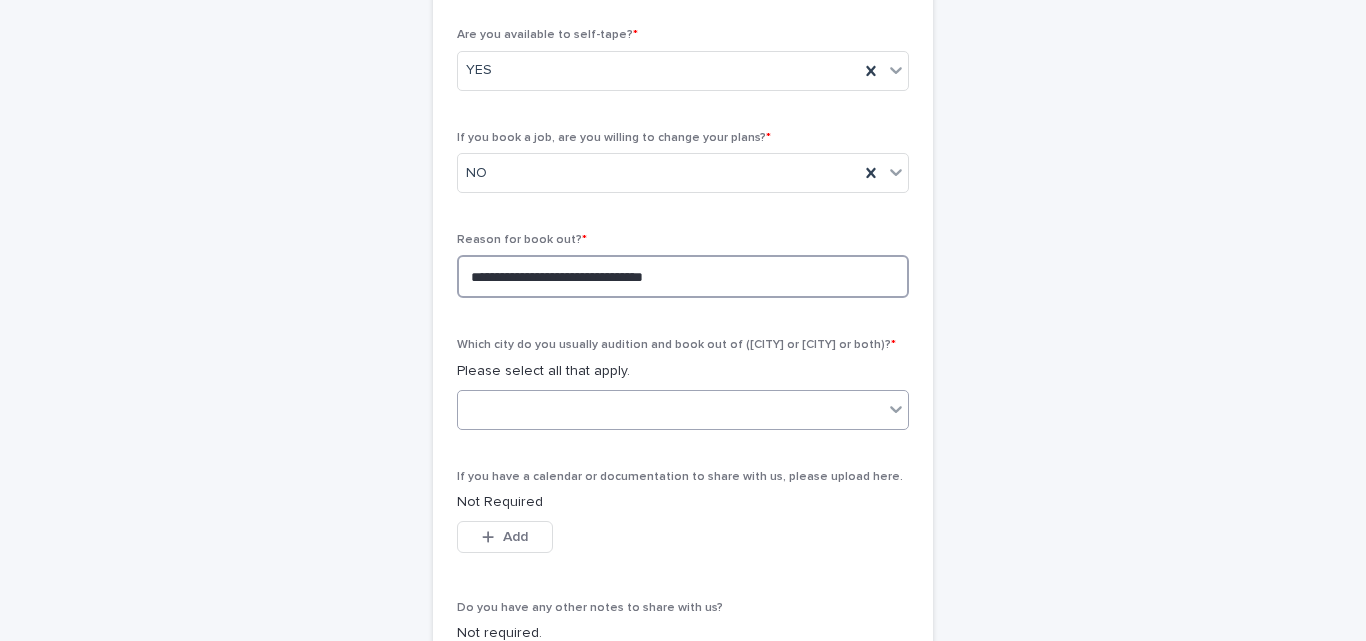 type on "**********" 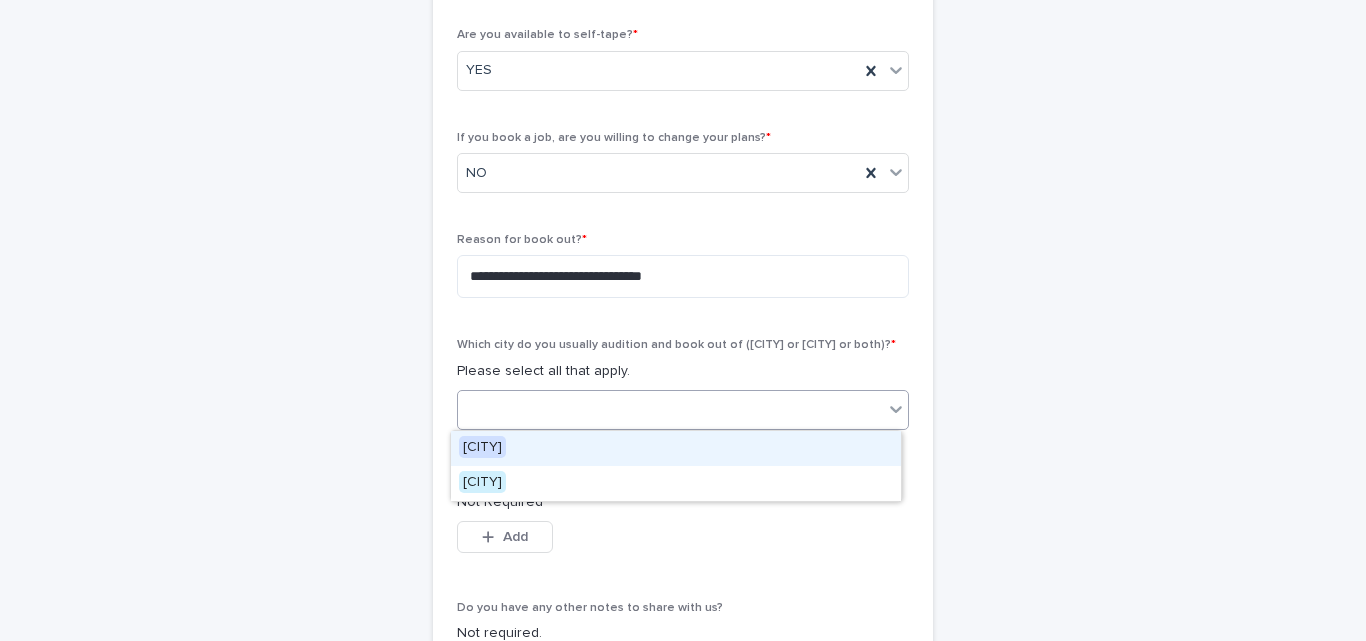 click at bounding box center [670, 409] 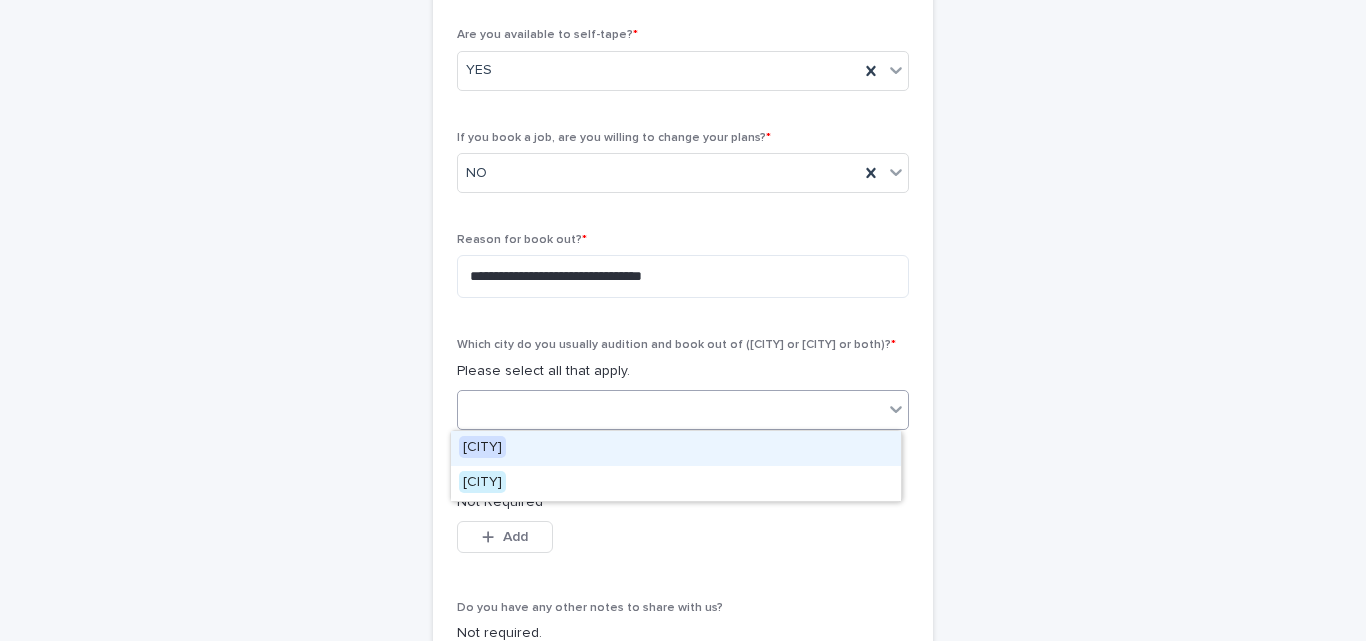 click on "[CITY]" at bounding box center [482, 447] 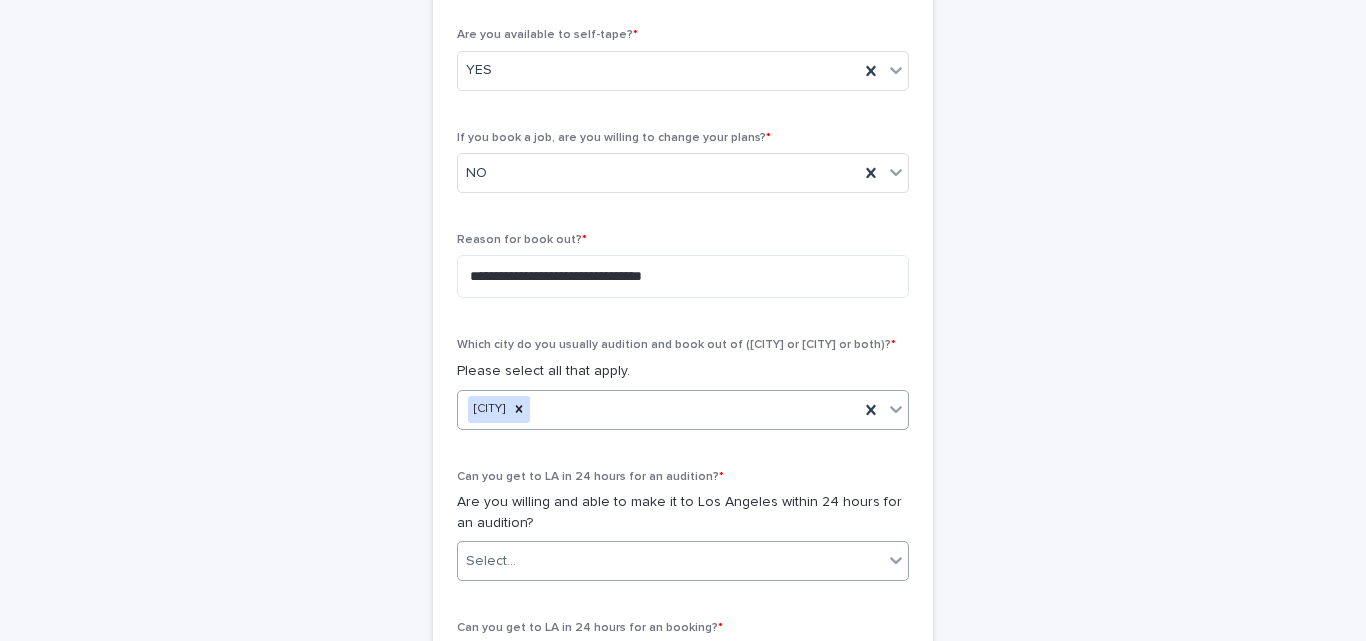 scroll, scrollTop: 871, scrollLeft: 0, axis: vertical 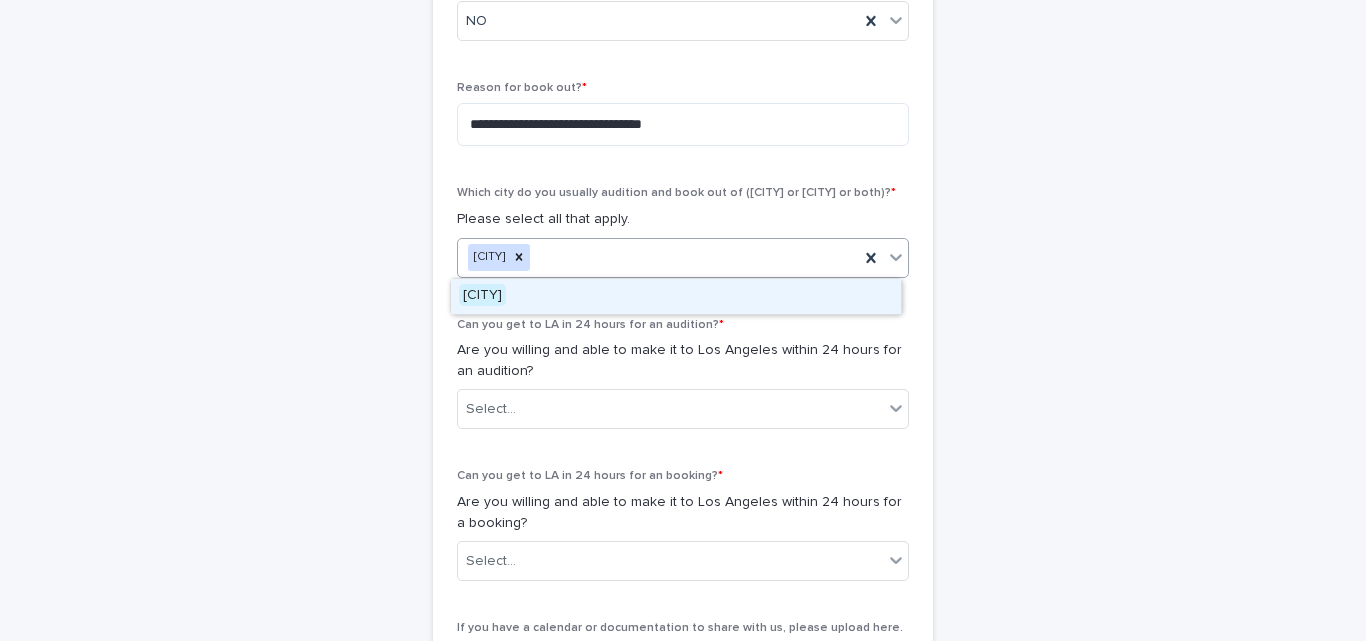 click on "[CITY]" at bounding box center (658, 257) 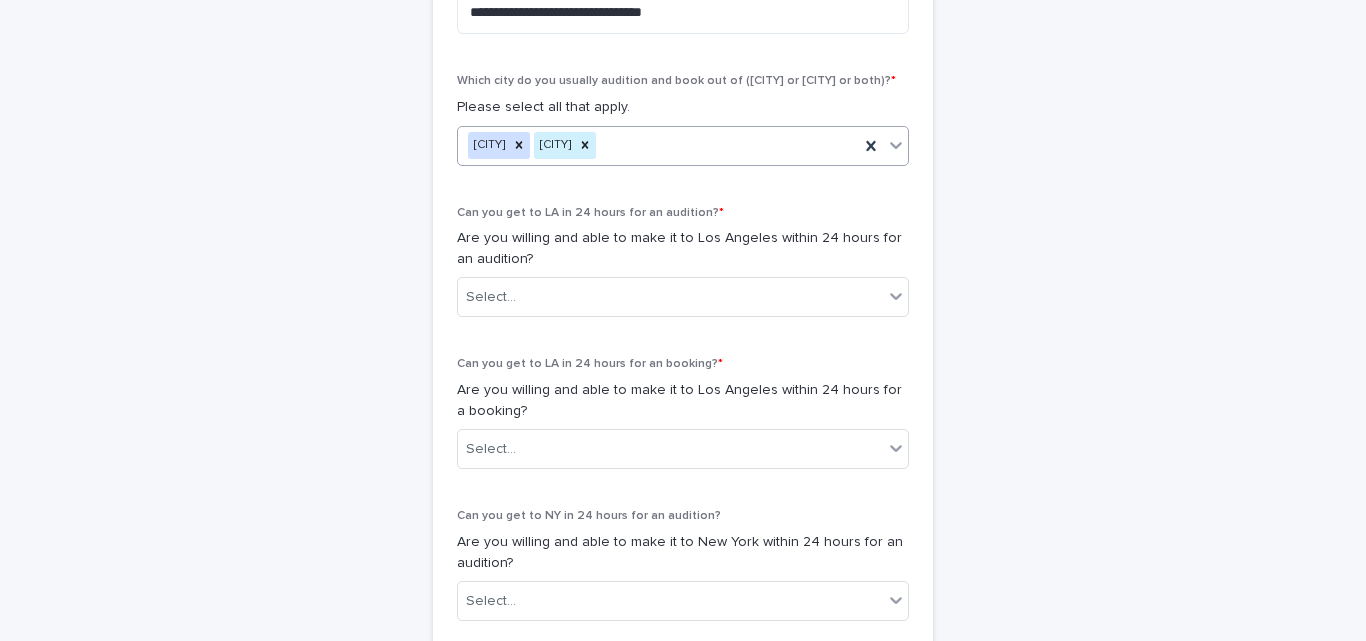 scroll, scrollTop: 985, scrollLeft: 0, axis: vertical 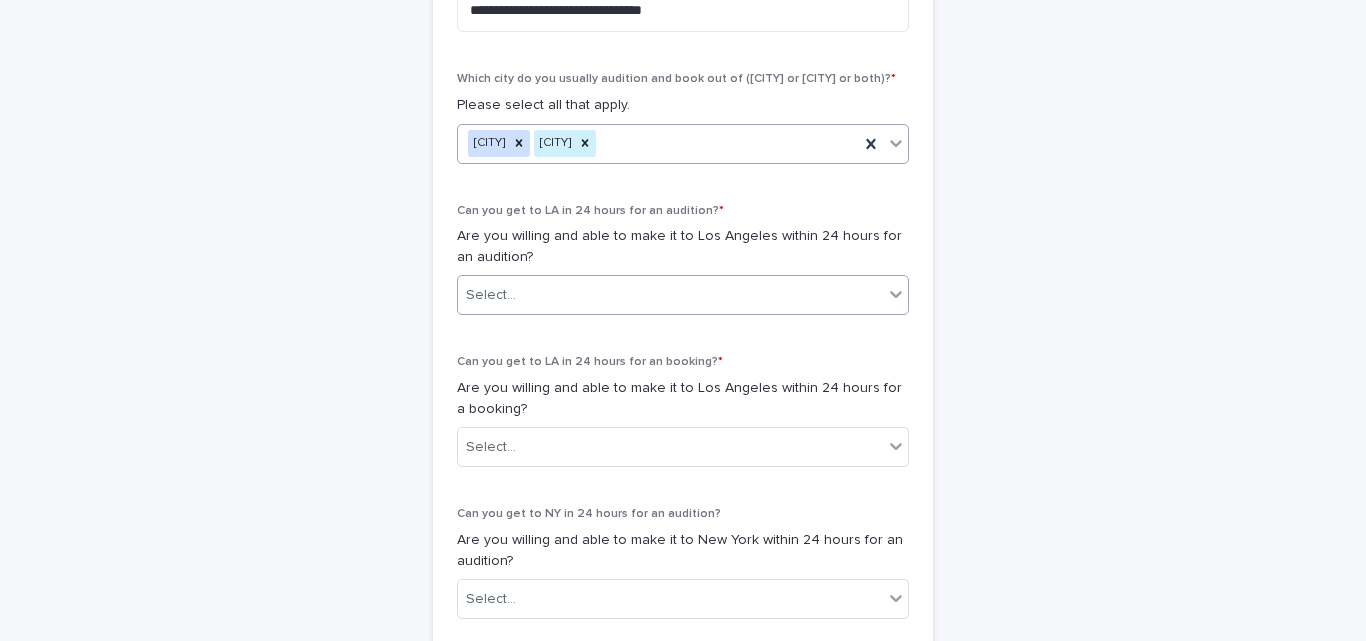 click on "Select..." at bounding box center [670, 295] 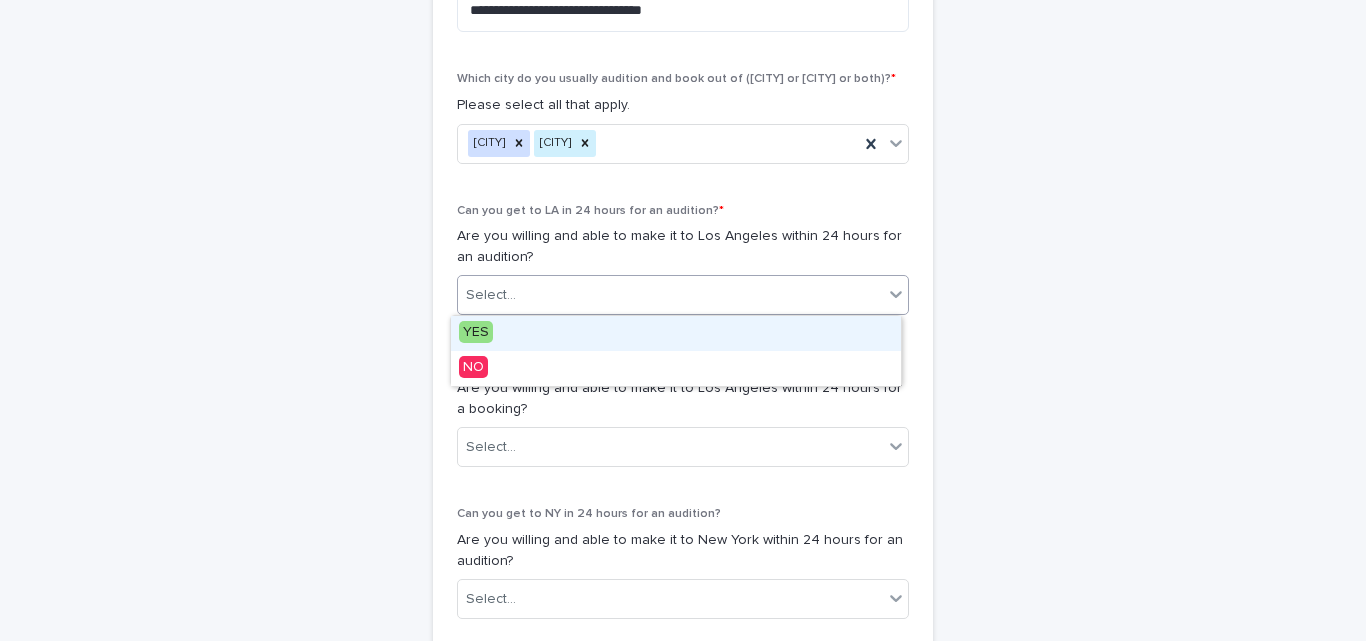 click on "YES" at bounding box center (676, 333) 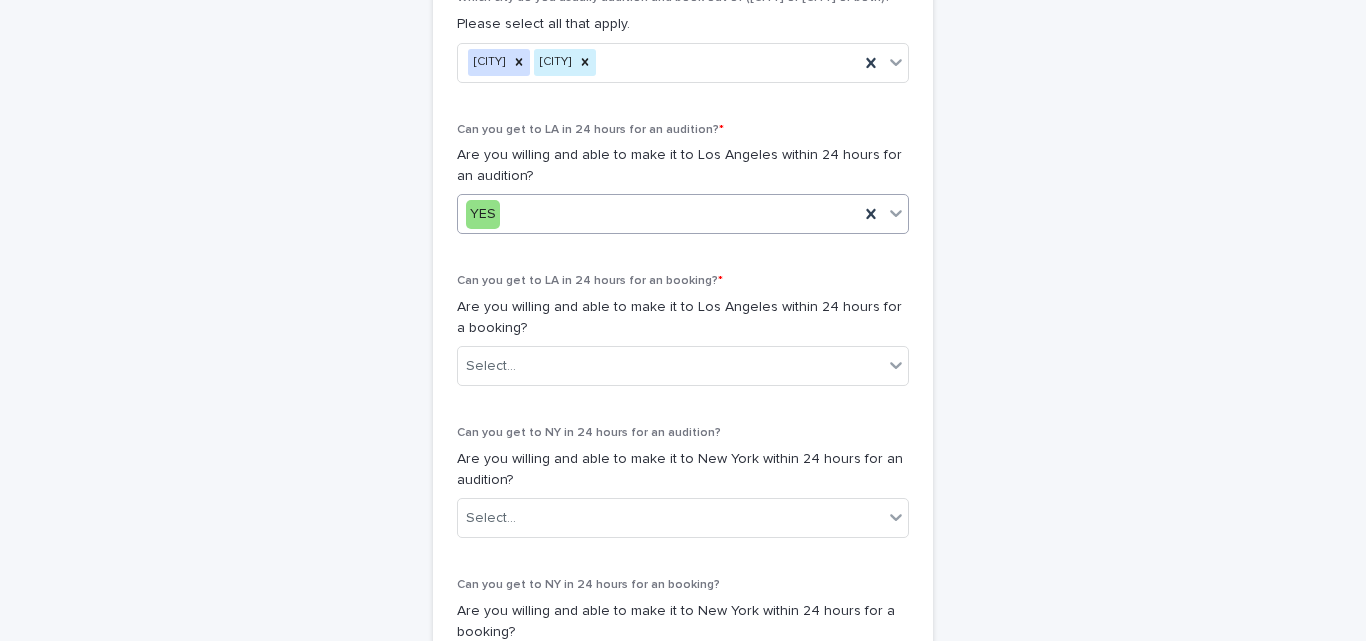 scroll, scrollTop: 1067, scrollLeft: 0, axis: vertical 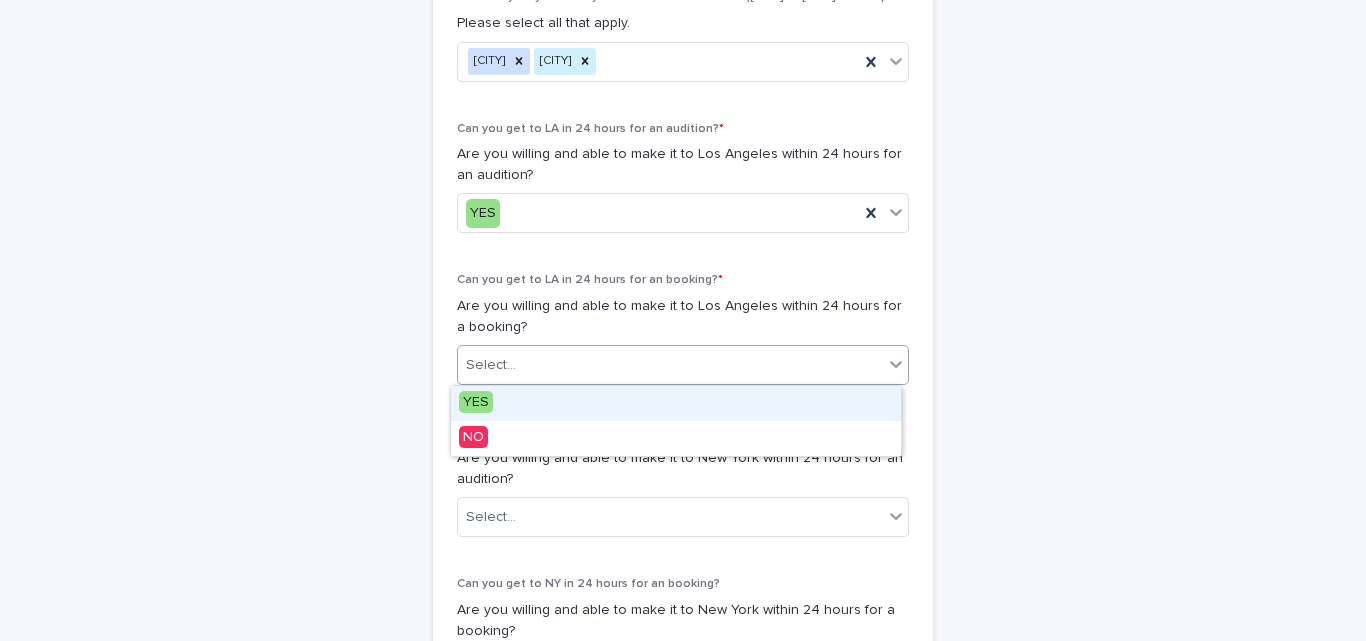click on "Select..." at bounding box center (670, 365) 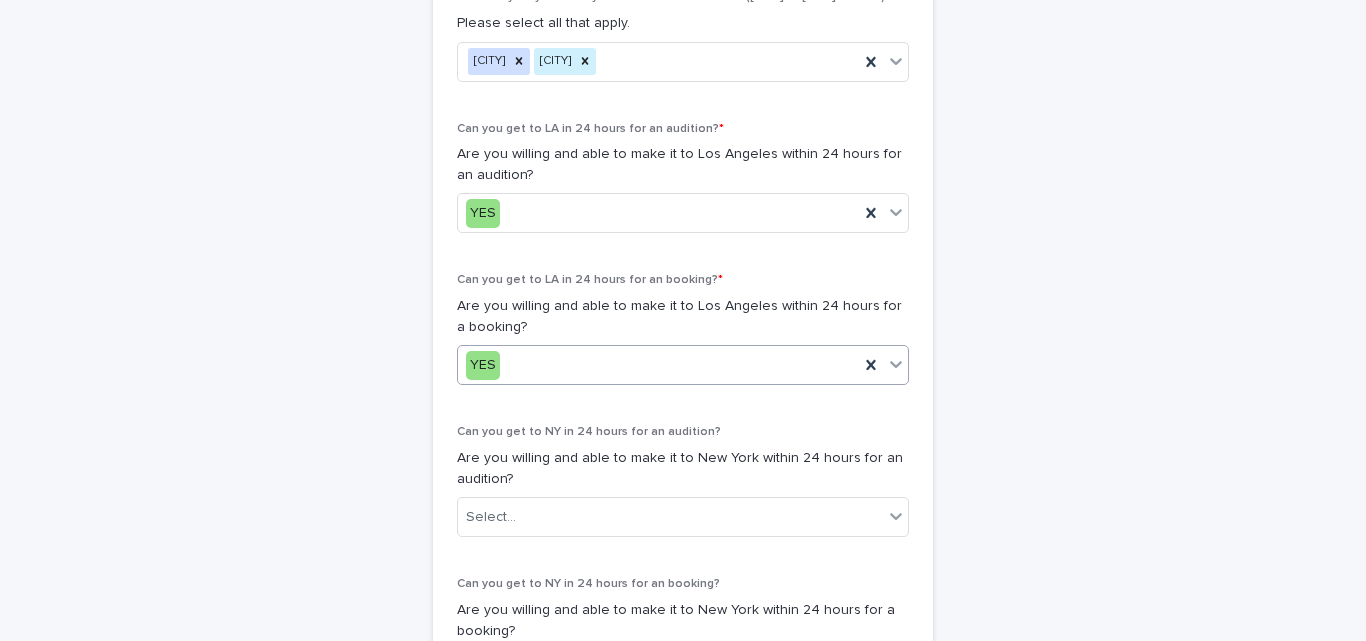 scroll, scrollTop: 1220, scrollLeft: 0, axis: vertical 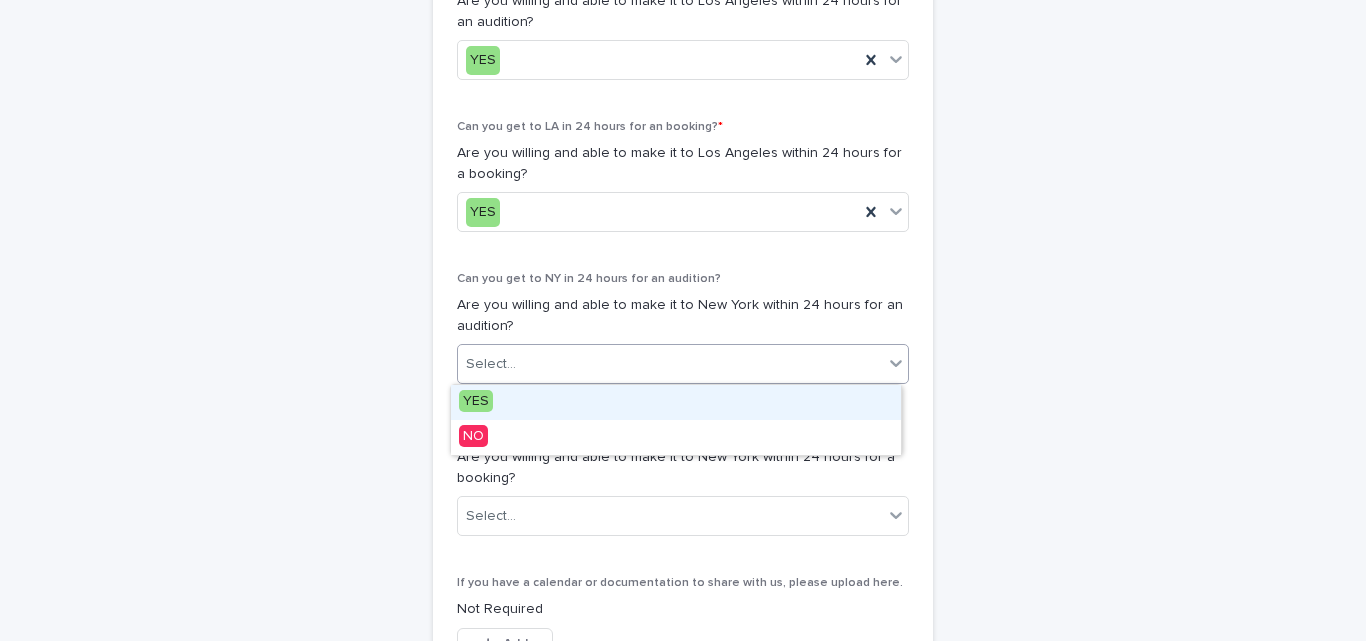 click on "Select..." at bounding box center [670, 364] 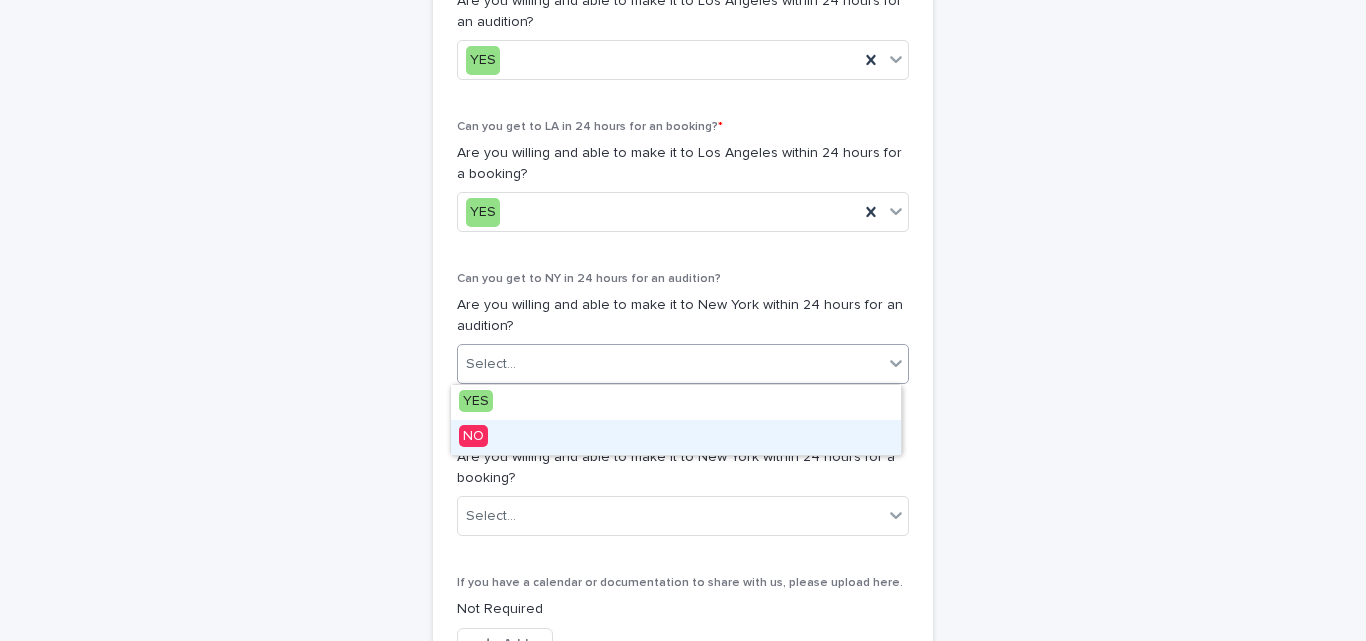 click on "NO" at bounding box center (676, 437) 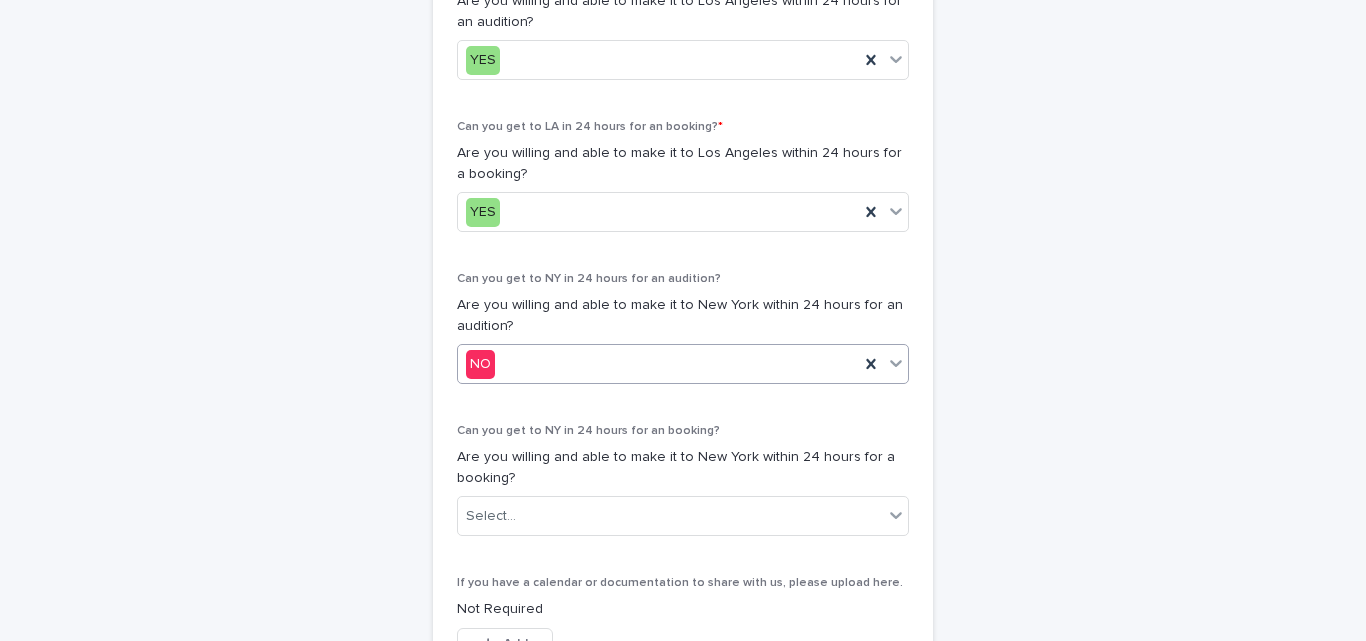 scroll, scrollTop: 1431, scrollLeft: 0, axis: vertical 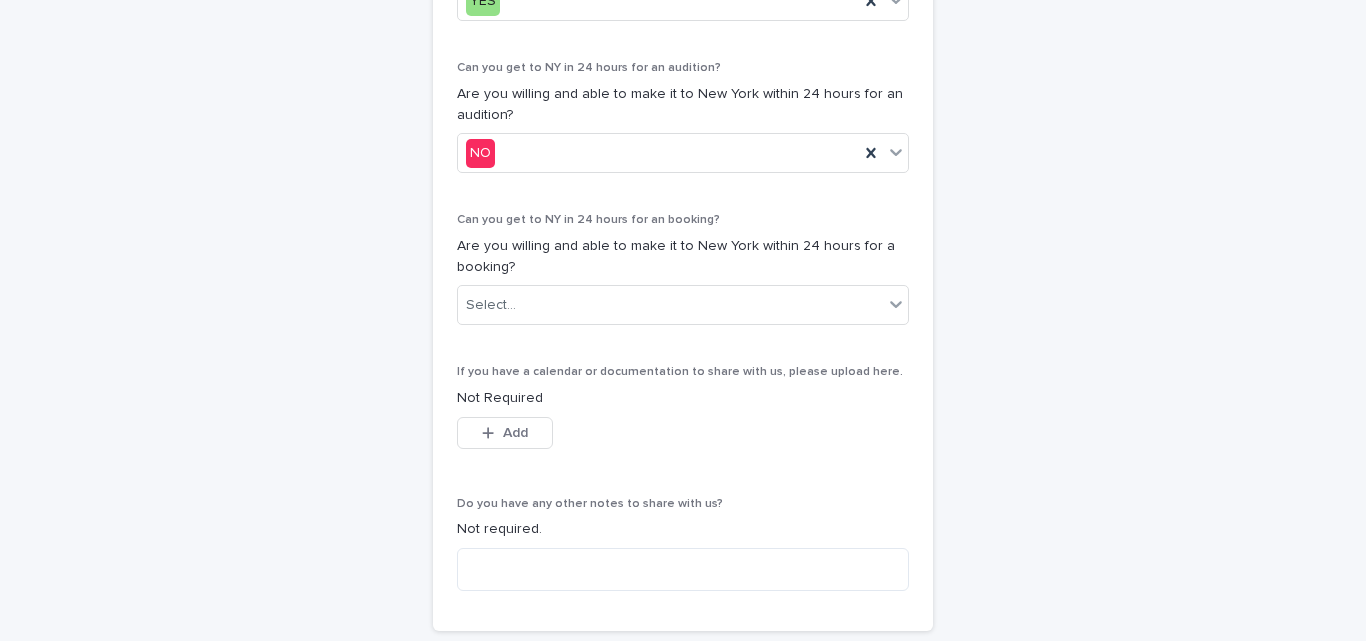 click on "Can you get to [CITY] in 24 hours for an booking? Are you willing and able to make it to [CITY] within 24 hours for a booking? Select..." at bounding box center [683, 277] 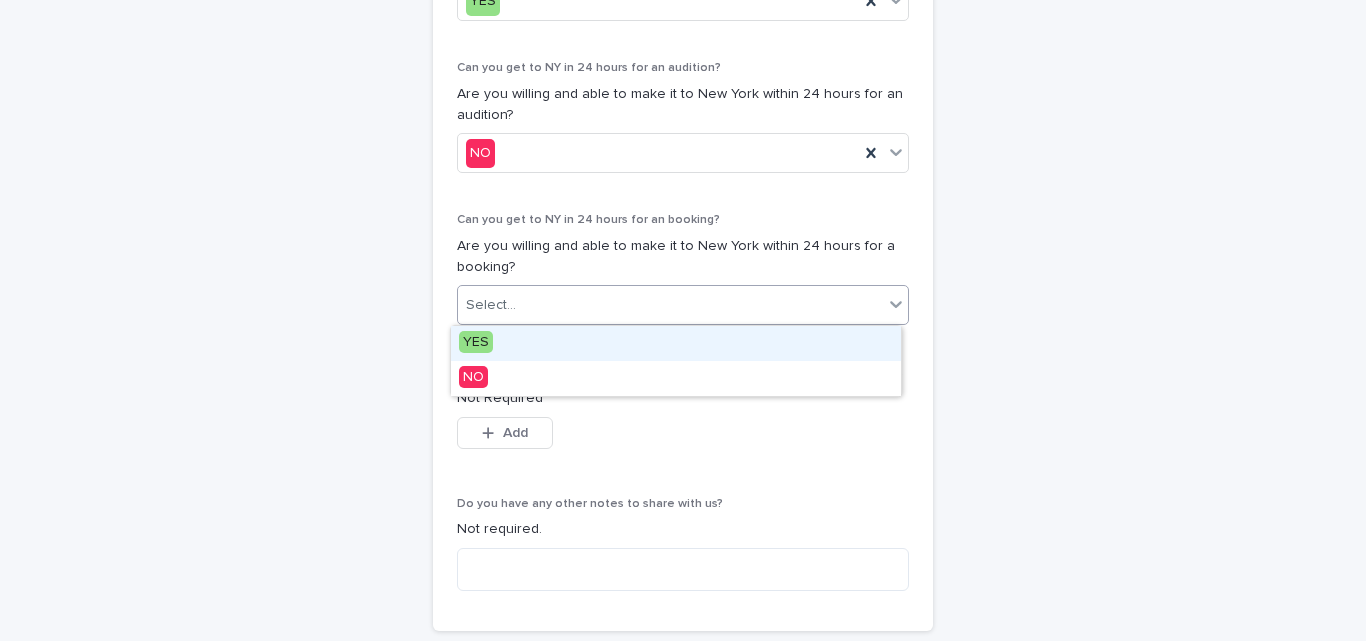 click on "Select..." at bounding box center [670, 305] 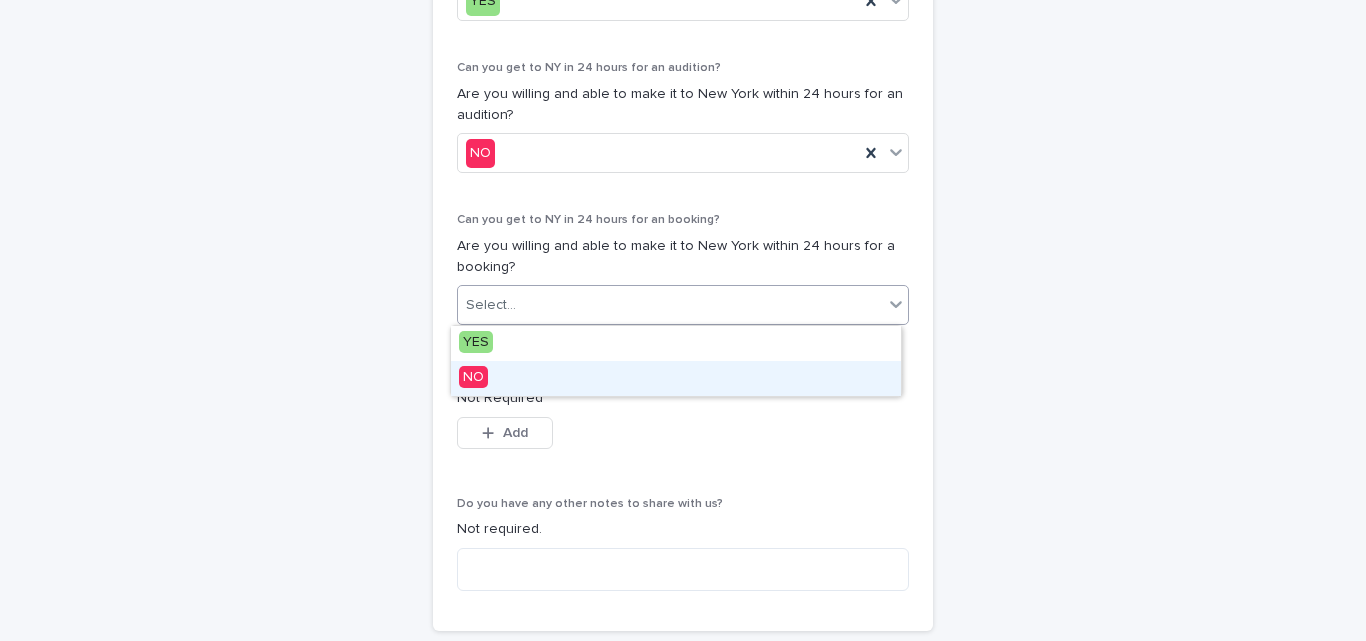 click on "NO" at bounding box center [676, 378] 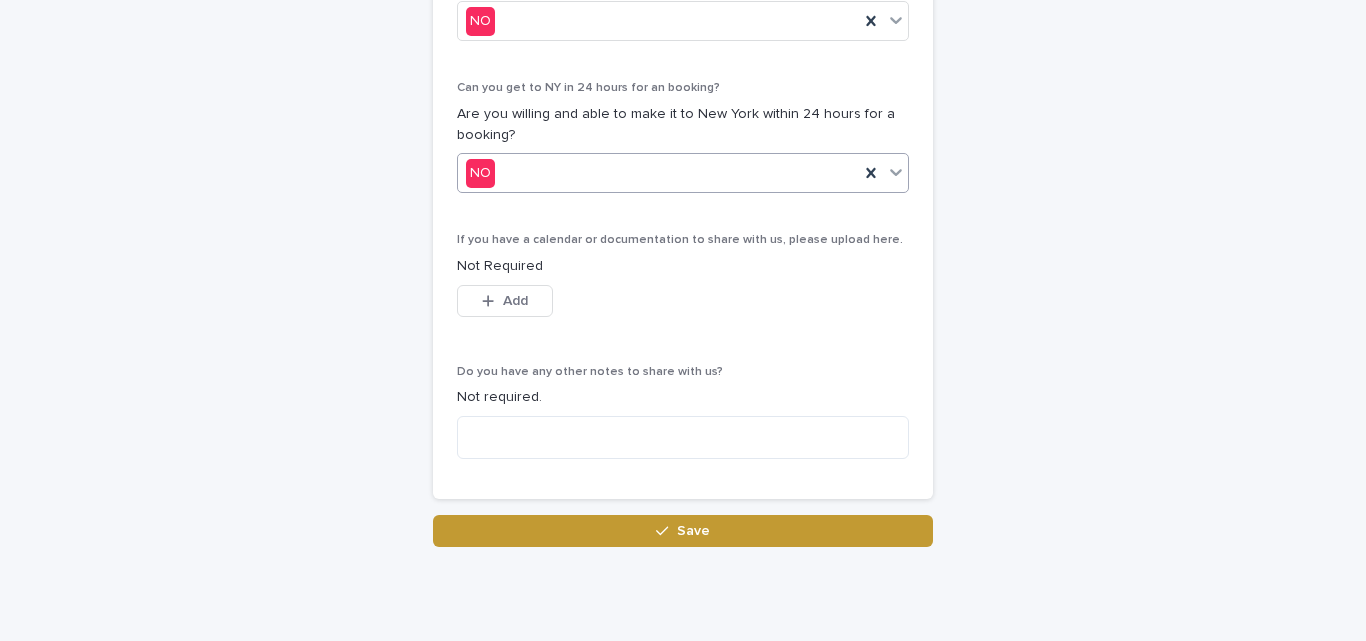 scroll, scrollTop: 1564, scrollLeft: 0, axis: vertical 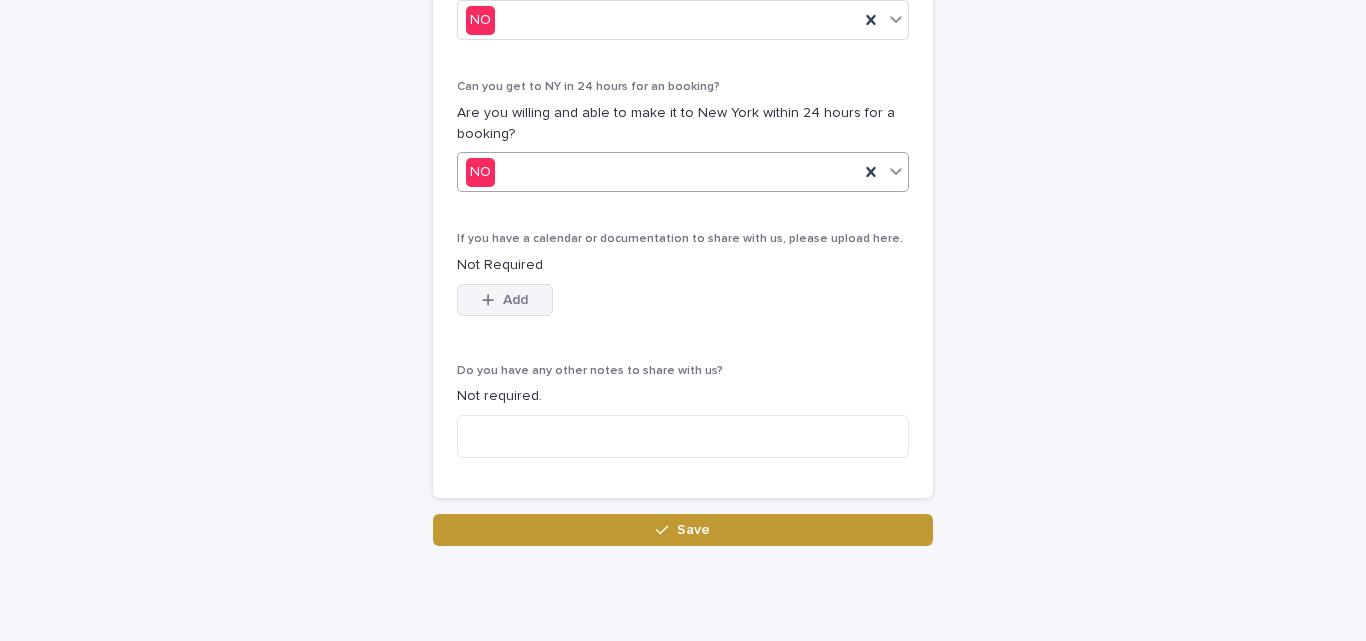 click on "Add" at bounding box center [515, 300] 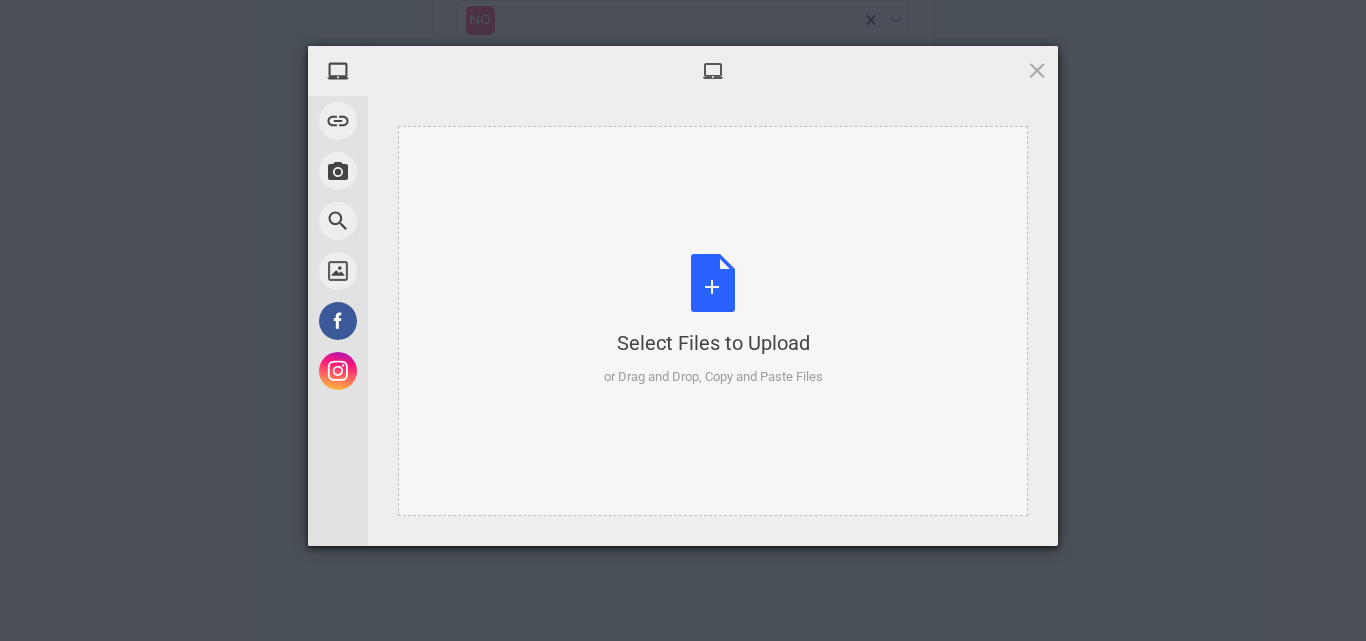 click on "Select Files to Upload
or Drag and Drop, Copy and Paste Files" at bounding box center (713, 320) 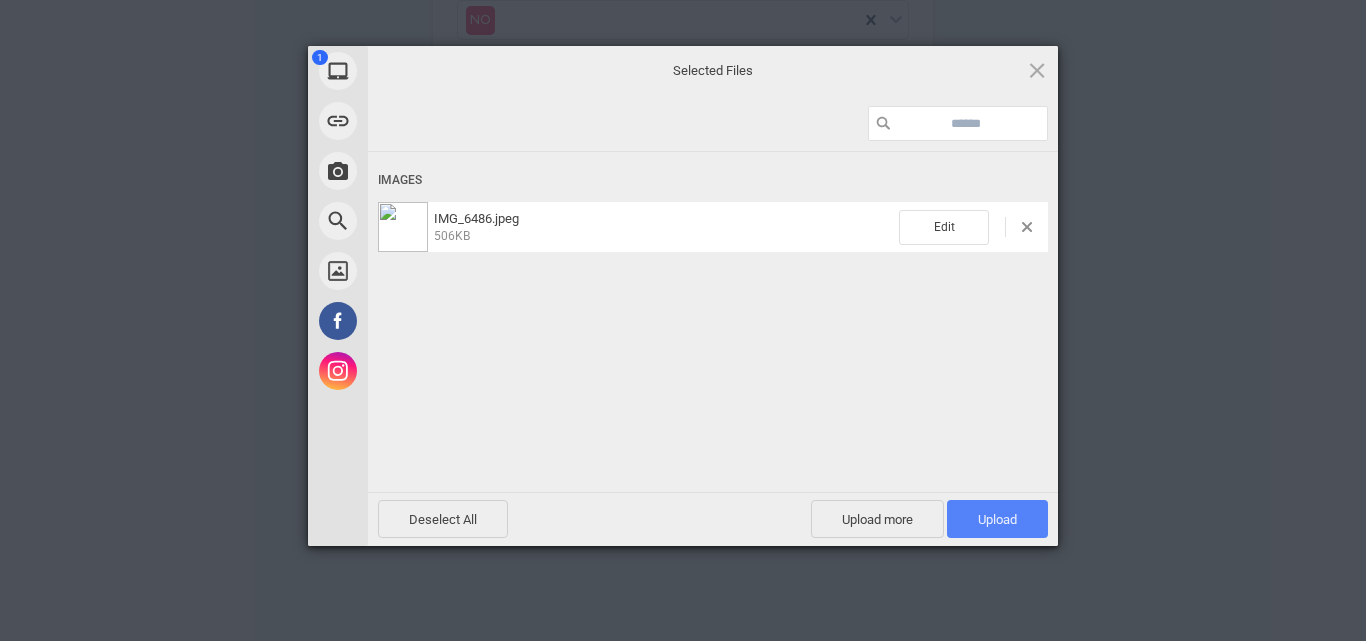 click on "Upload
1" at bounding box center (997, 519) 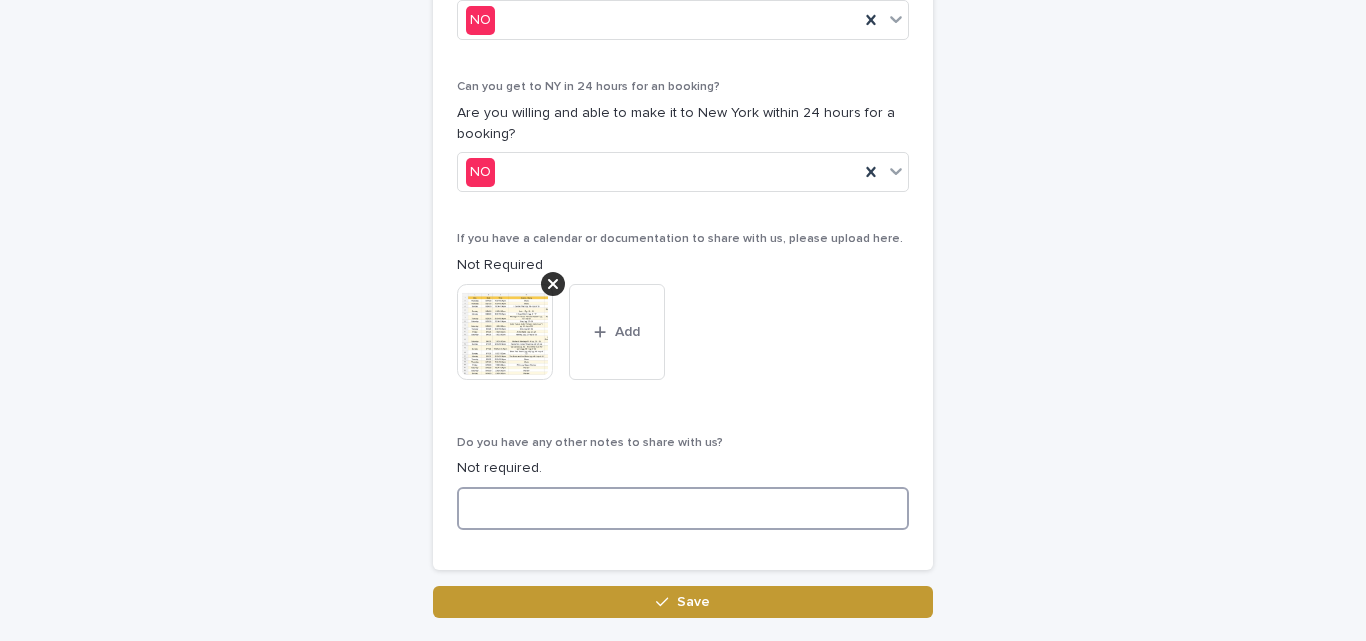 click at bounding box center [683, 508] 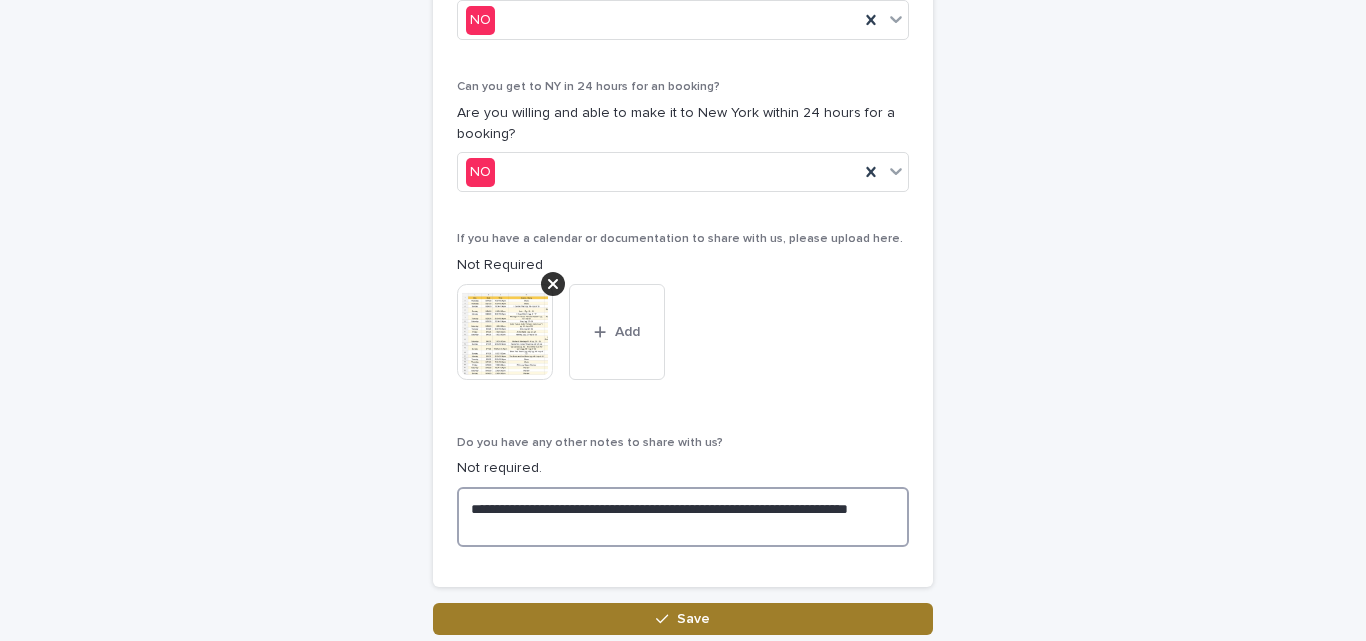 type on "**********" 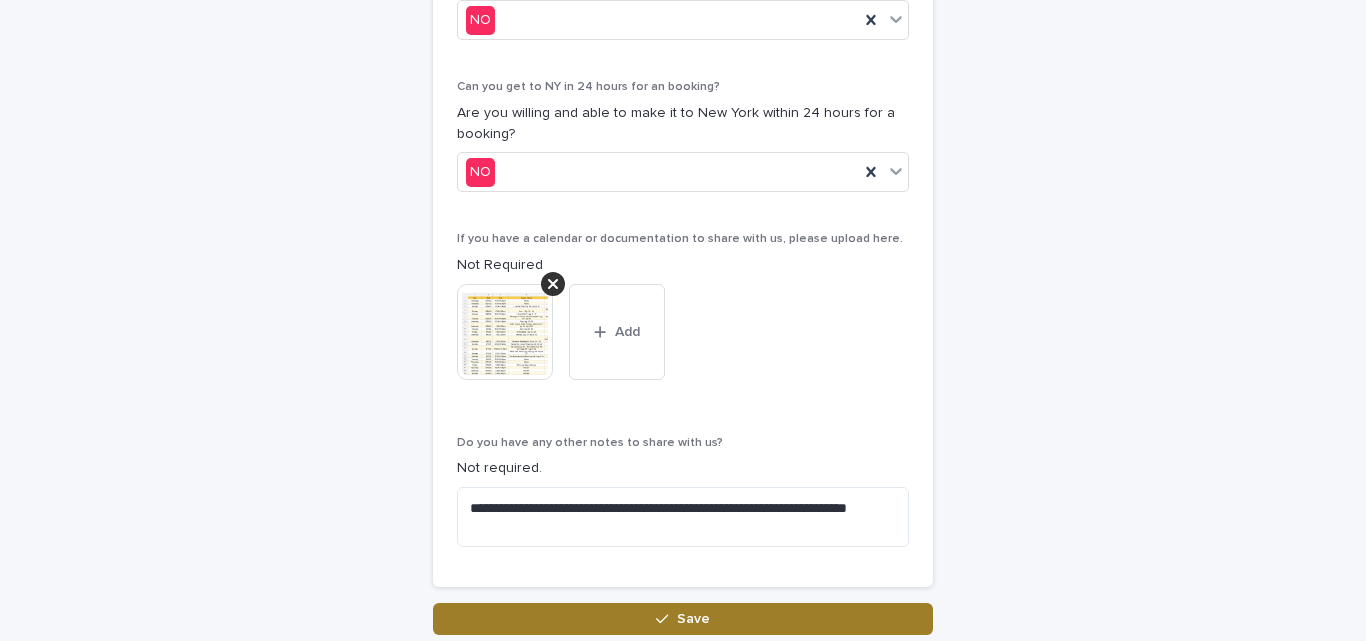 click on "Save" at bounding box center [683, 619] 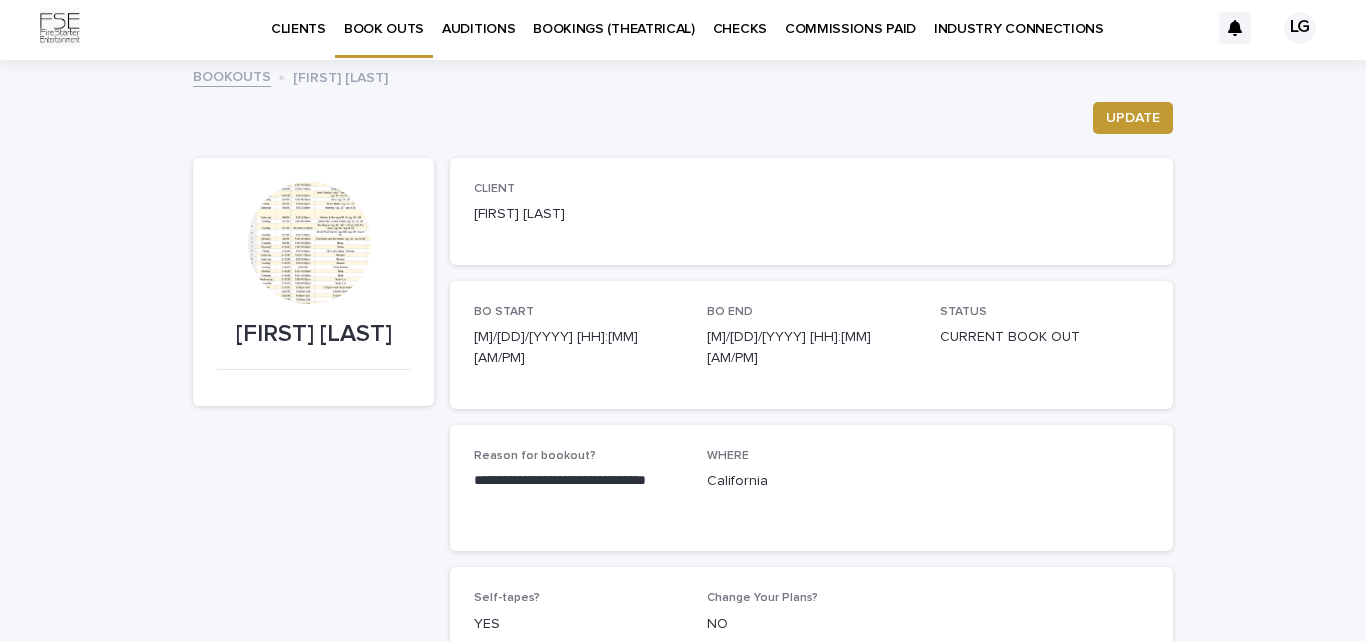 scroll, scrollTop: 0, scrollLeft: 0, axis: both 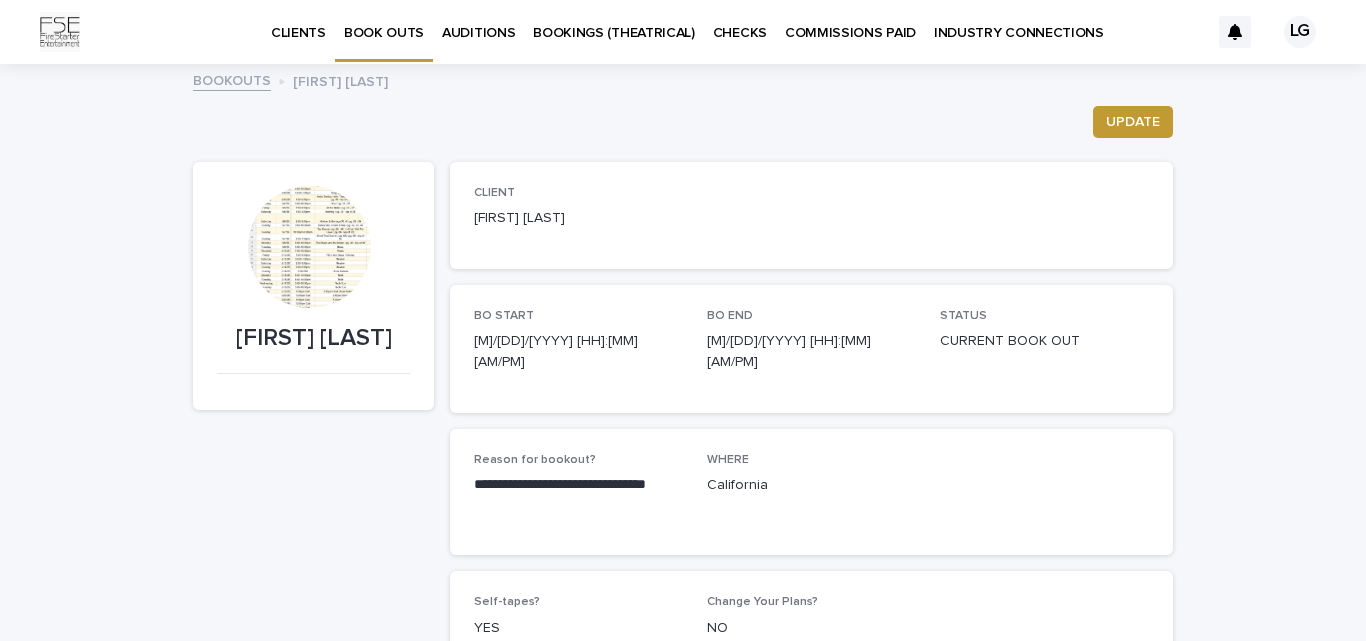 click on "BOOKINGS  (THEATRICAL)" at bounding box center (614, 21) 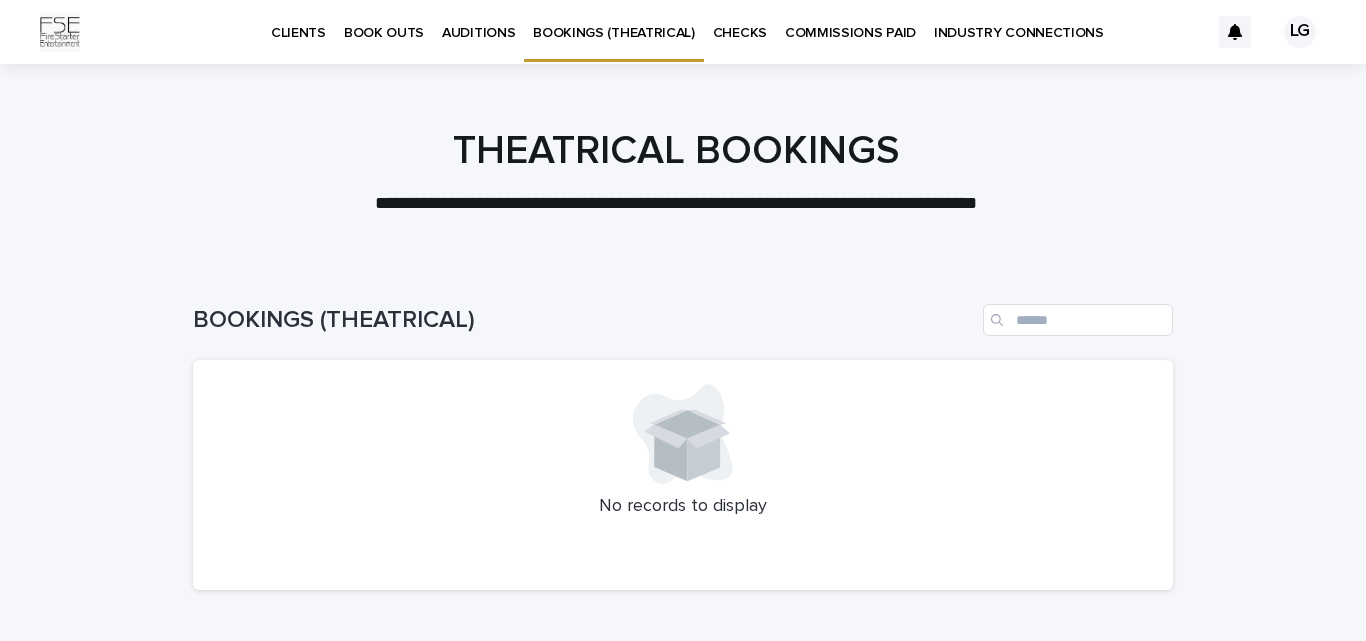click on "AUDITIONS" at bounding box center (478, 21) 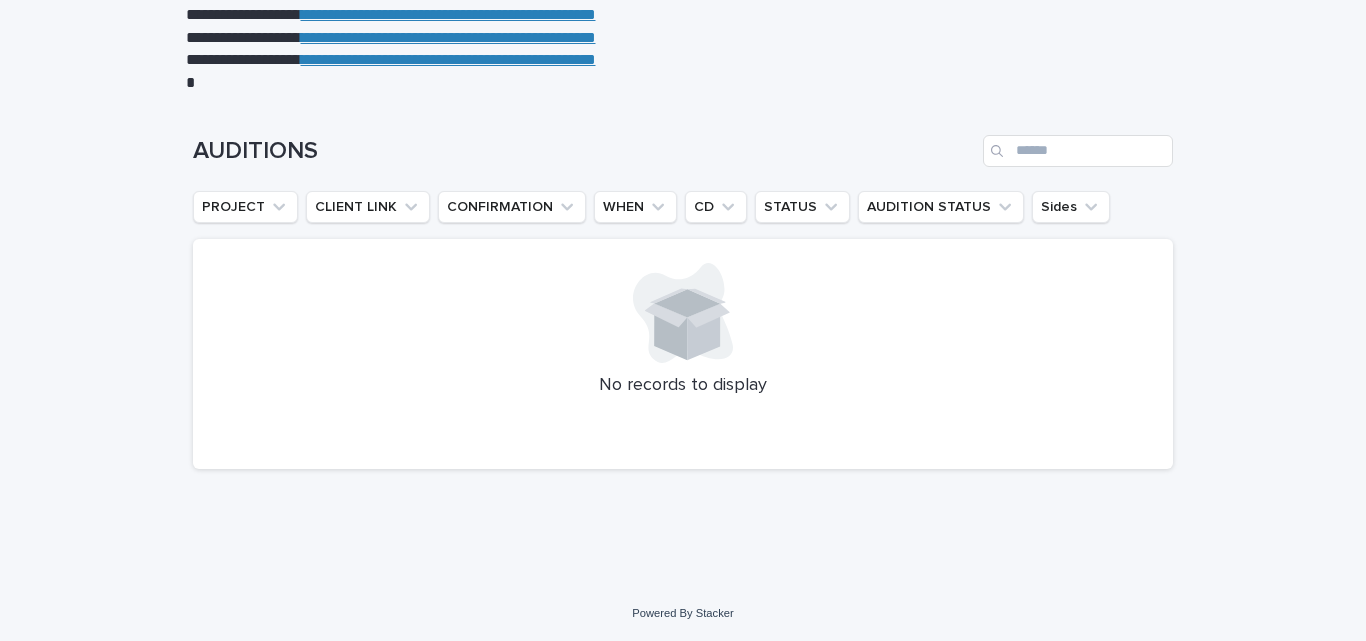 scroll, scrollTop: 0, scrollLeft: 0, axis: both 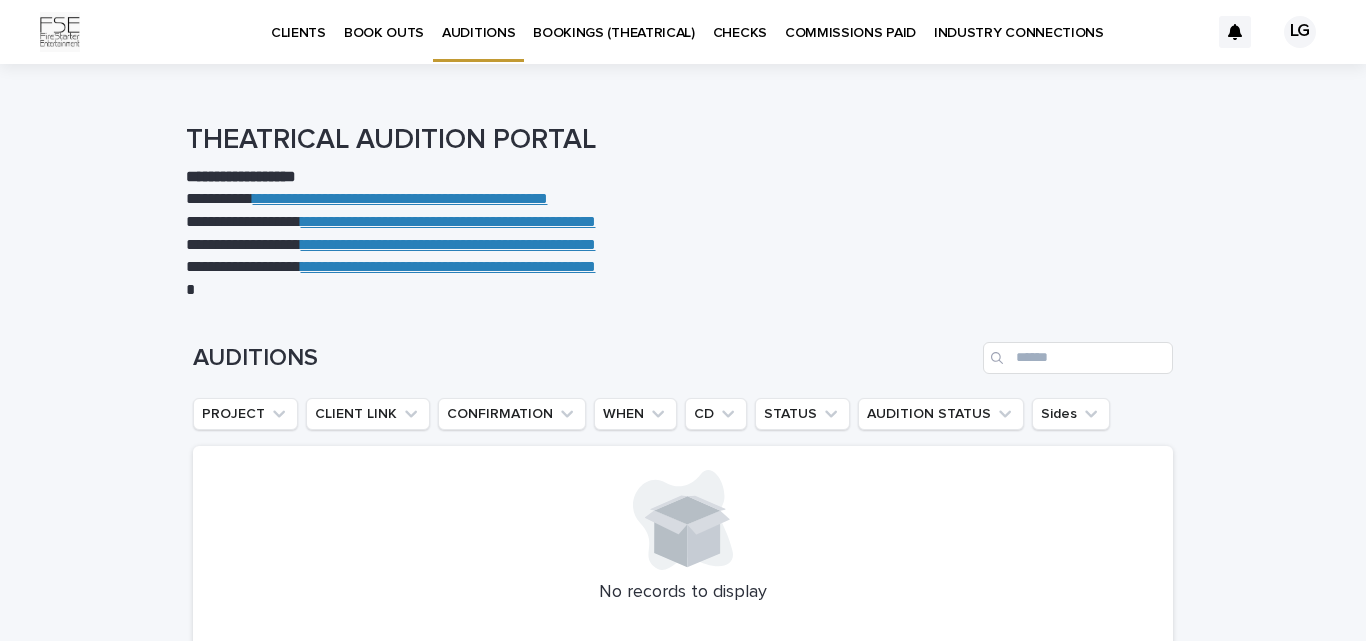 click on "COMMISSIONS PAID" at bounding box center [850, 21] 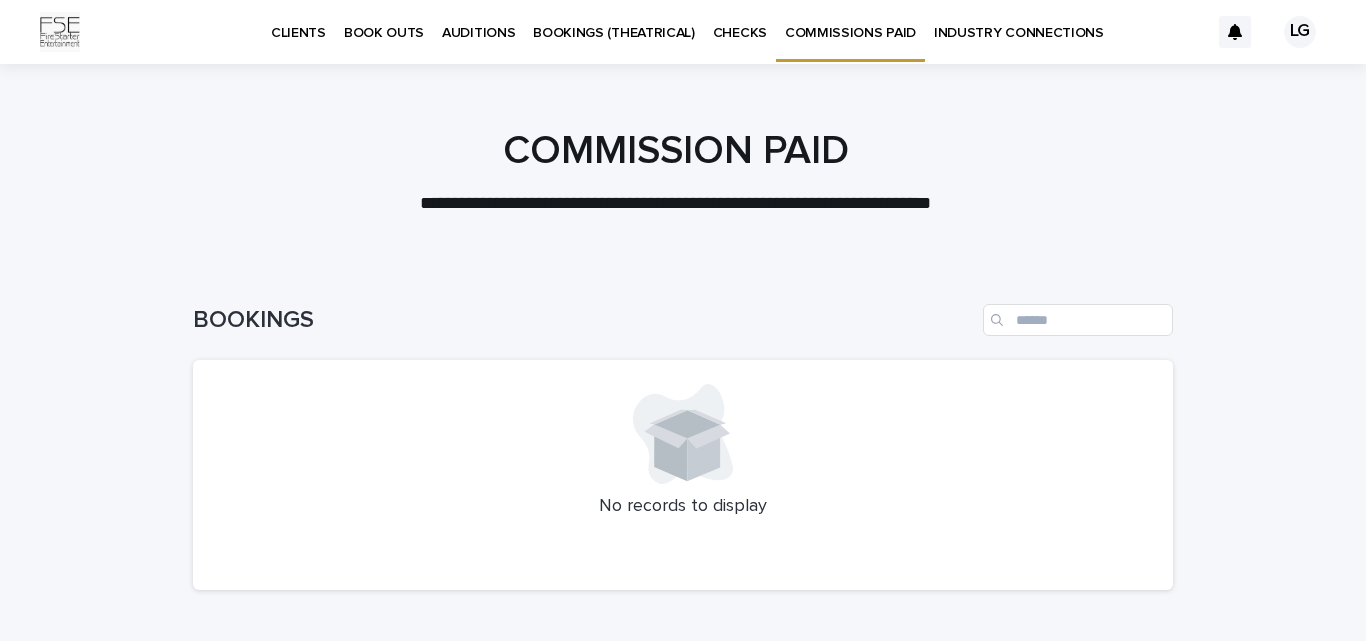 click on "INDUSTRY CONNECTIONS" at bounding box center (1019, 21) 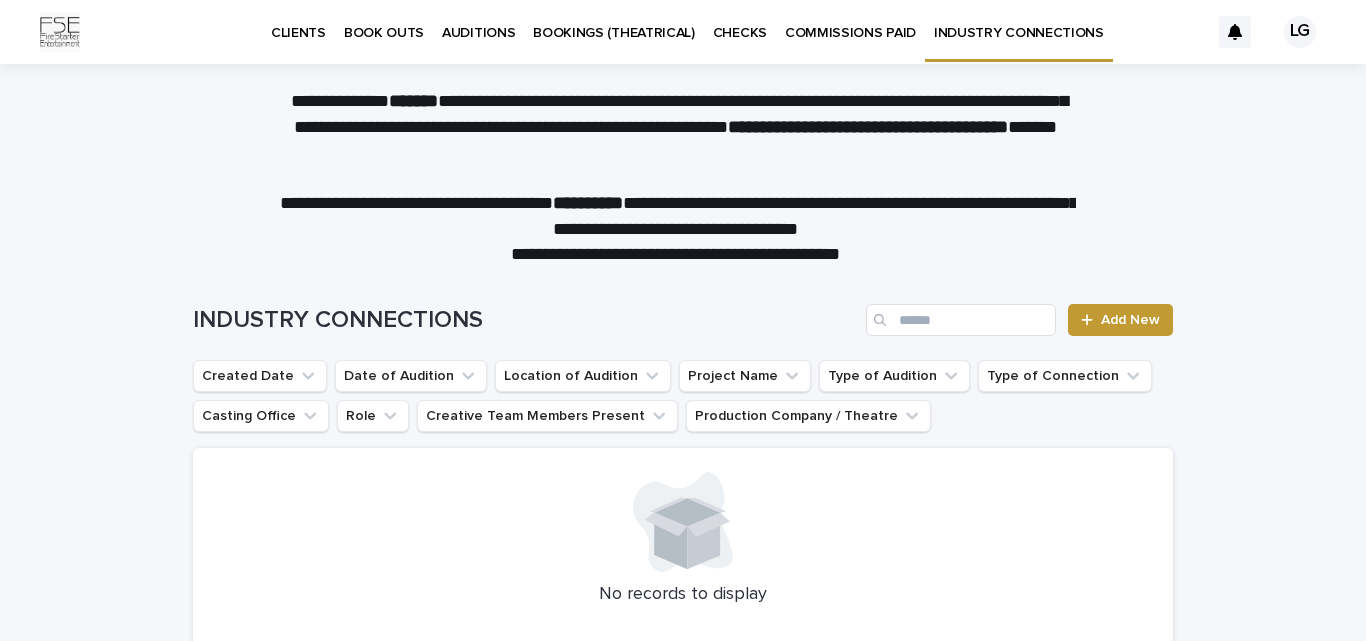 click on "INDUSTRY CONNECTIONS" at bounding box center (1019, 21) 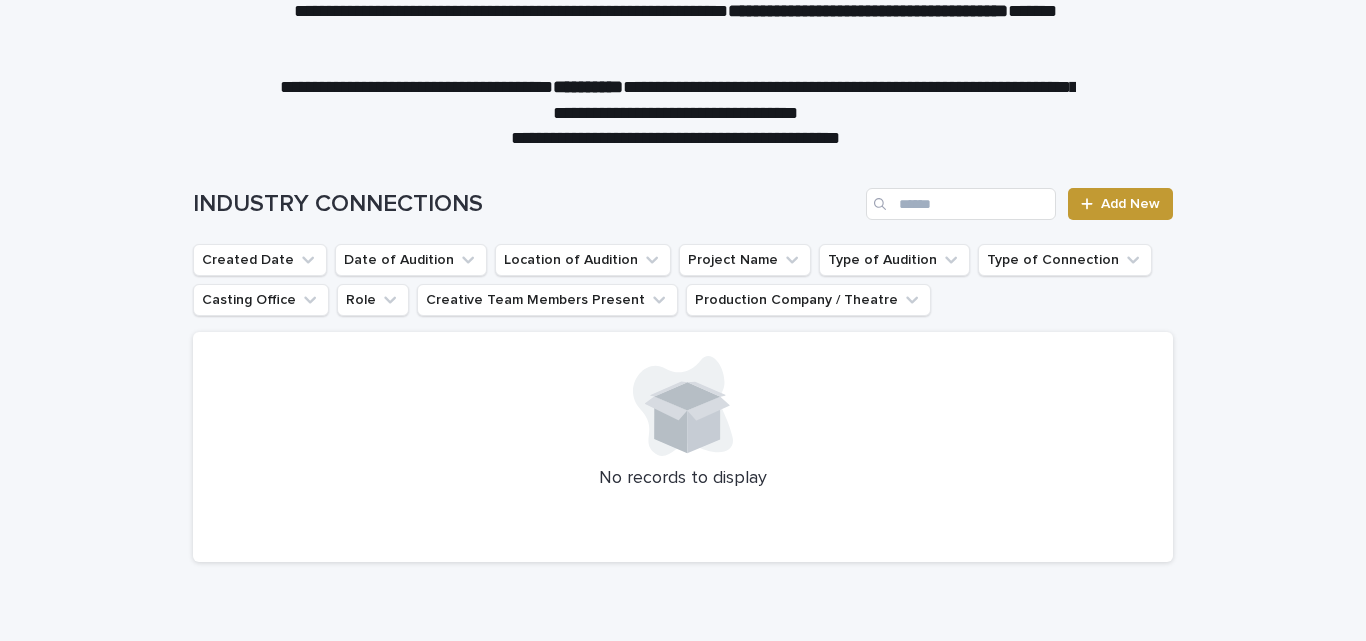 scroll, scrollTop: 0, scrollLeft: 0, axis: both 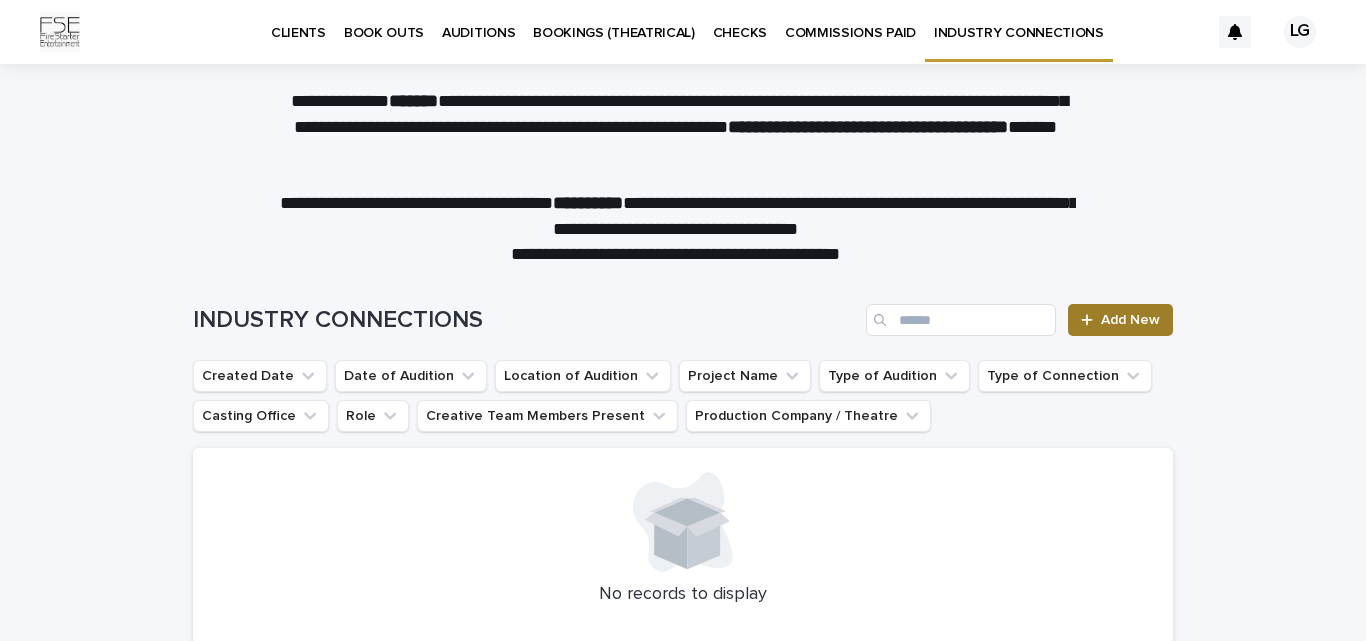 click on "Add New" at bounding box center [1120, 320] 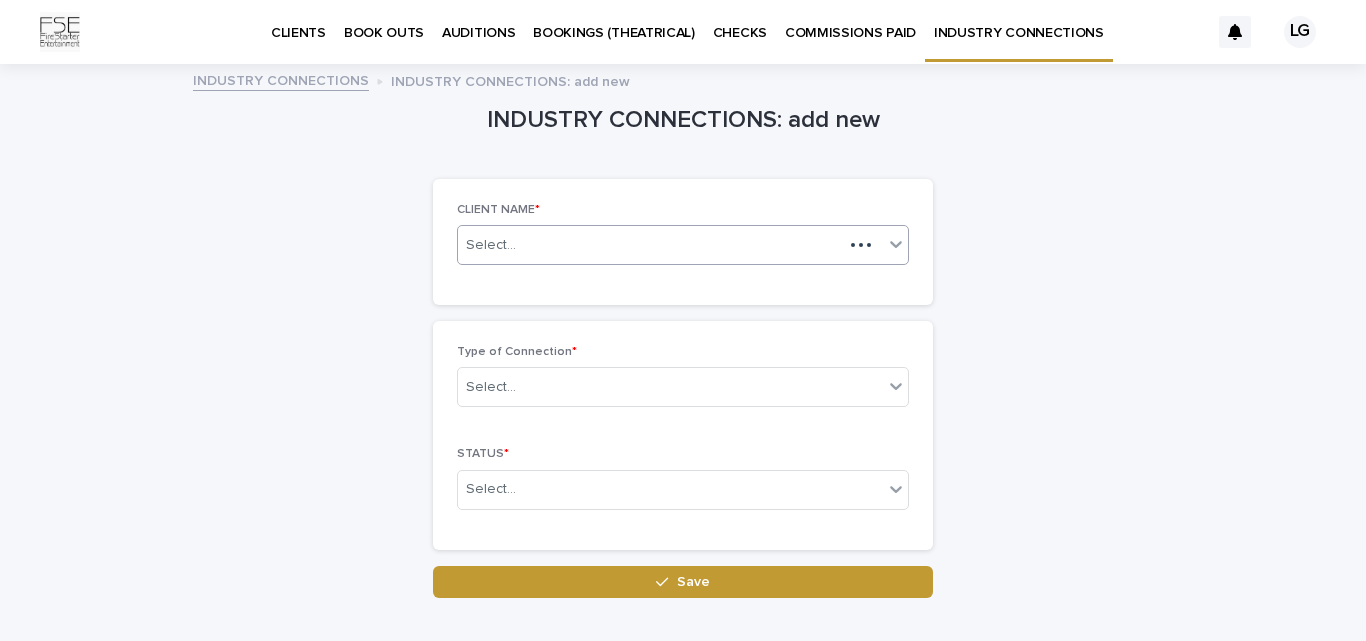click on "Select..." at bounding box center [650, 245] 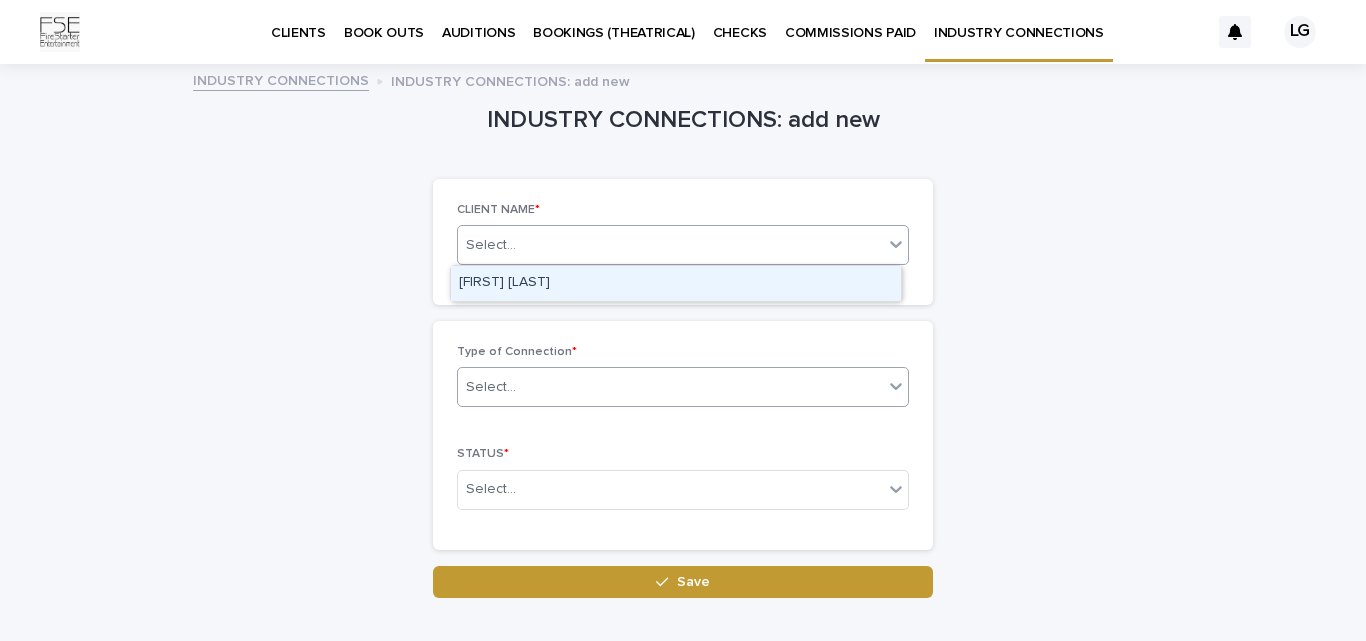 click on "Select..." at bounding box center (670, 387) 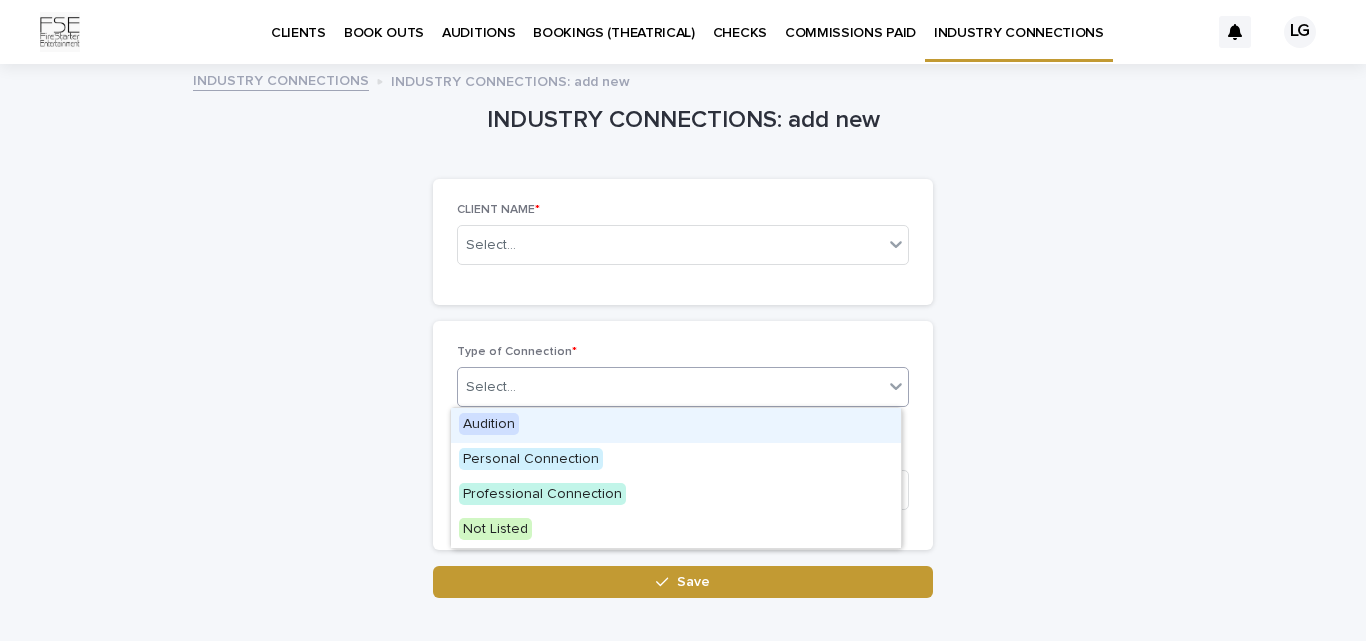 click on "Audition" at bounding box center (489, 424) 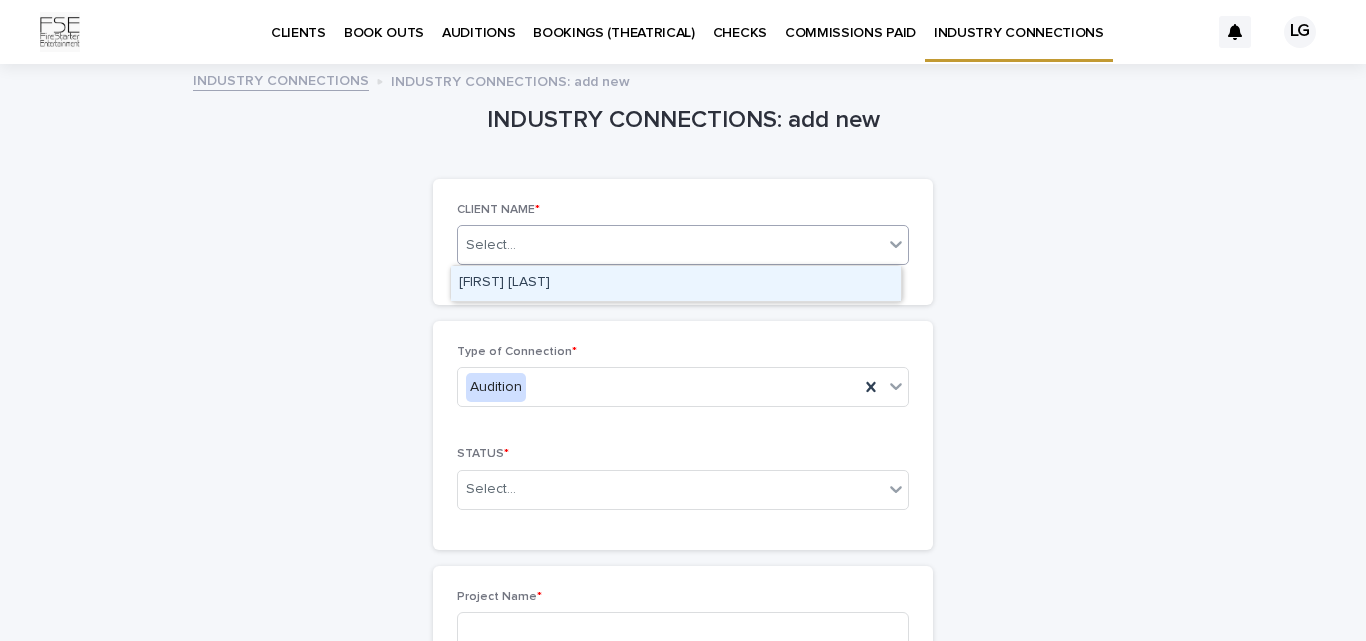 click on "Select..." at bounding box center (670, 245) 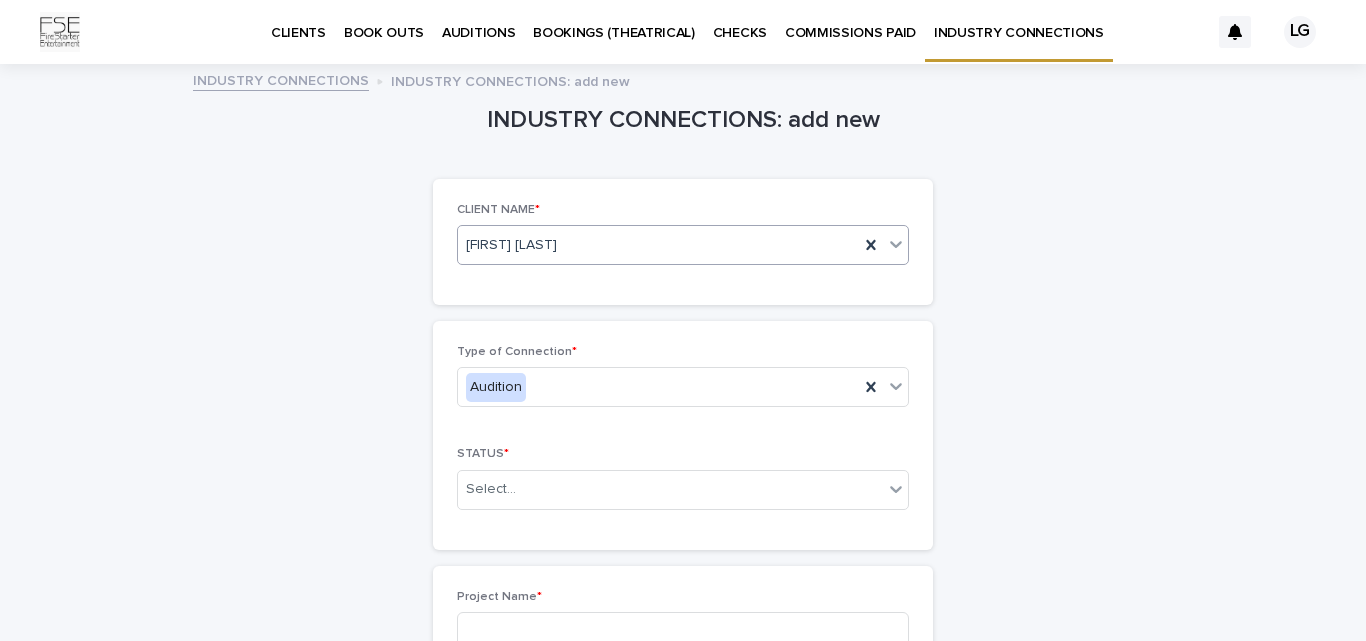 scroll, scrollTop: 142, scrollLeft: 0, axis: vertical 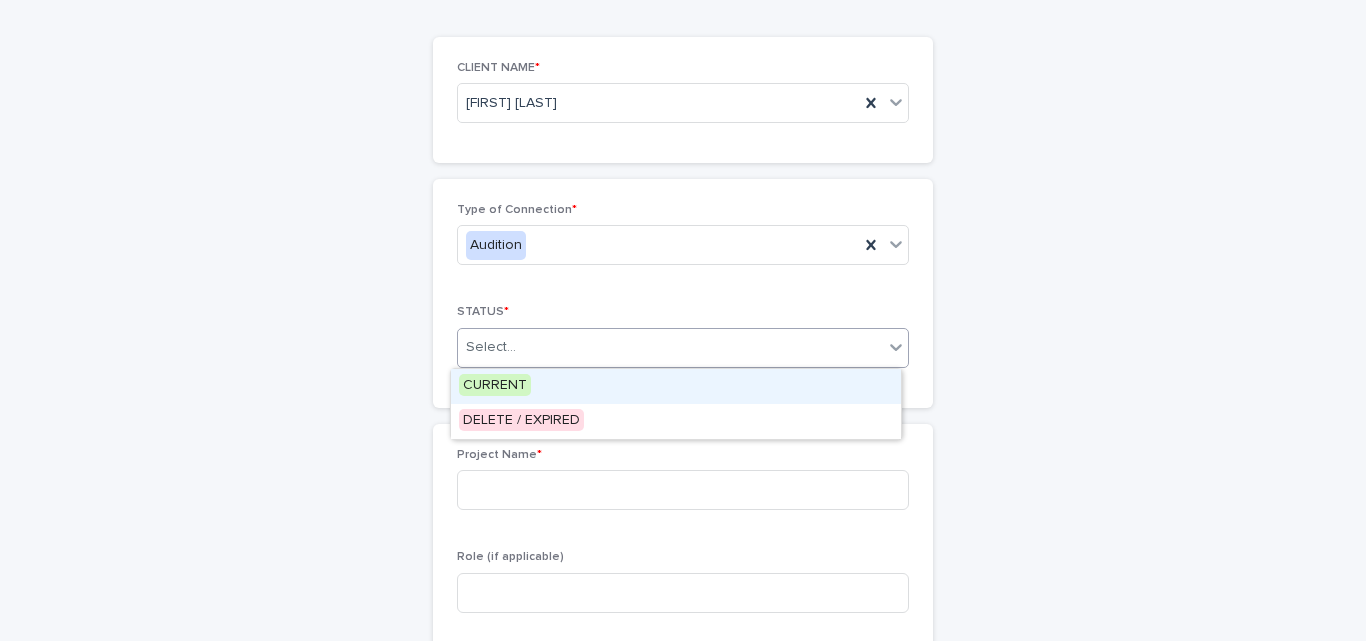 click on "Select..." at bounding box center [670, 347] 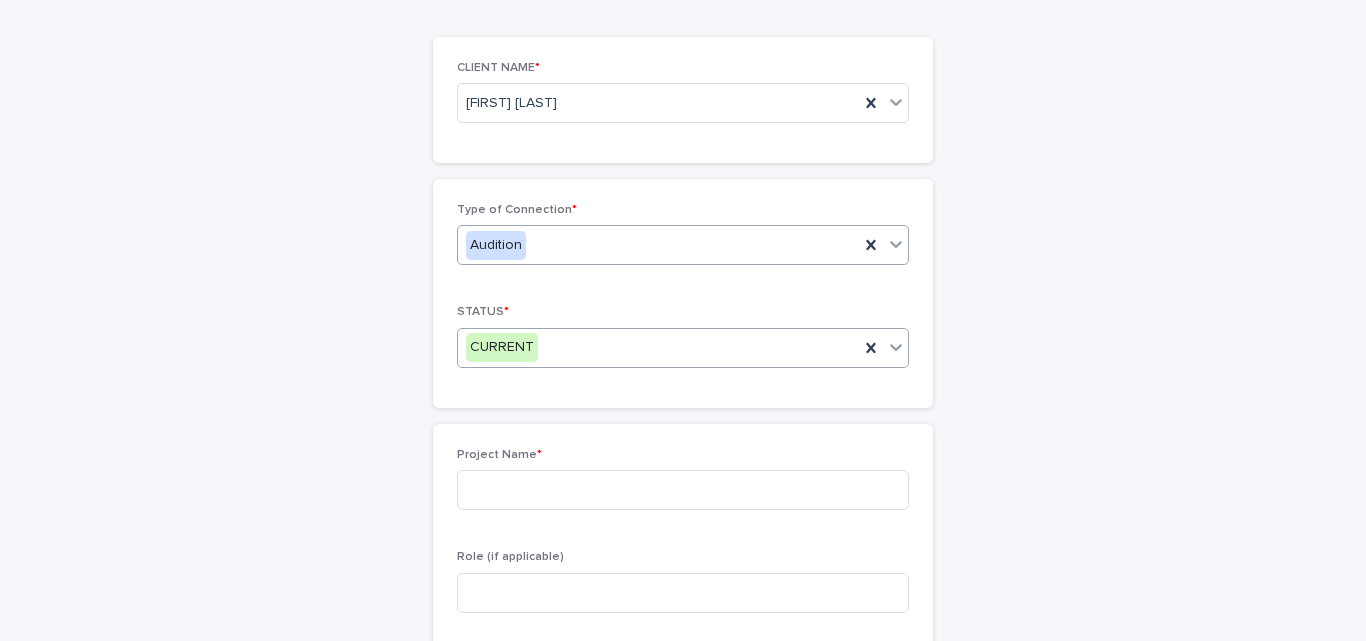 scroll, scrollTop: 194, scrollLeft: 0, axis: vertical 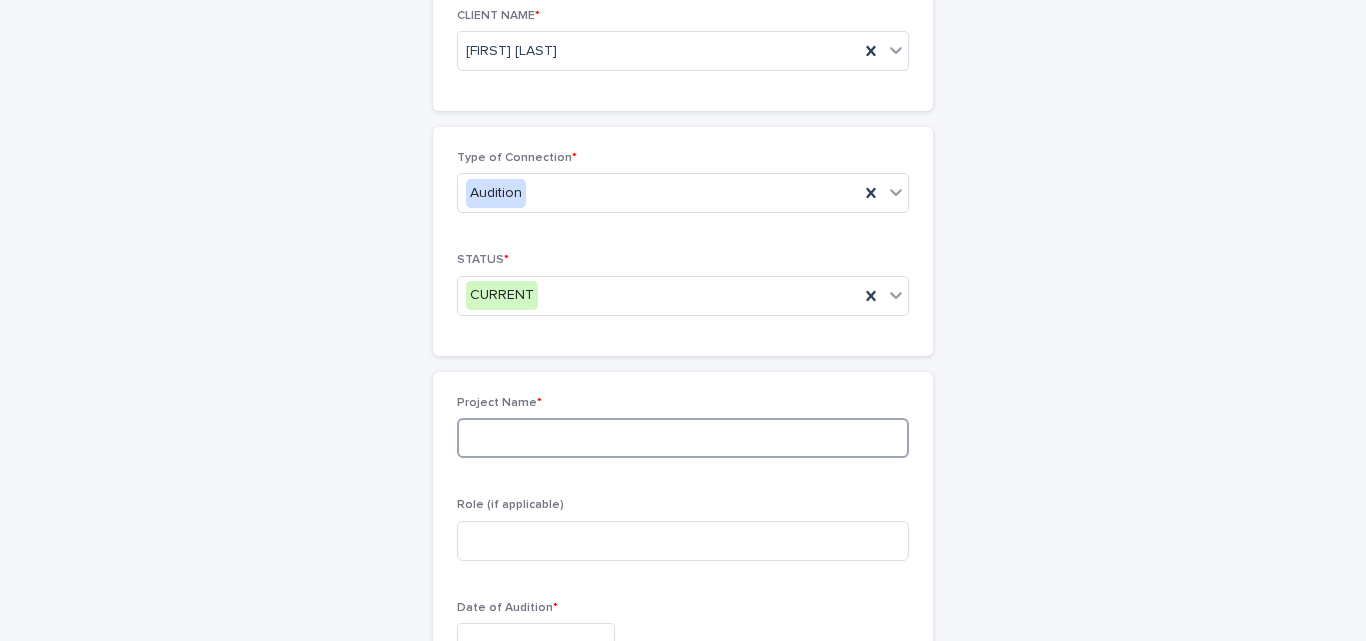 click at bounding box center (683, 438) 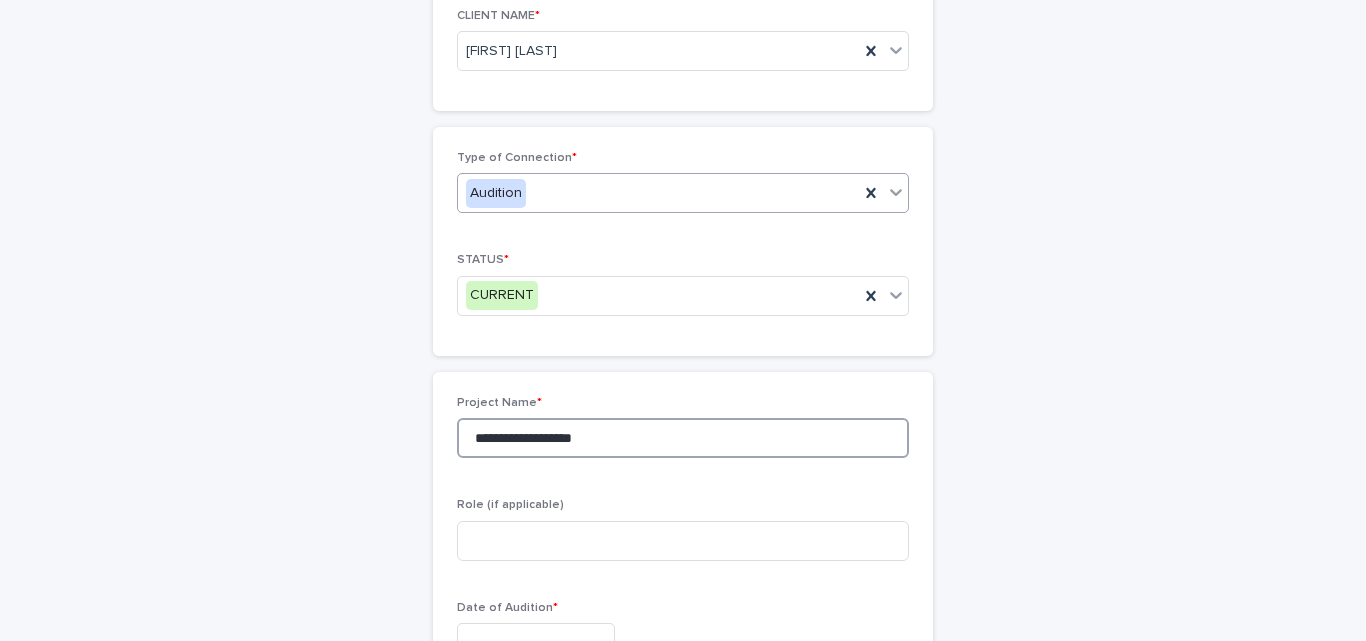 type on "**********" 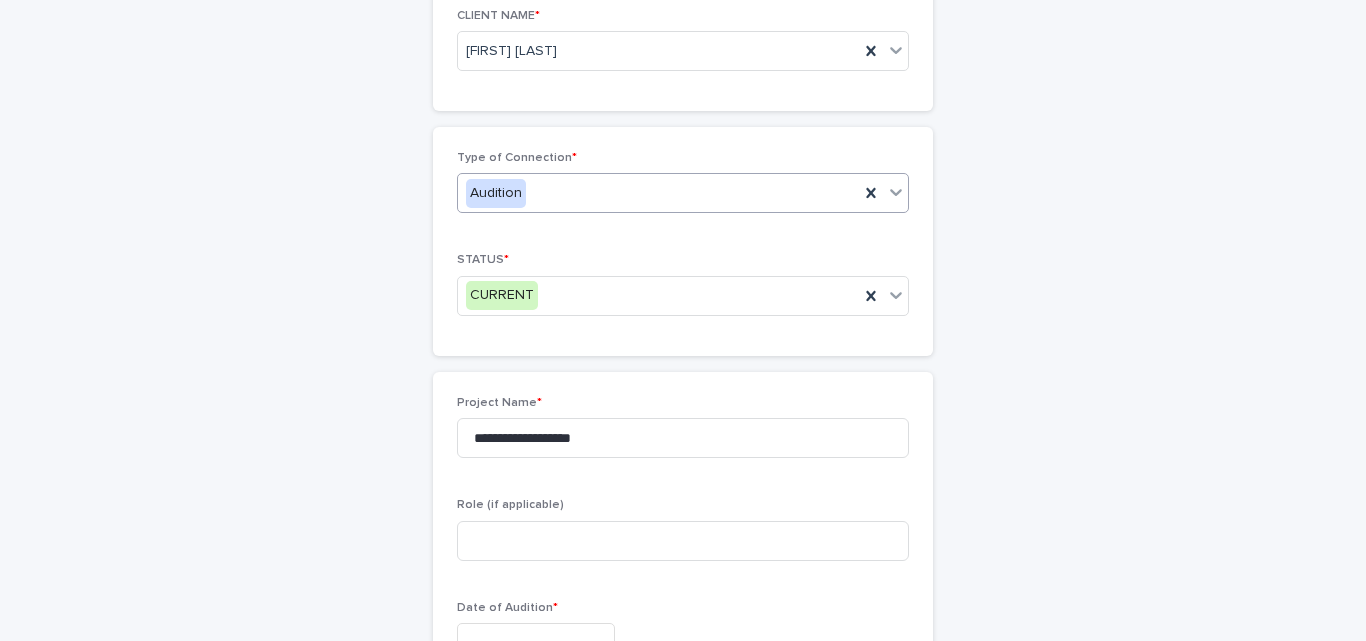 click on "Audition" at bounding box center [683, 193] 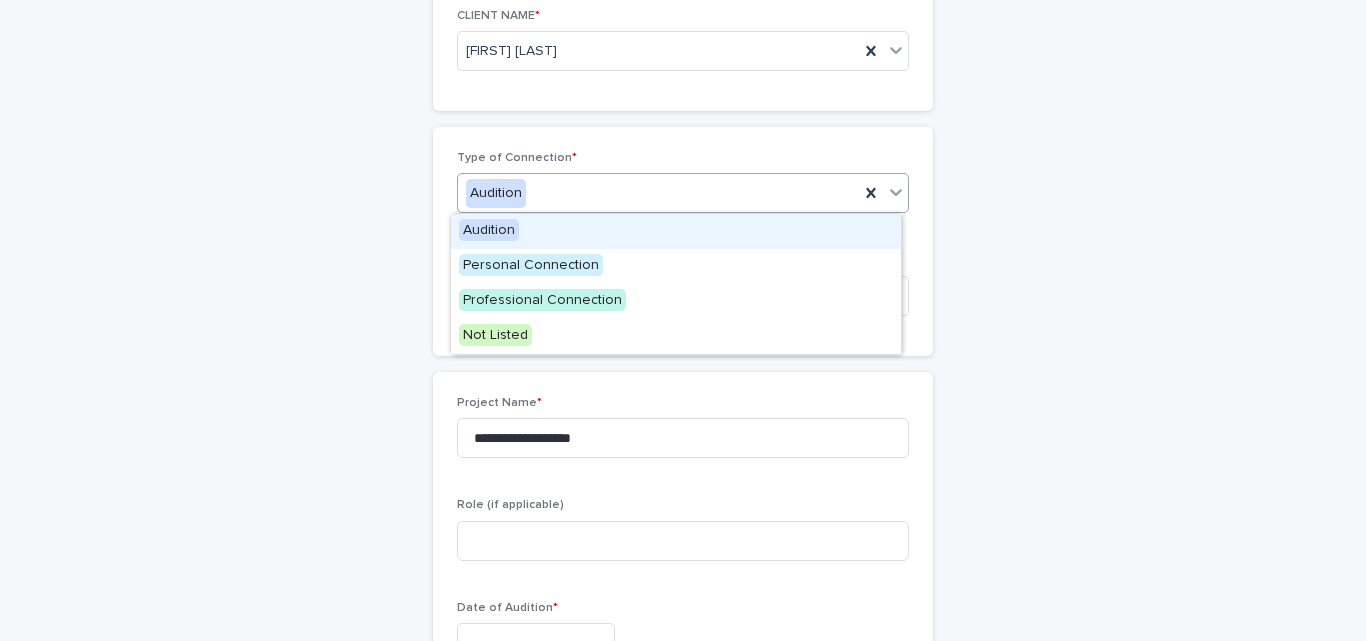 click on "**********" at bounding box center [683, 722] 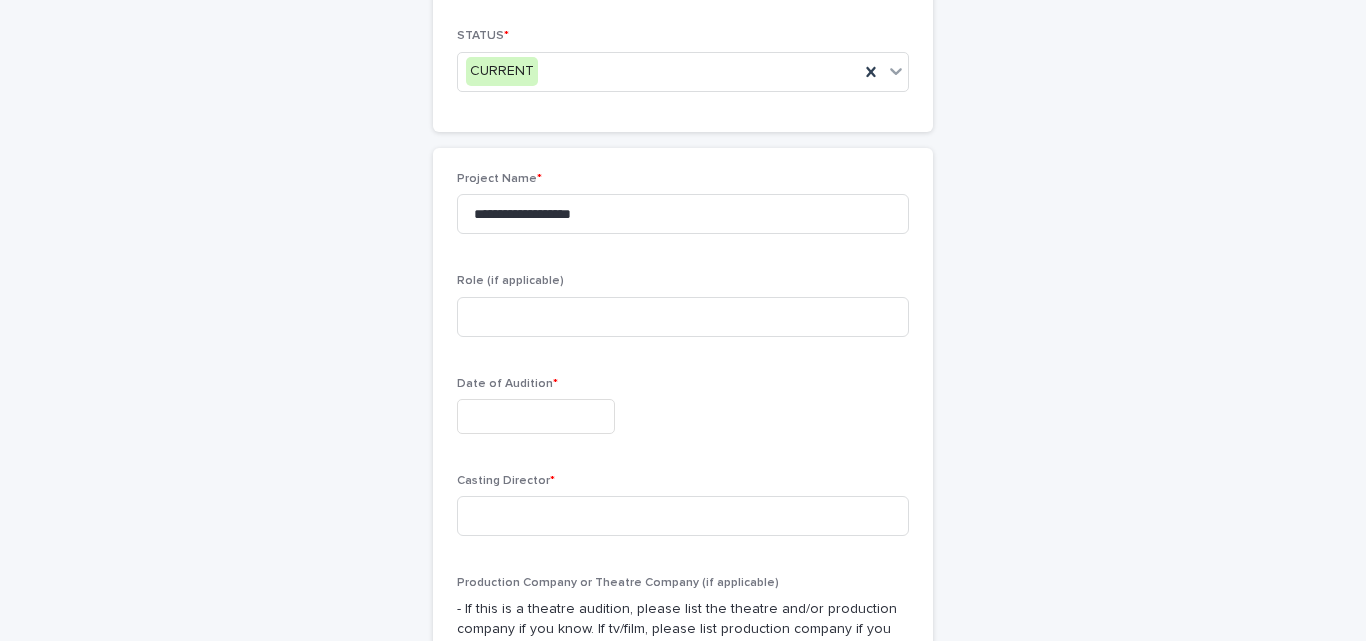 scroll, scrollTop: 421, scrollLeft: 0, axis: vertical 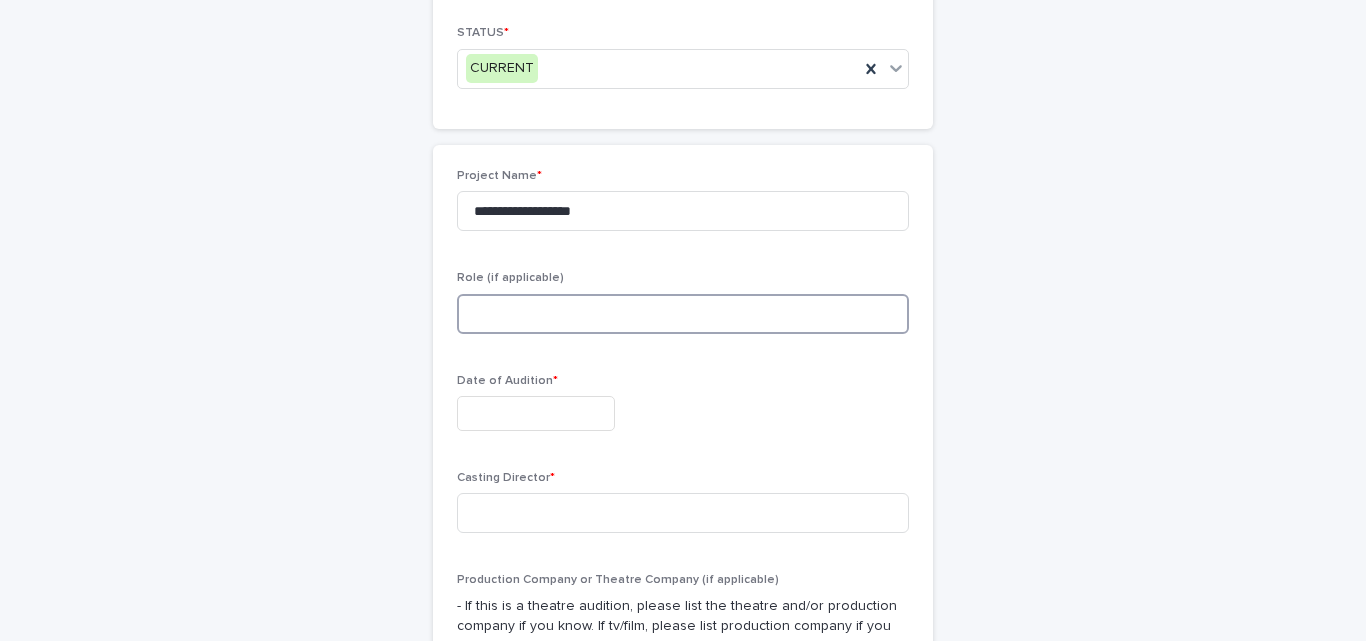 click at bounding box center (683, 314) 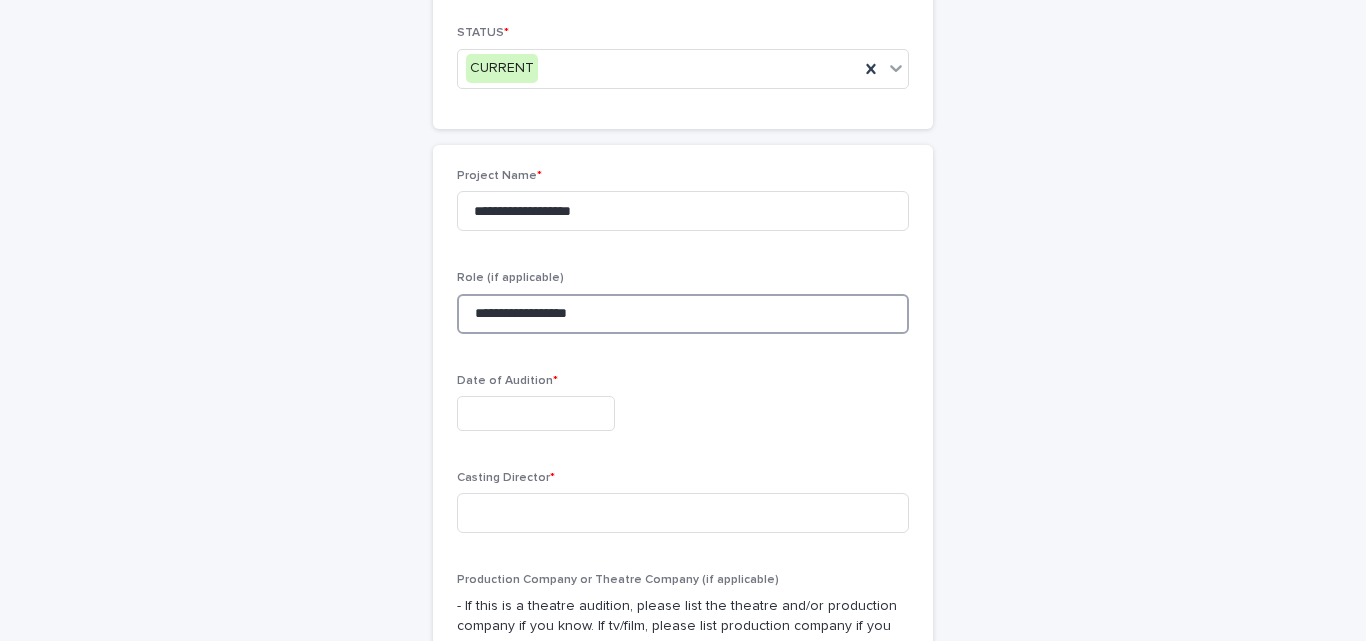 type on "**********" 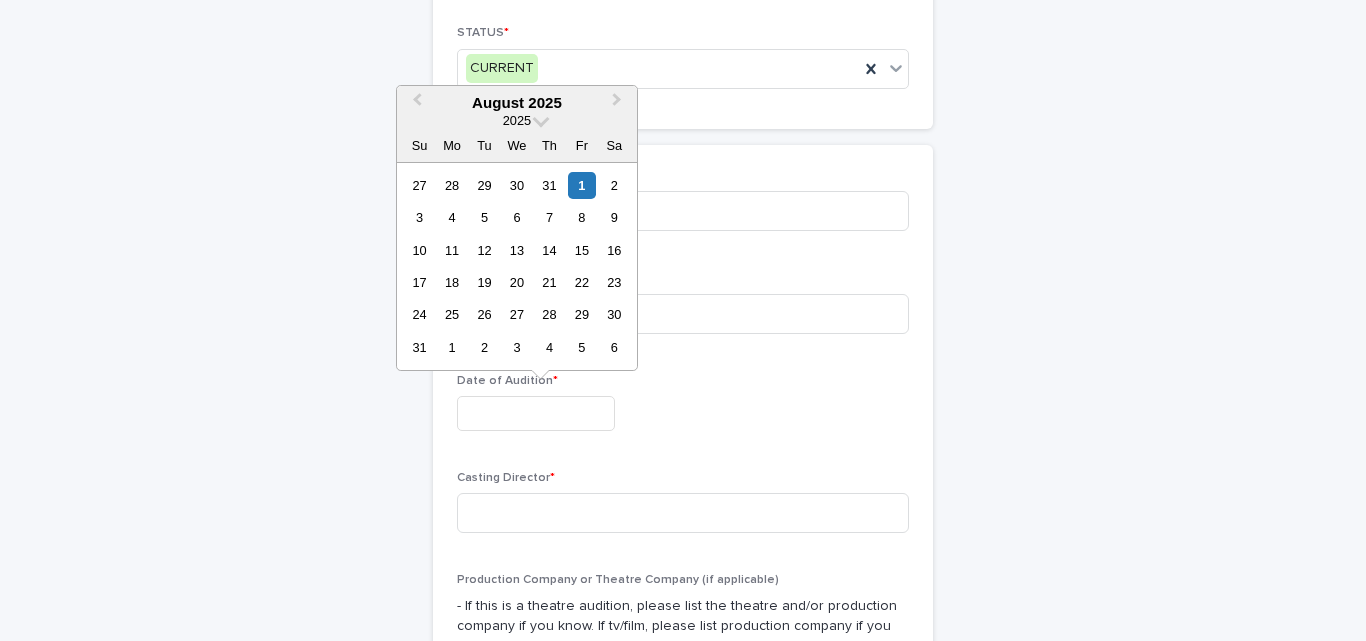 click at bounding box center (536, 413) 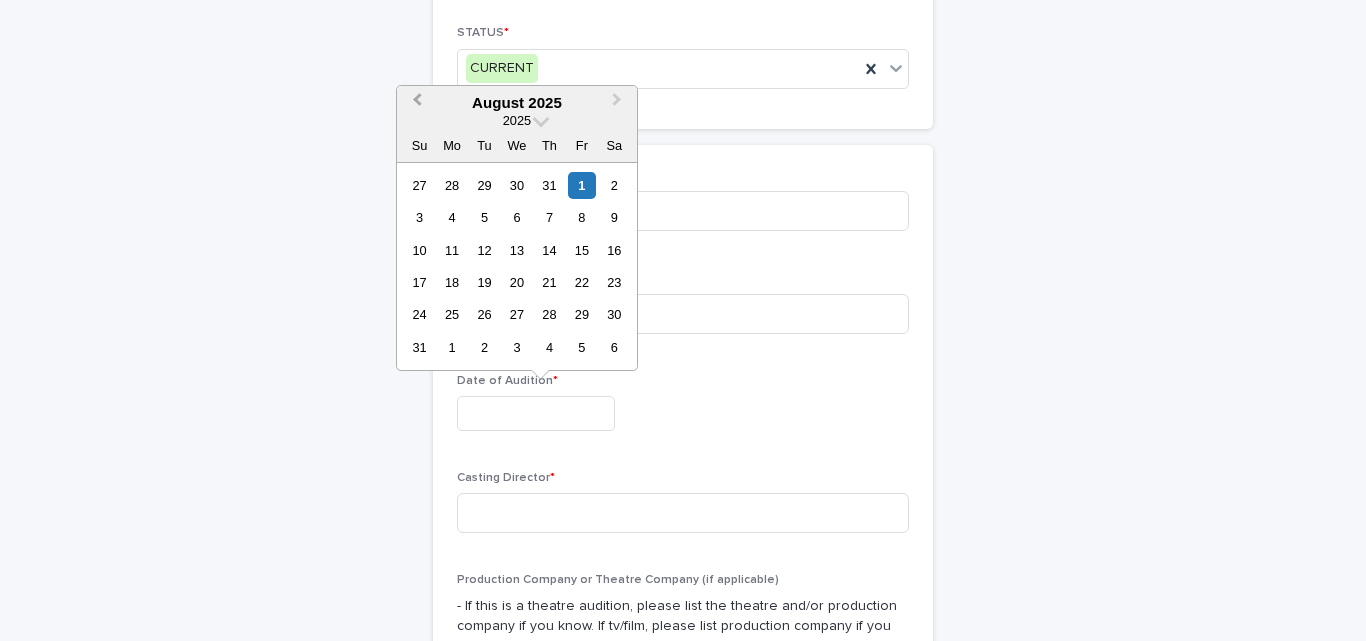 click on "Previous Month" at bounding box center (417, 102) 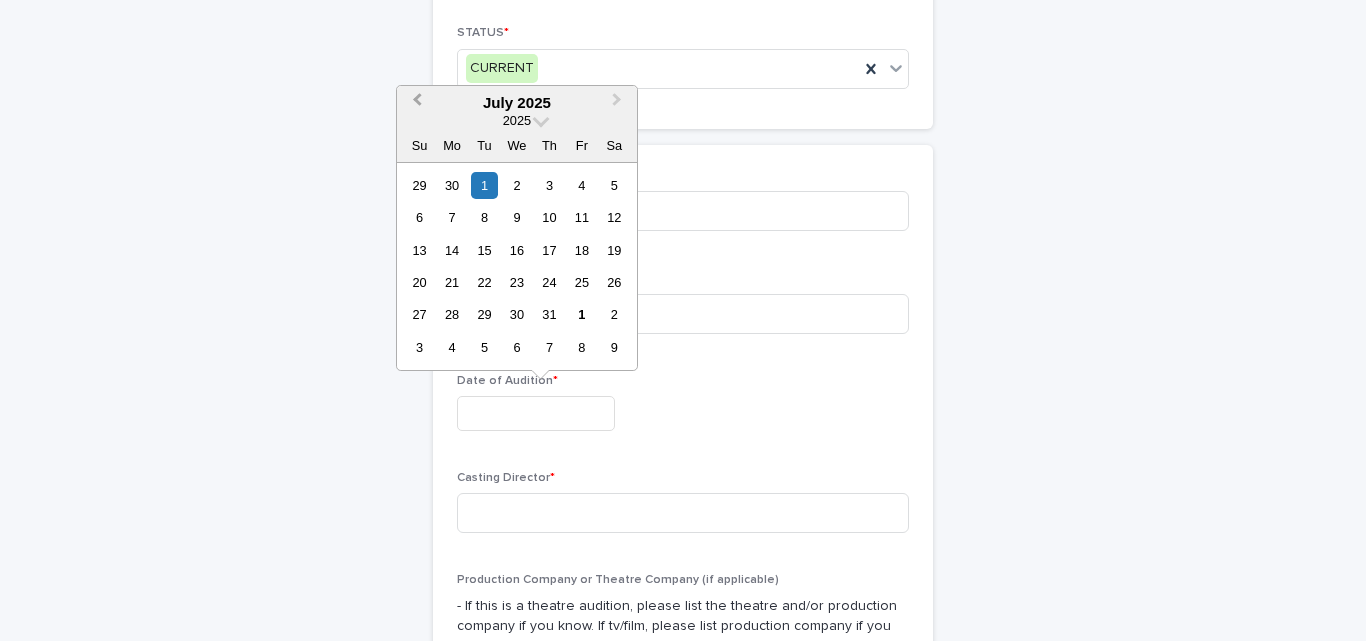 click on "Previous Month" at bounding box center [417, 102] 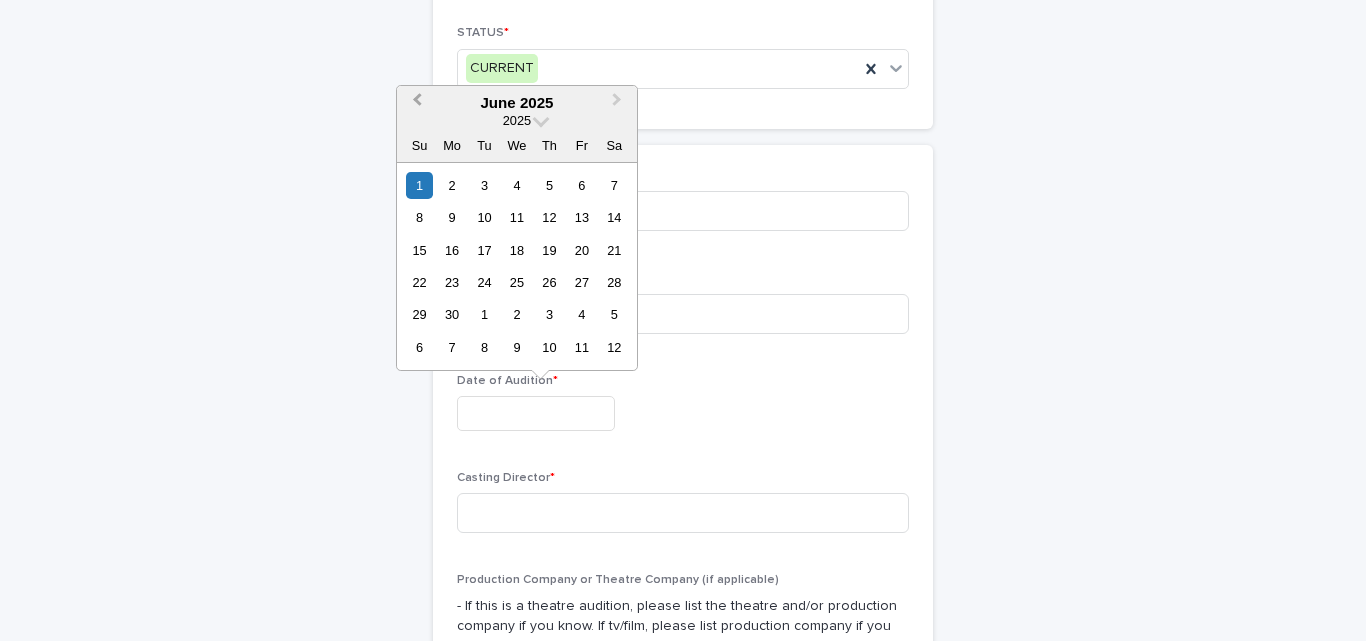 click on "Previous Month" at bounding box center [417, 102] 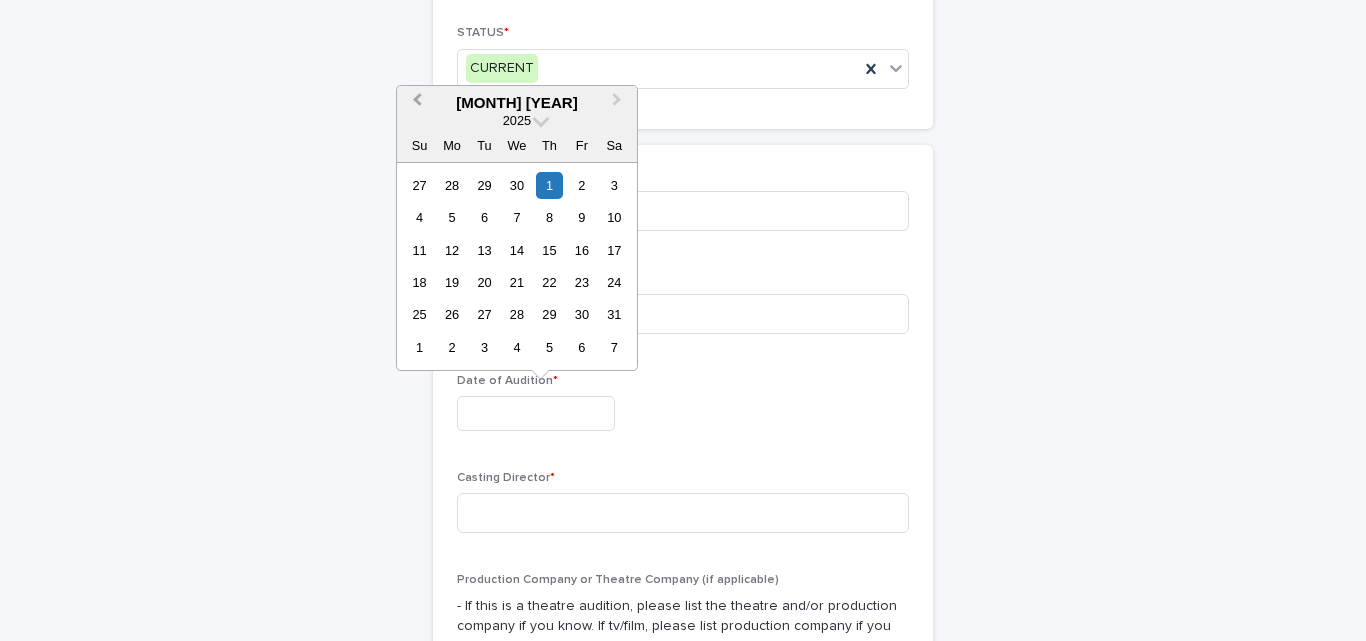 click on "Previous Month" at bounding box center [417, 102] 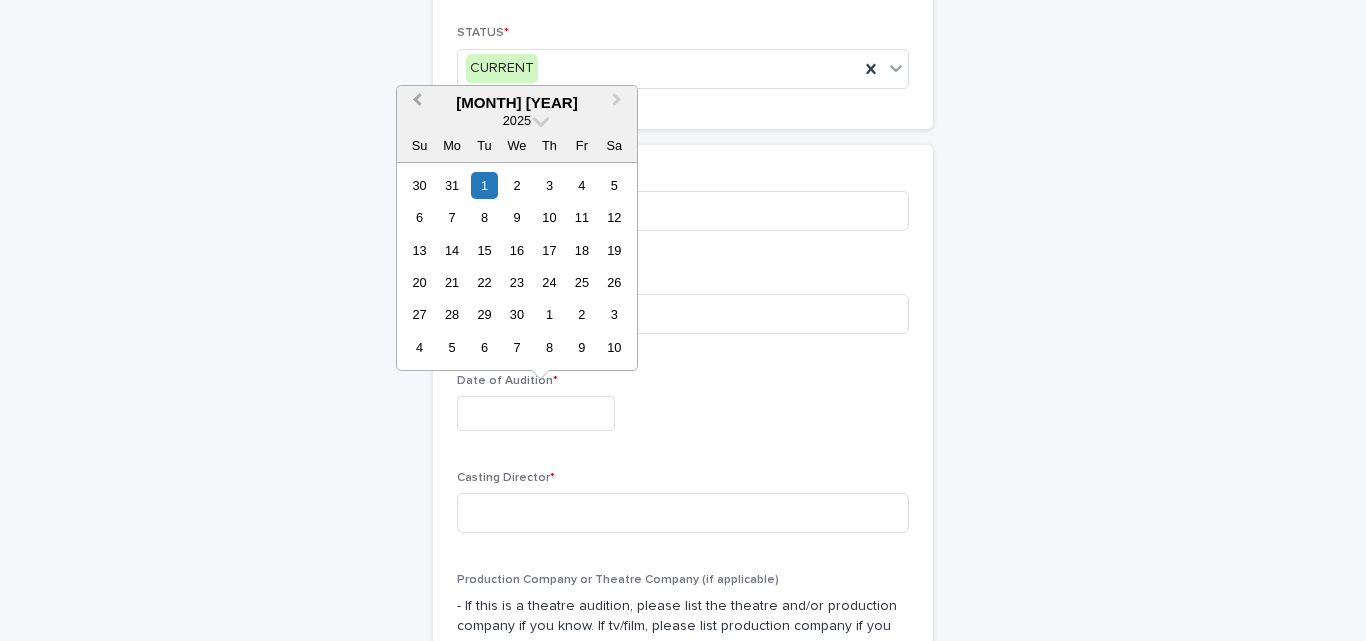 click on "Previous Month" at bounding box center [417, 102] 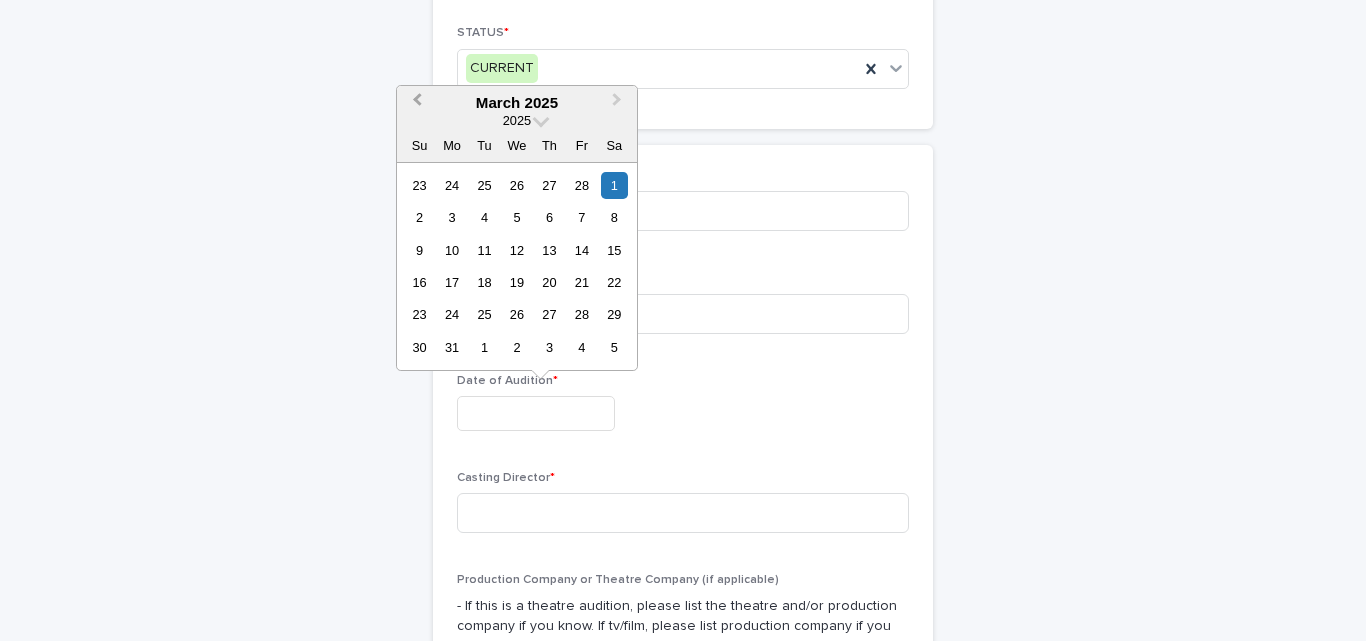 click on "Previous Month" at bounding box center (417, 102) 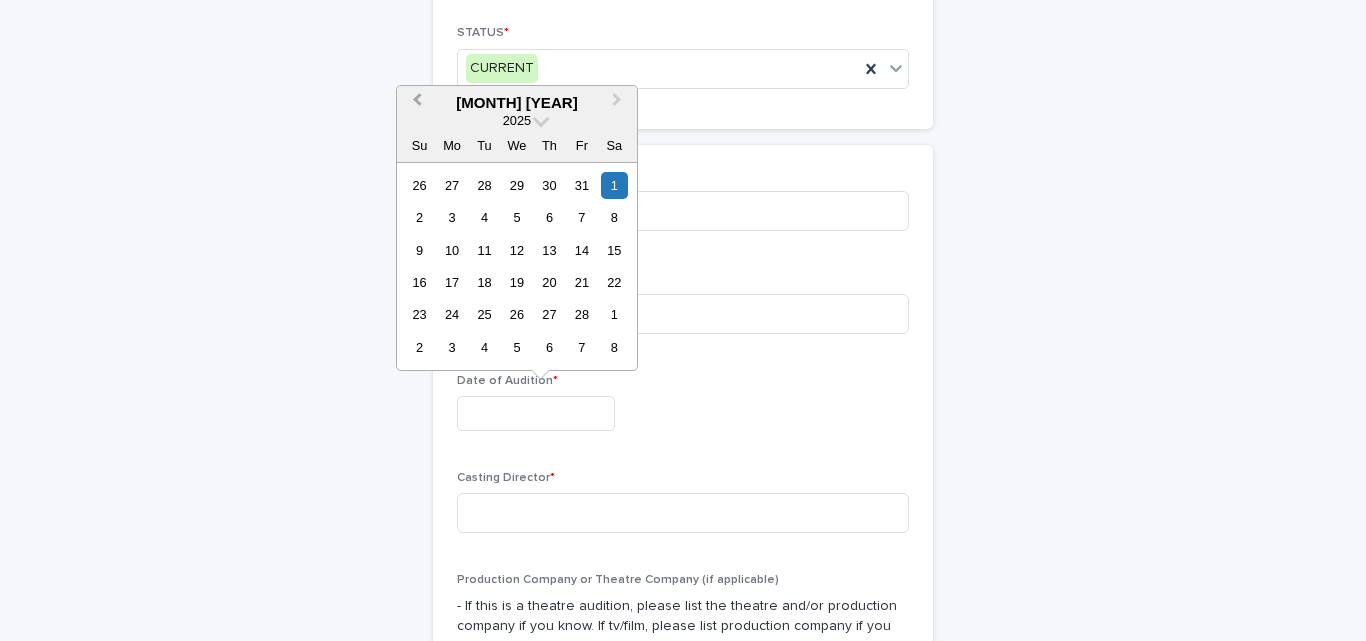 click on "Previous Month" at bounding box center [417, 102] 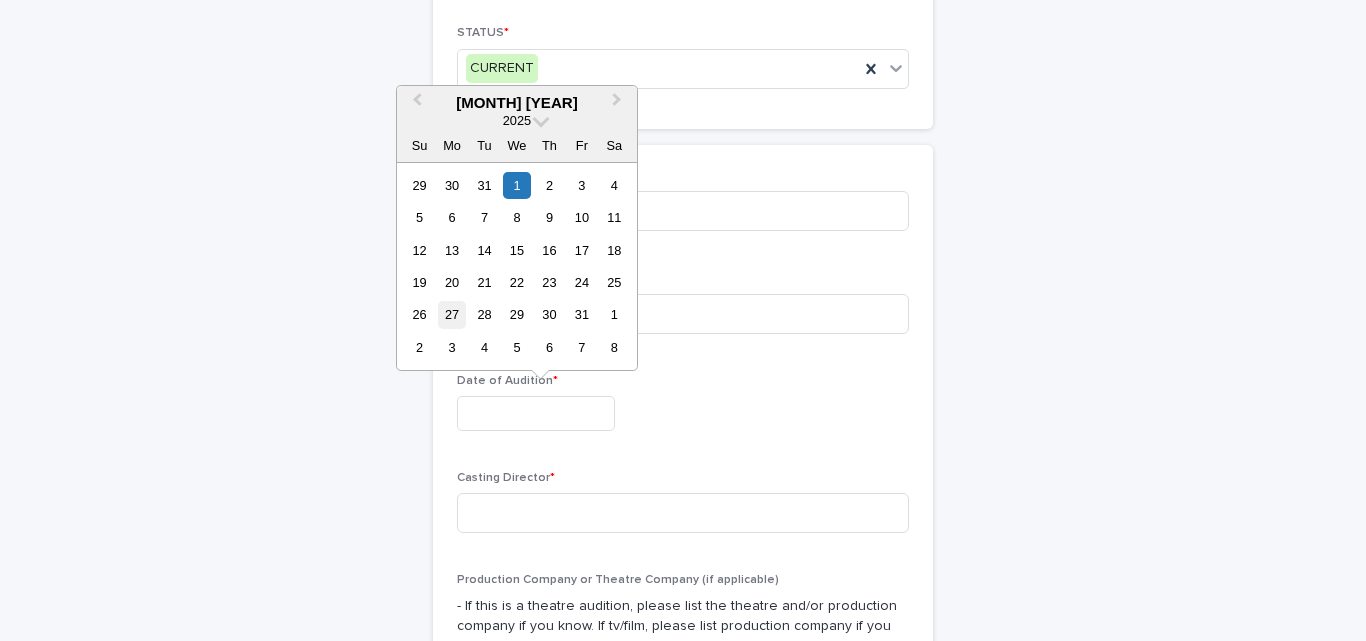 click on "27" at bounding box center (451, 314) 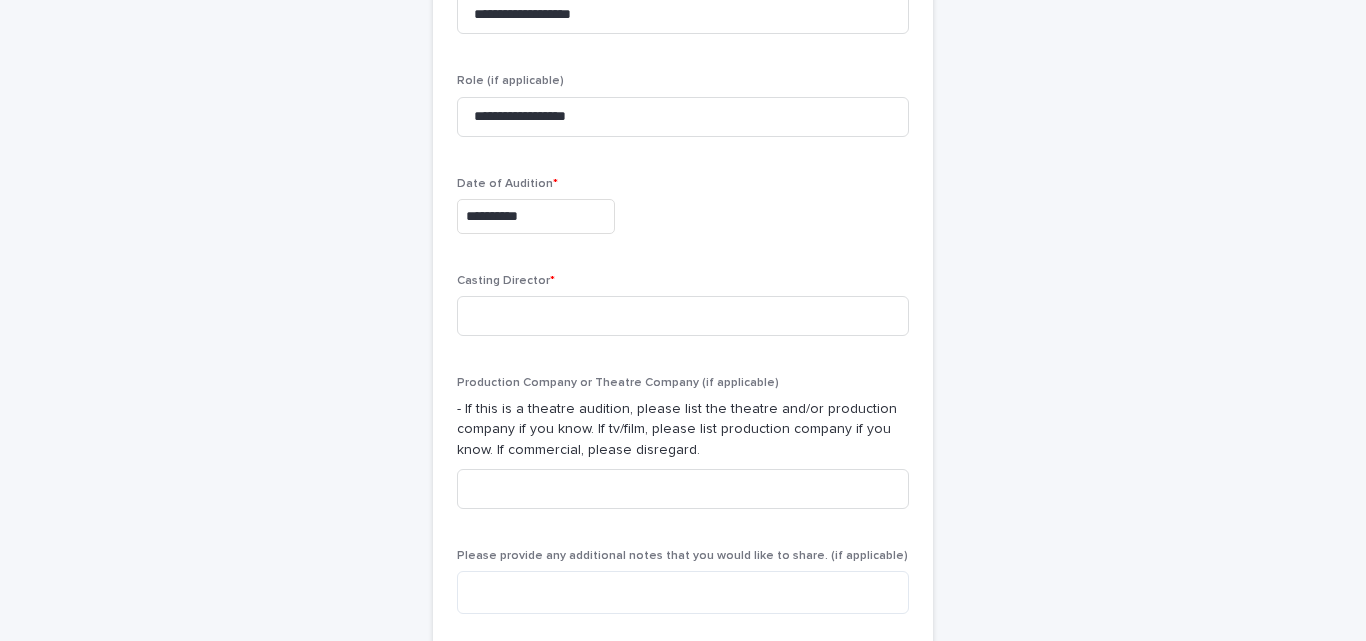 scroll, scrollTop: 619, scrollLeft: 0, axis: vertical 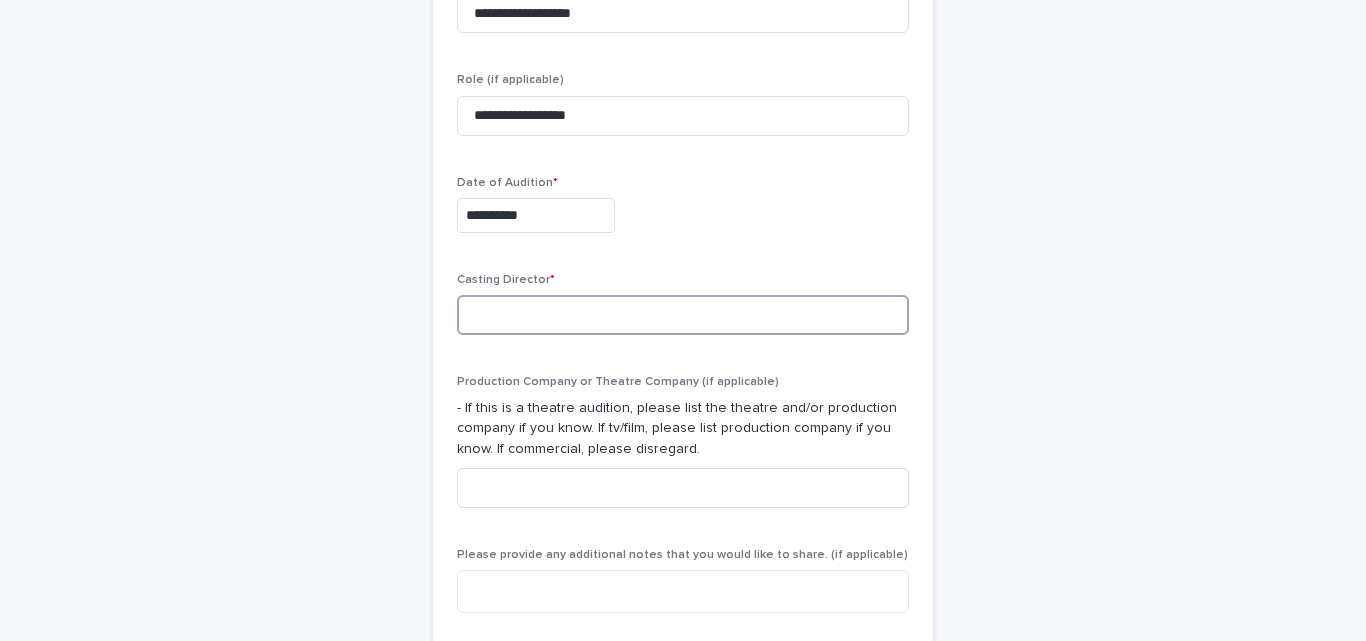 click at bounding box center (683, 315) 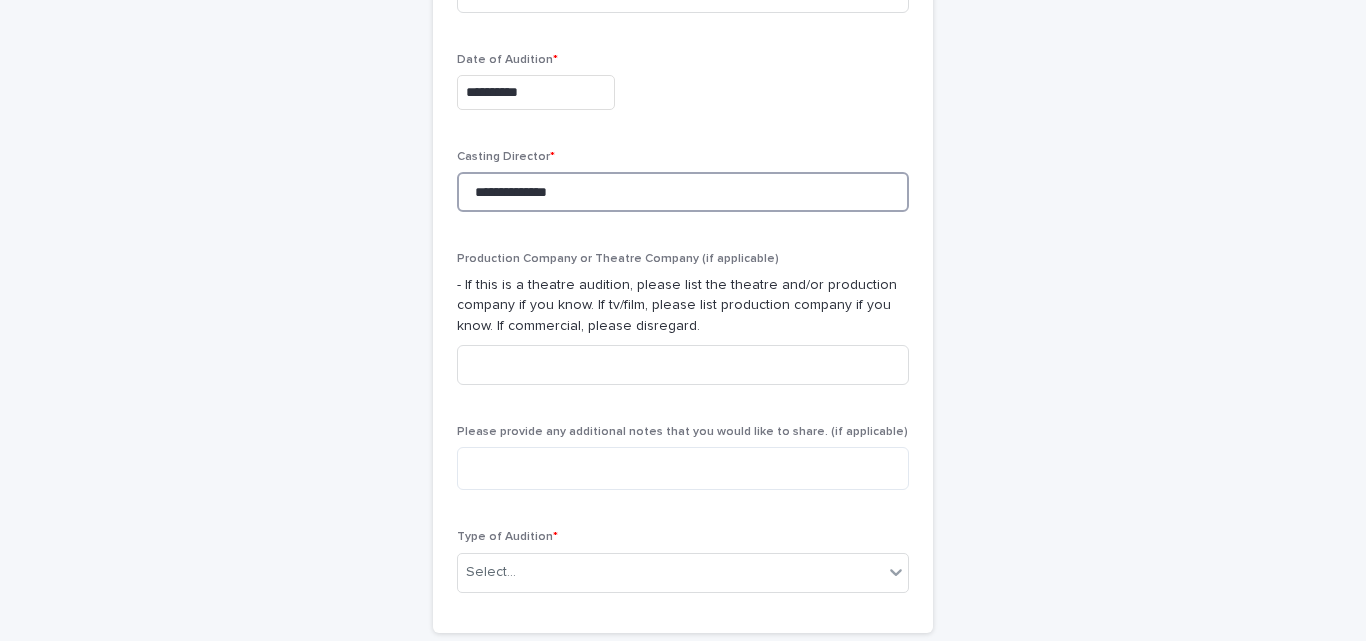 scroll, scrollTop: 743, scrollLeft: 0, axis: vertical 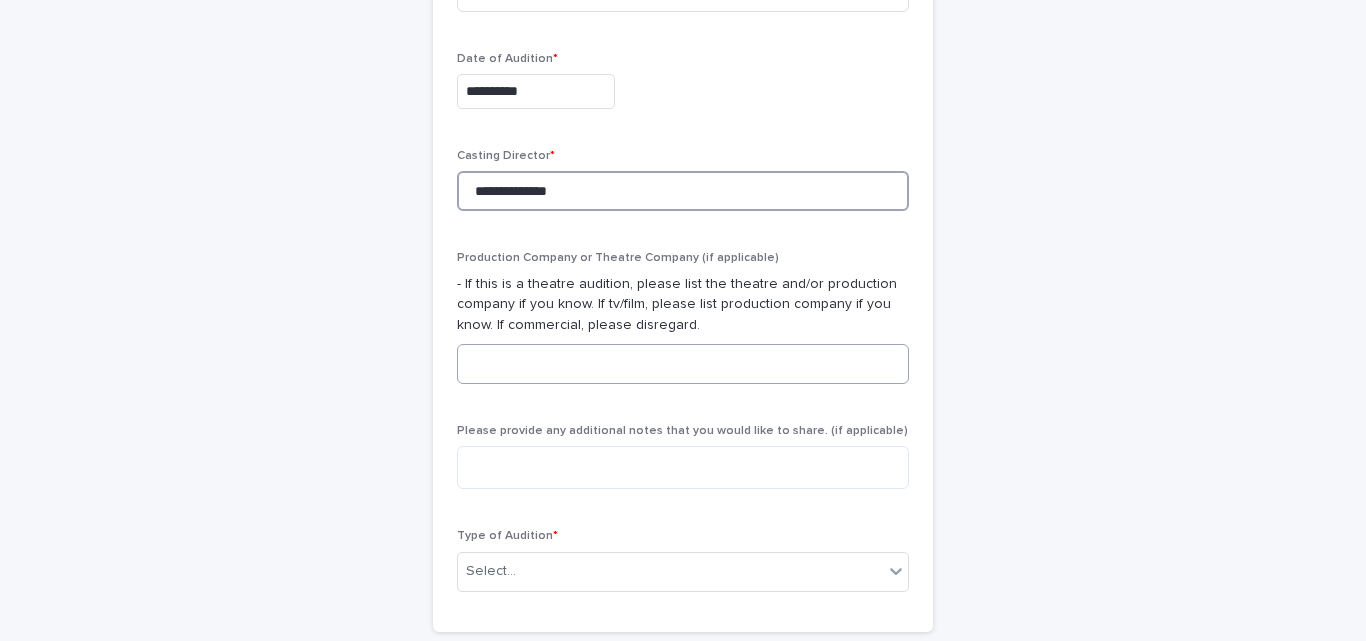 type on "**********" 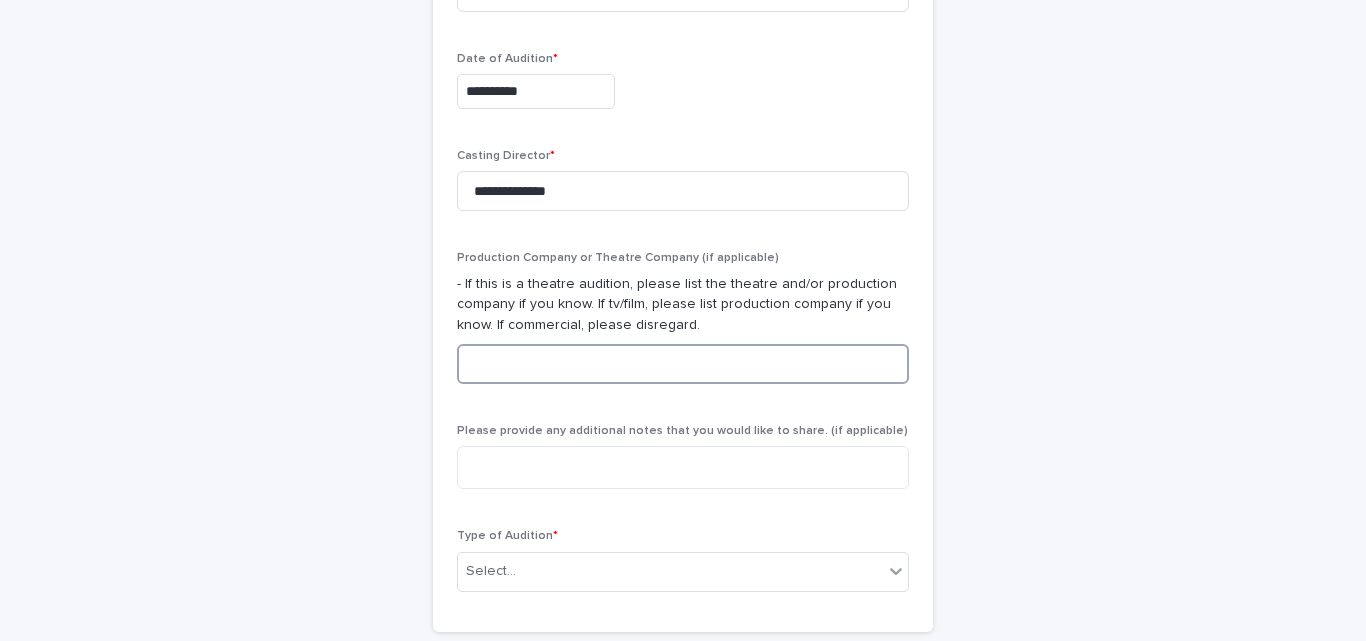 click at bounding box center (683, 364) 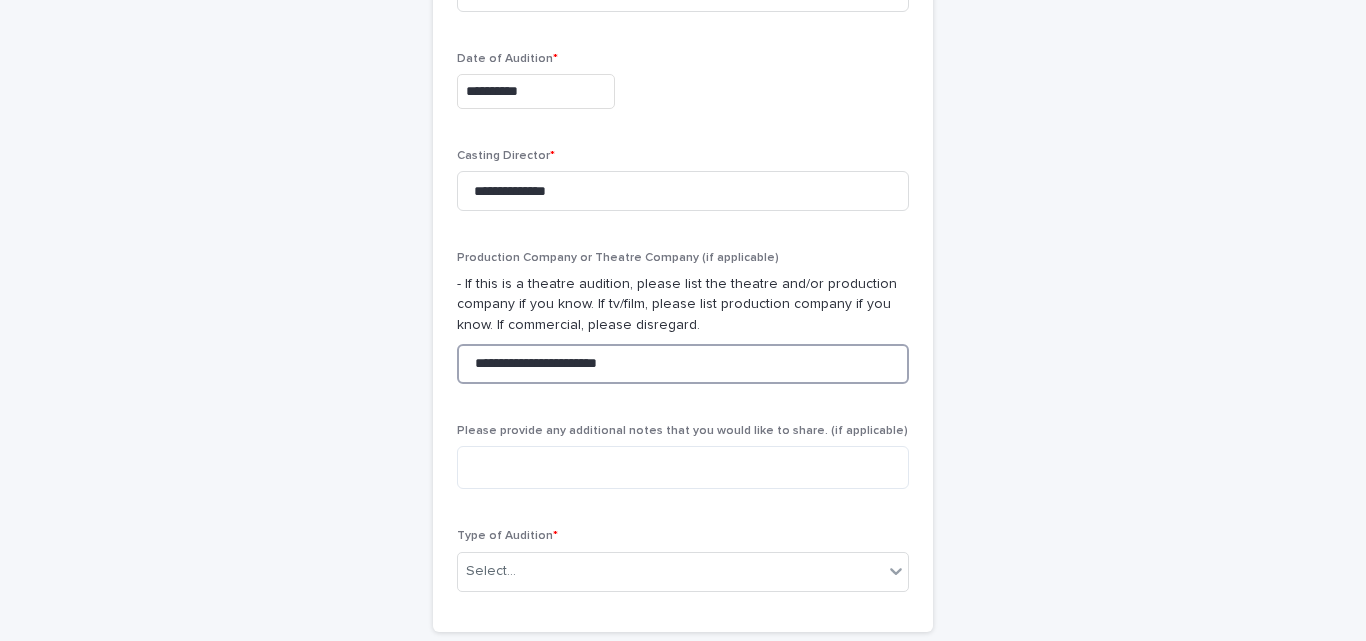 click on "**********" at bounding box center (683, 364) 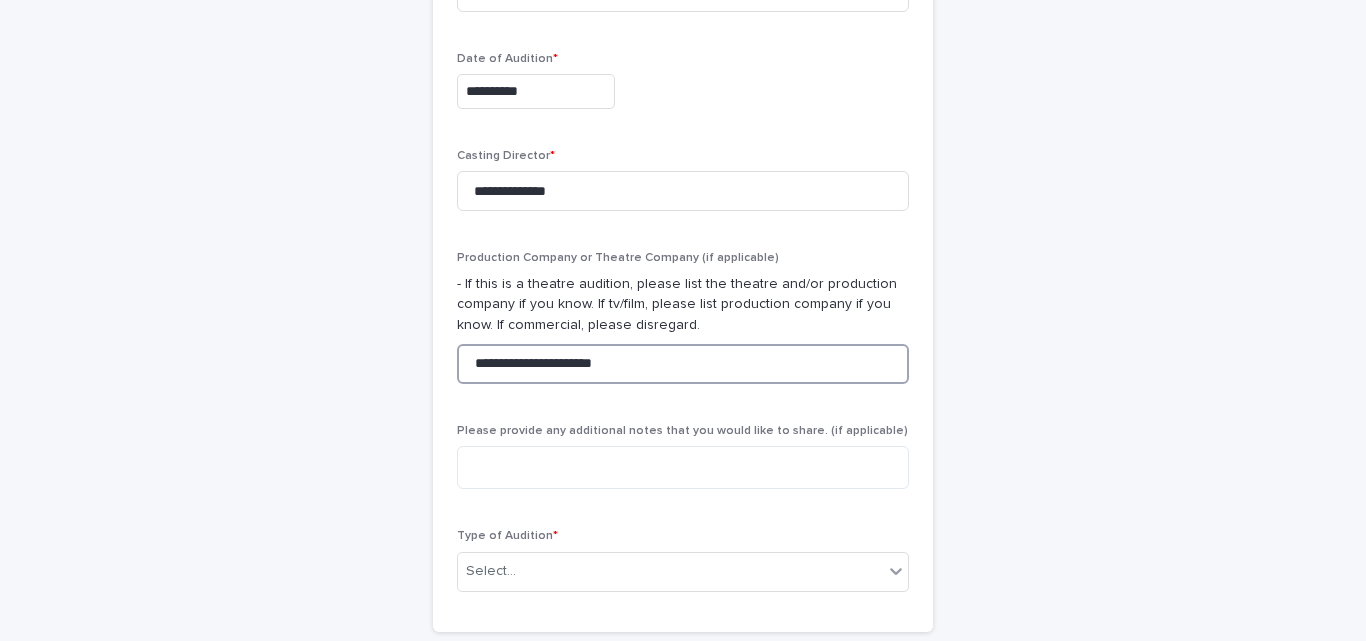 drag, startPoint x: 586, startPoint y: 369, endPoint x: 550, endPoint y: 359, distance: 37.363083 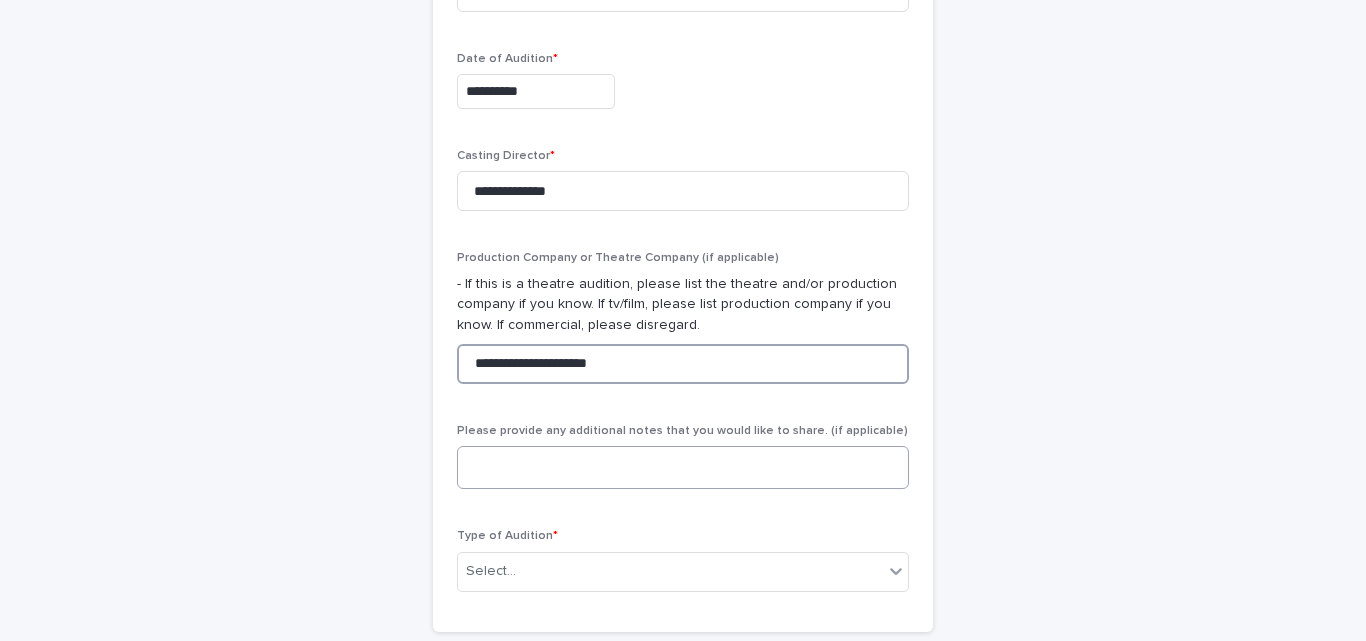 type on "**********" 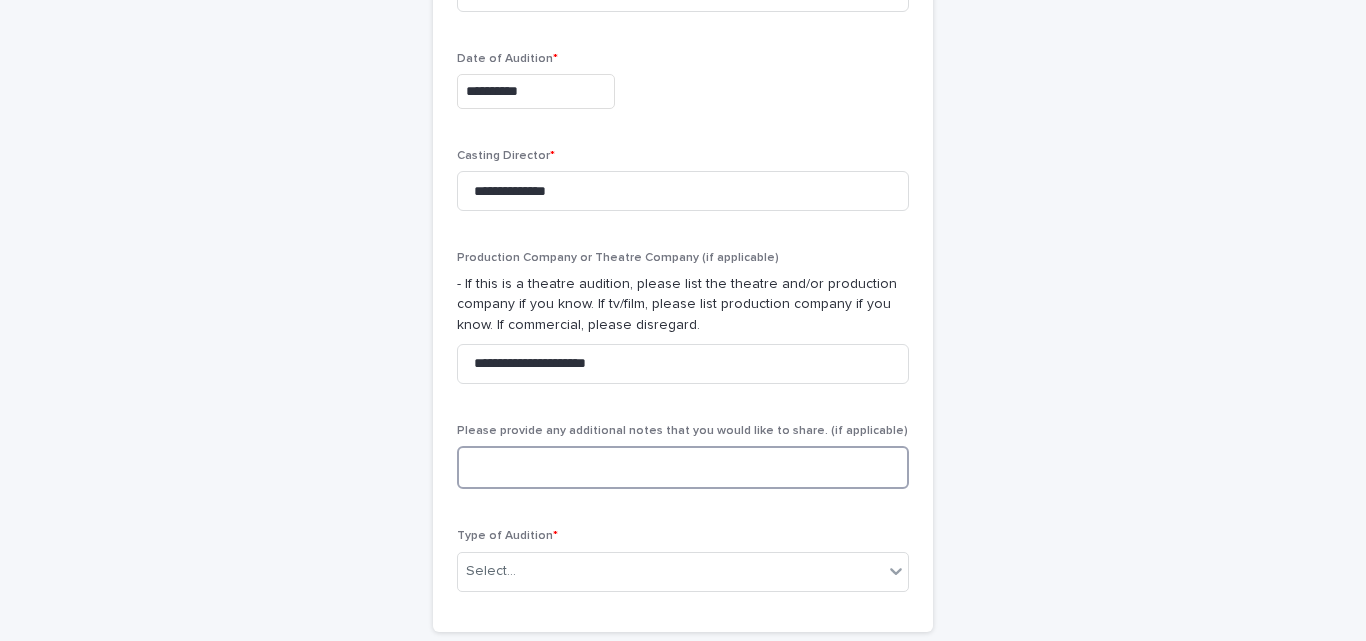 click at bounding box center (683, 467) 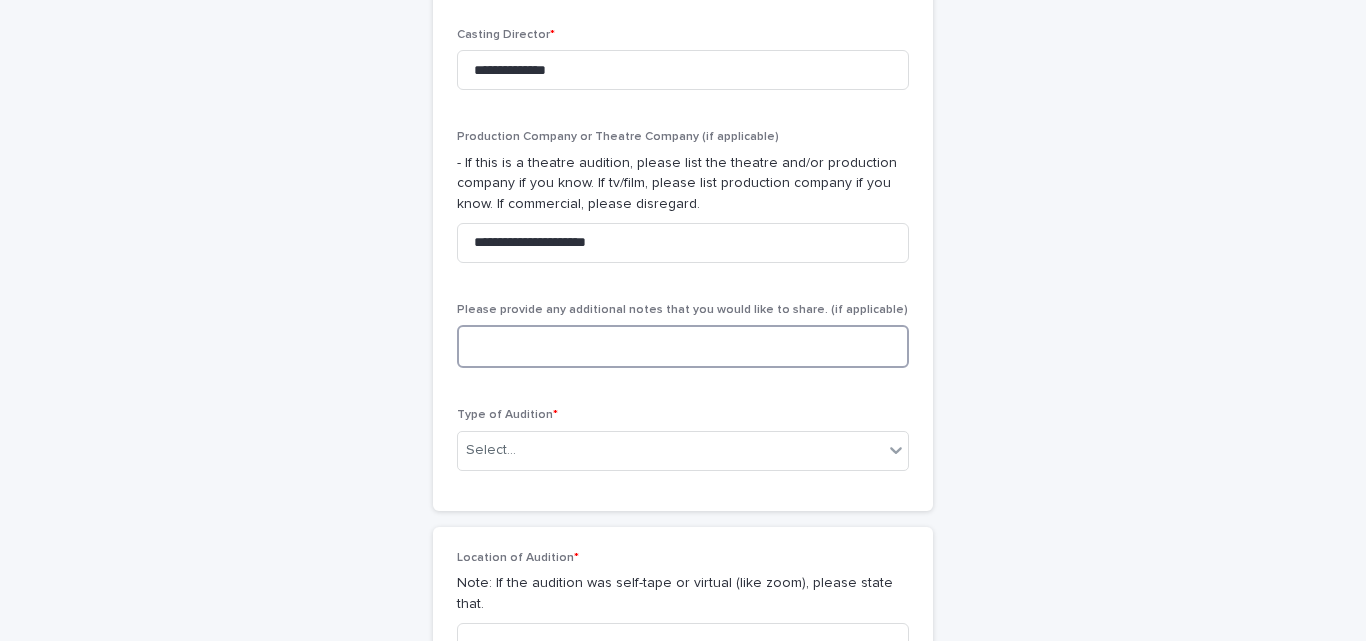 scroll, scrollTop: 955, scrollLeft: 0, axis: vertical 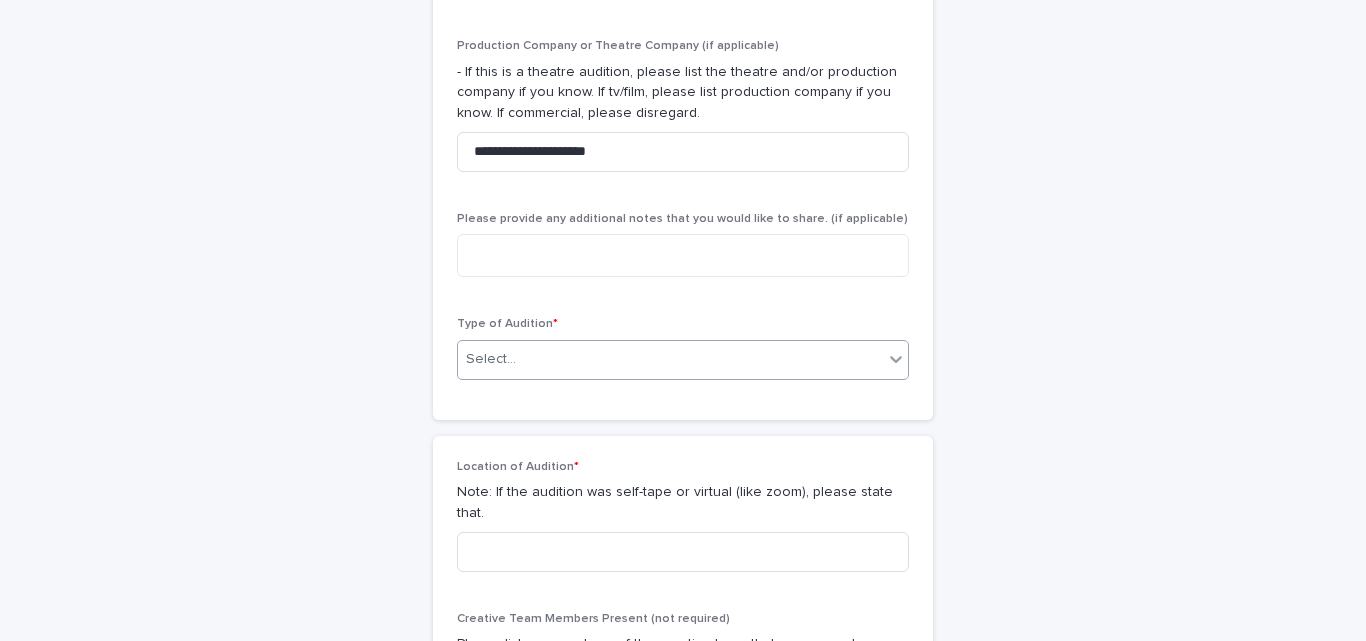 click 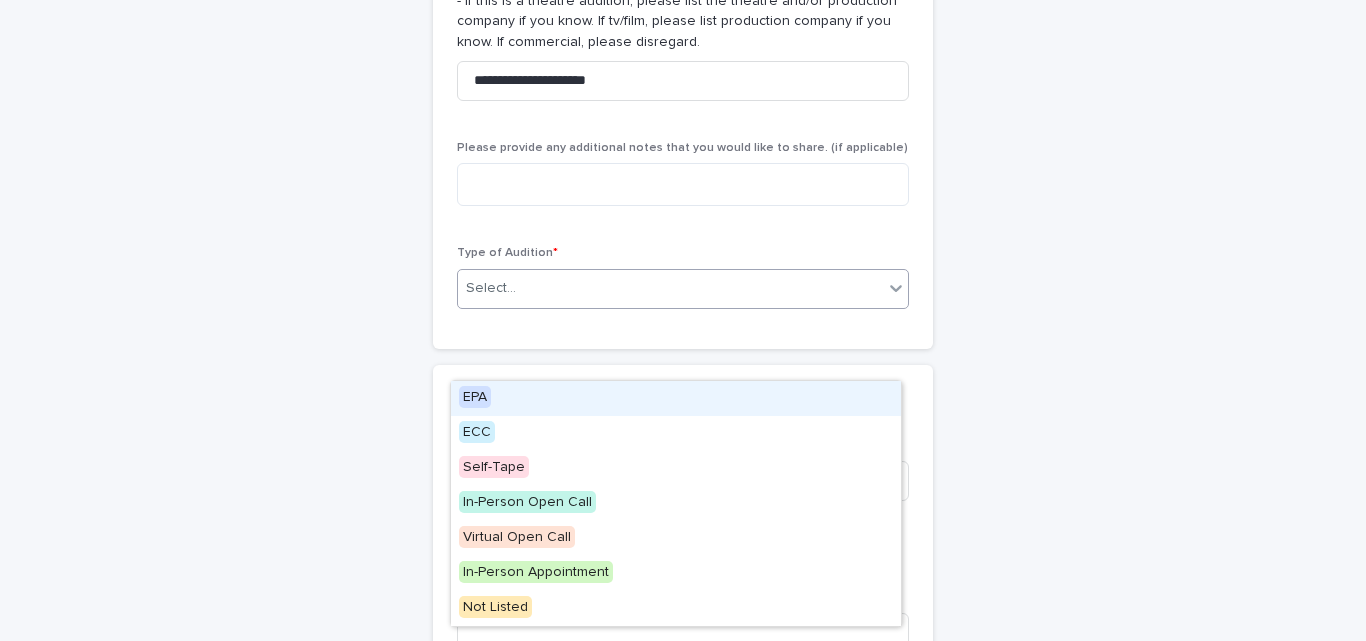 scroll, scrollTop: 1027, scrollLeft: 0, axis: vertical 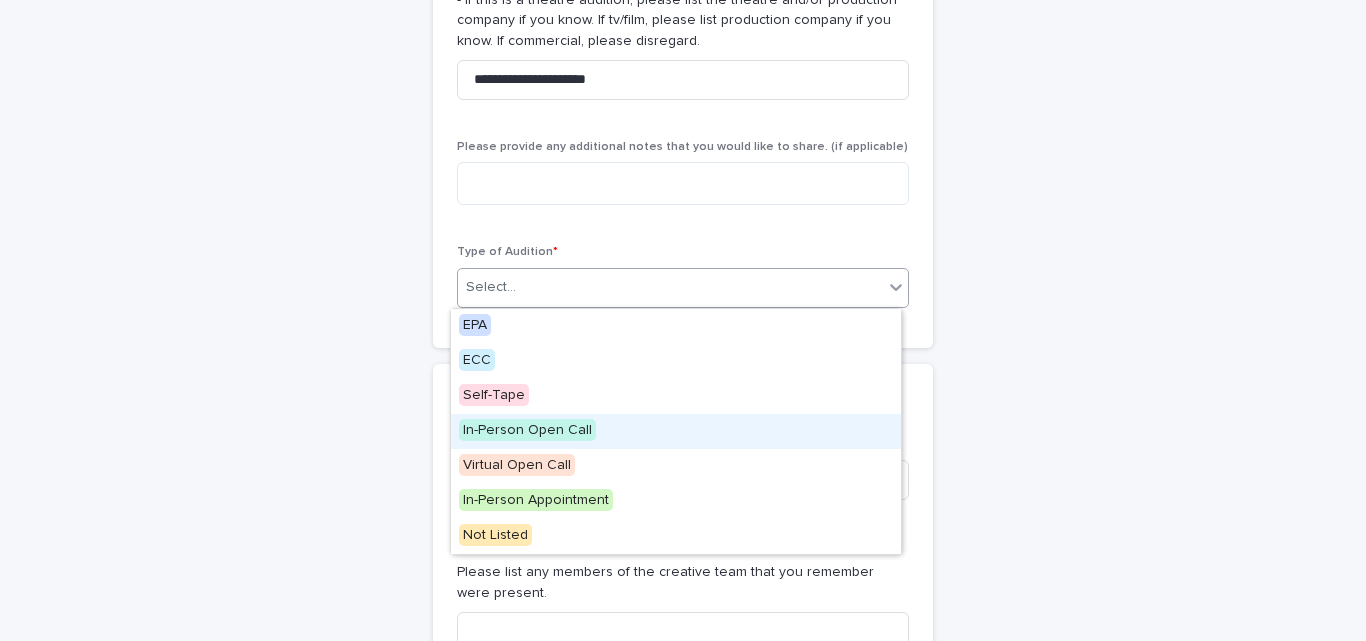 click on "In-Person Open Call" at bounding box center [527, 430] 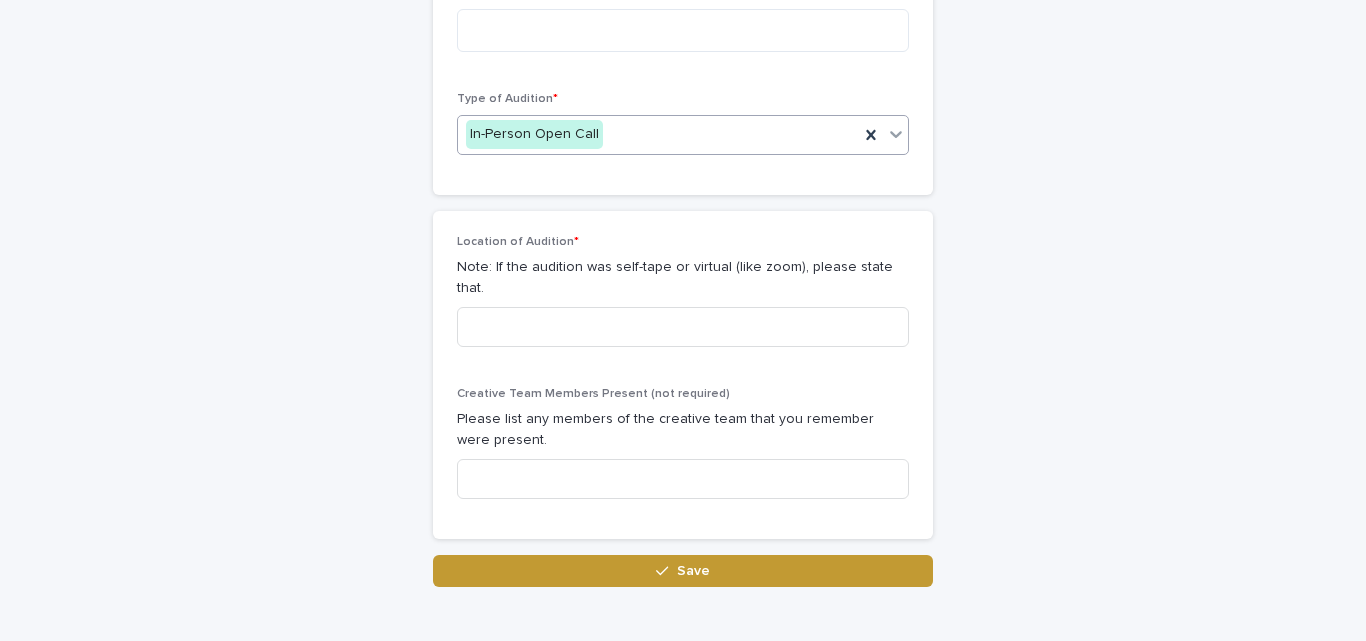 scroll, scrollTop: 1181, scrollLeft: 0, axis: vertical 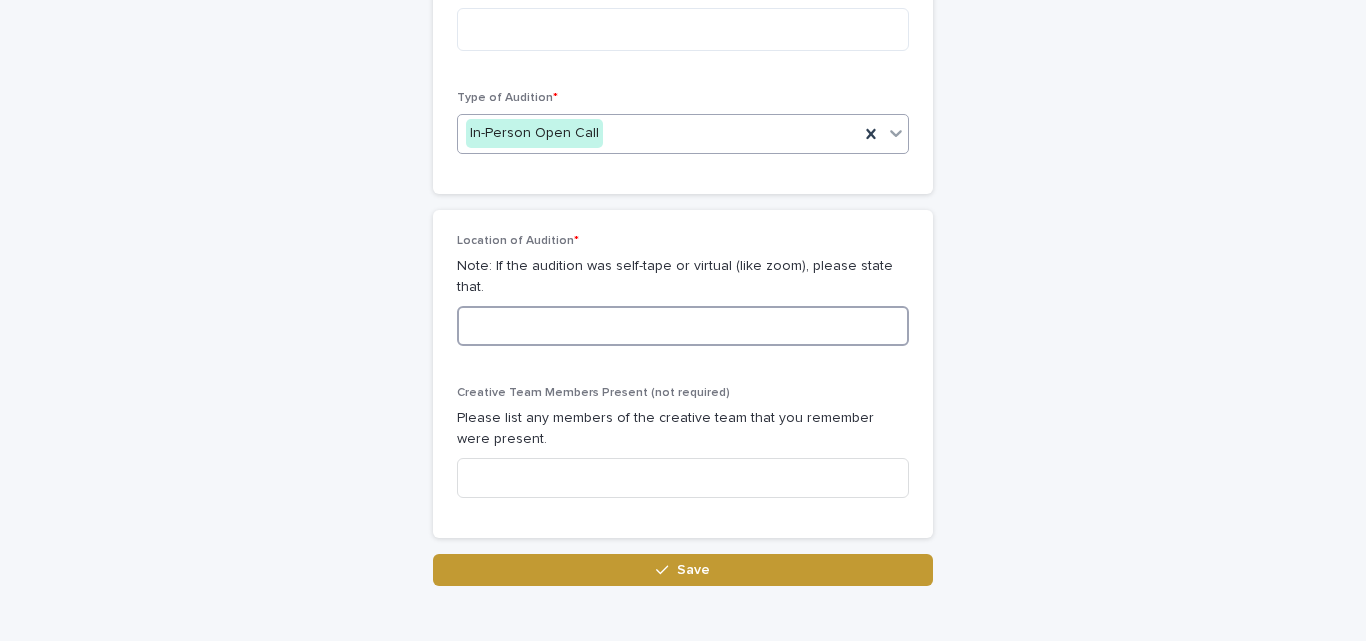 click at bounding box center (683, 326) 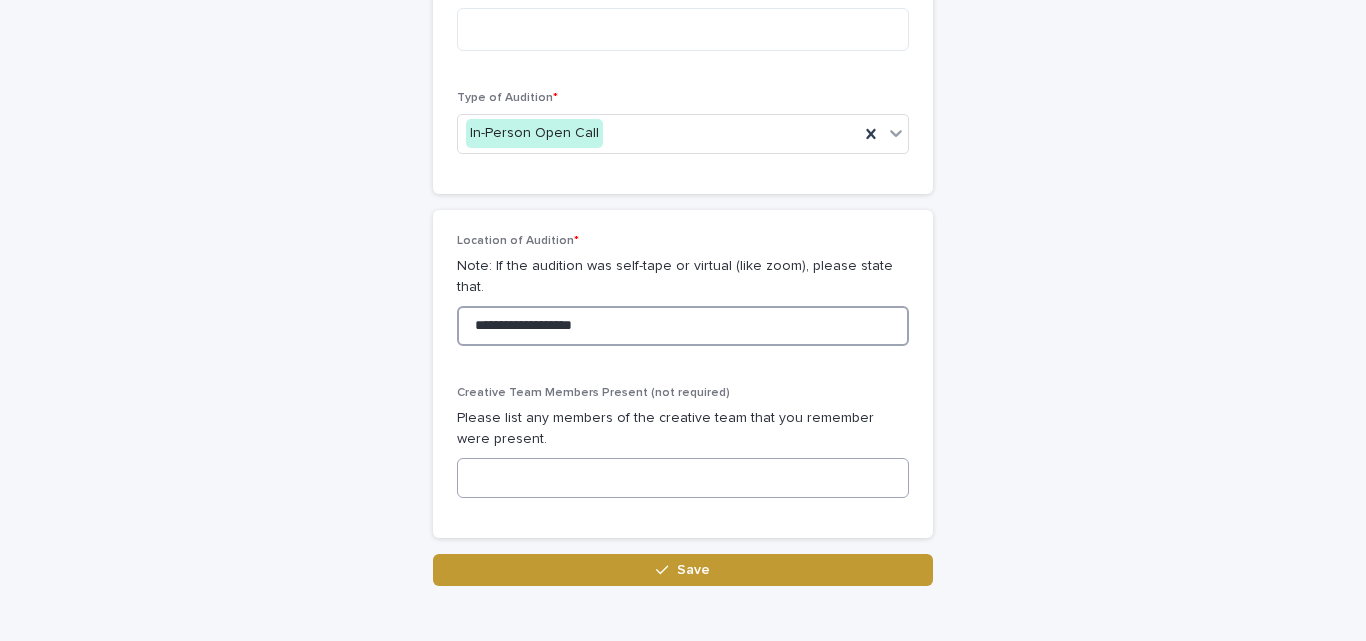 type on "**********" 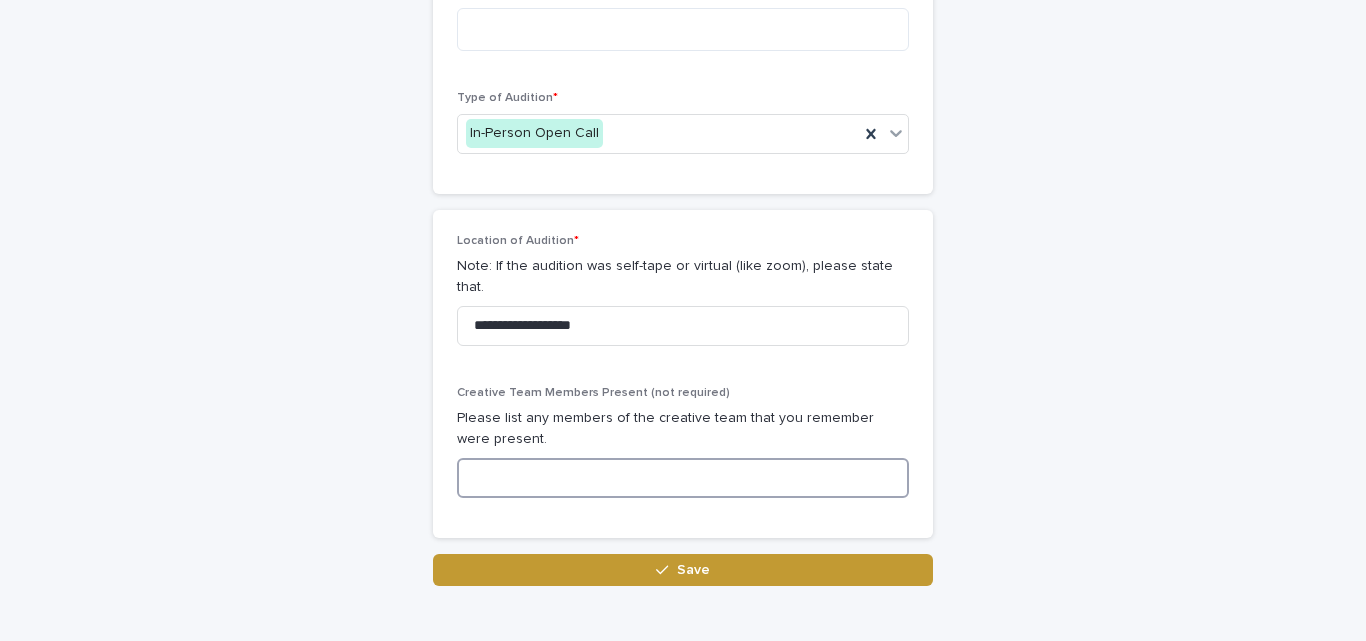 click at bounding box center (683, 478) 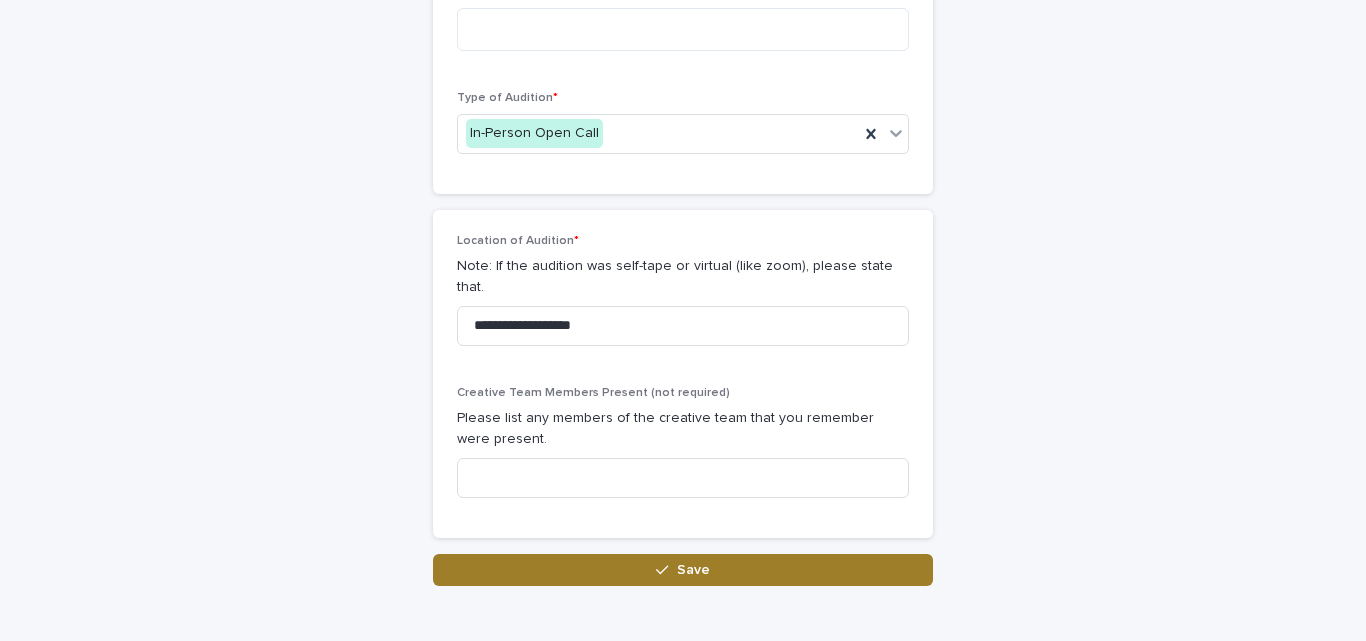 click on "Save" at bounding box center (683, 570) 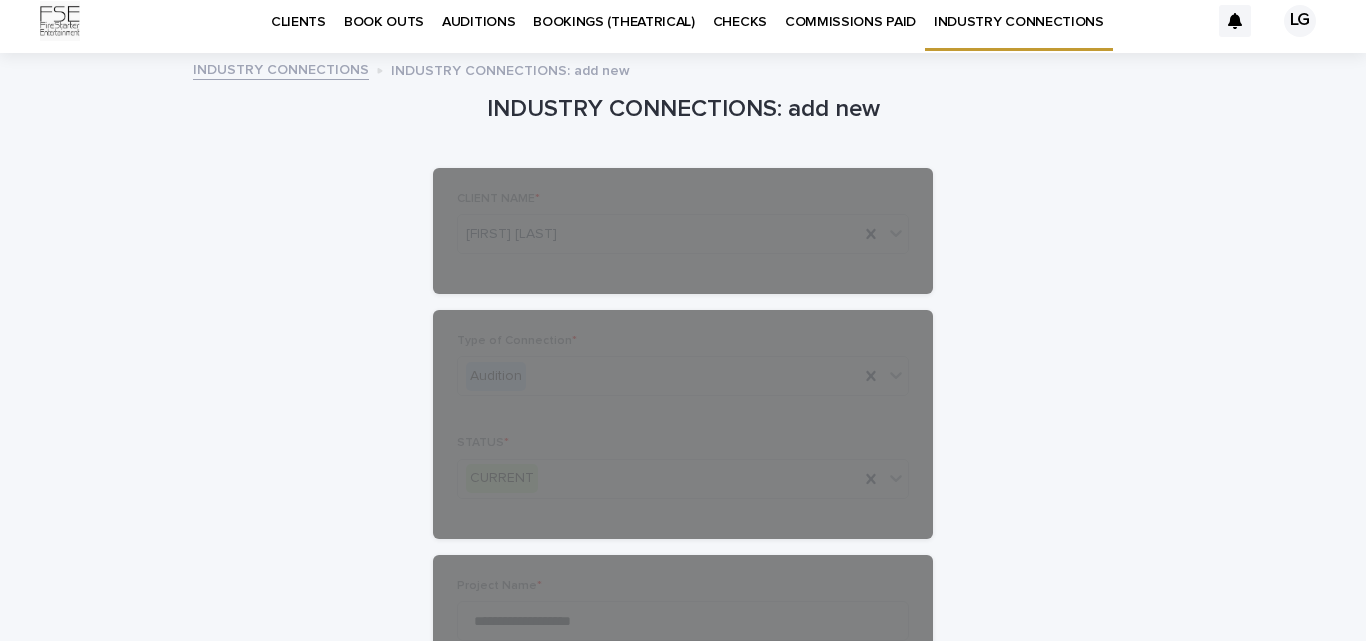 scroll, scrollTop: 0, scrollLeft: 0, axis: both 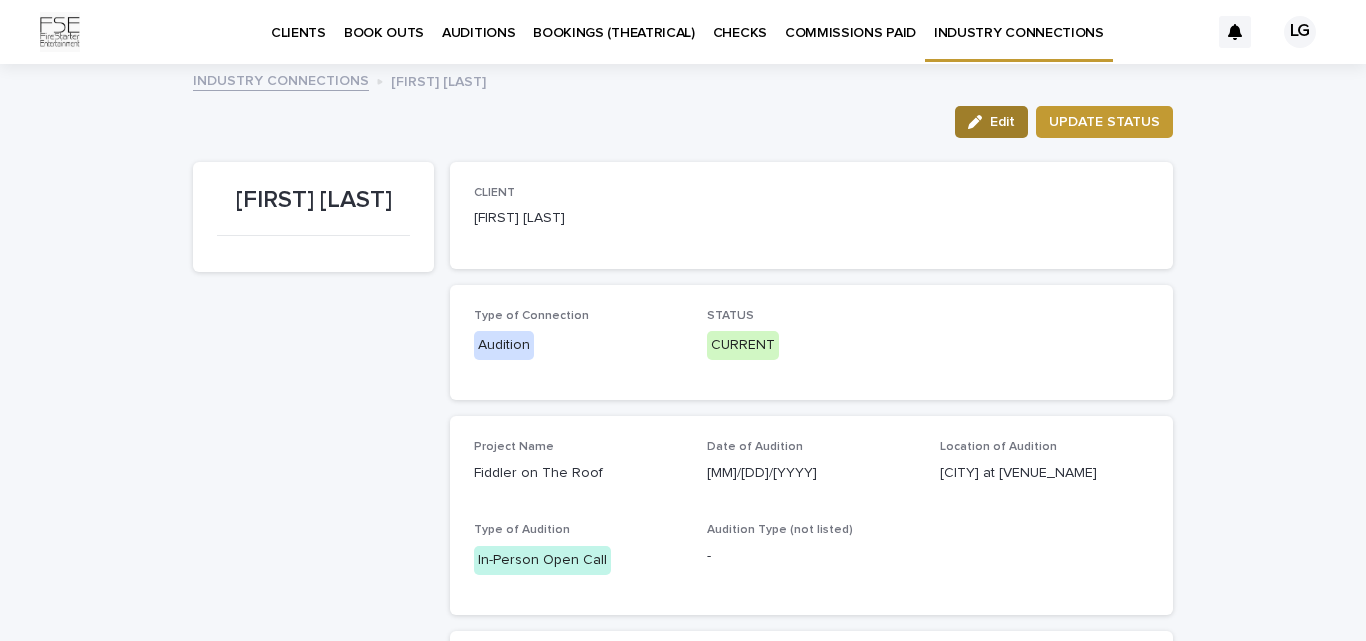 click on "Edit" at bounding box center (991, 122) 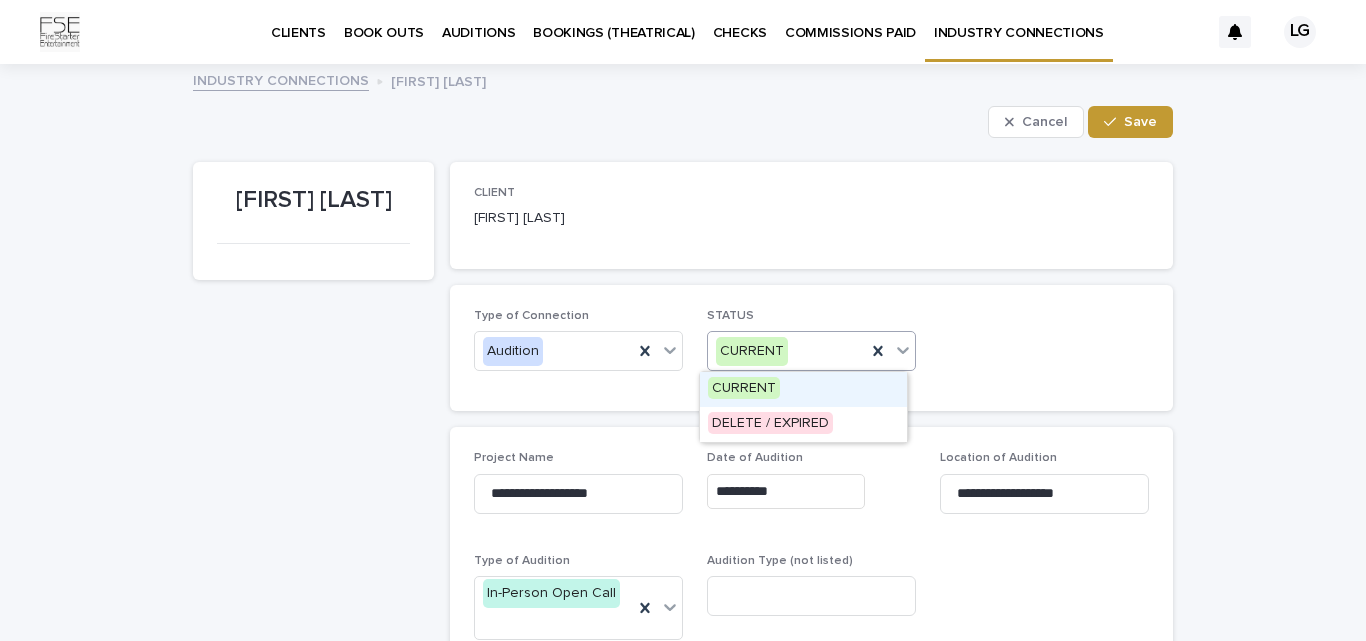 click on "CURRENT" at bounding box center (787, 351) 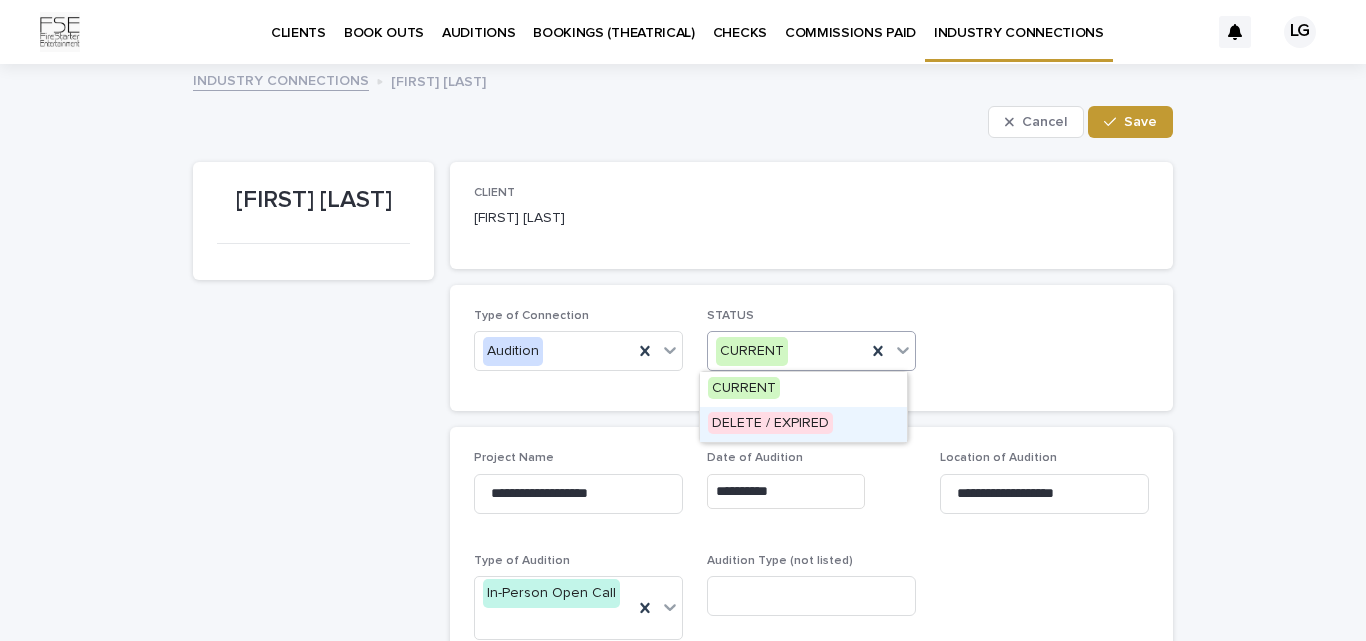 click on "DELETE / EXPIRED" at bounding box center (803, 424) 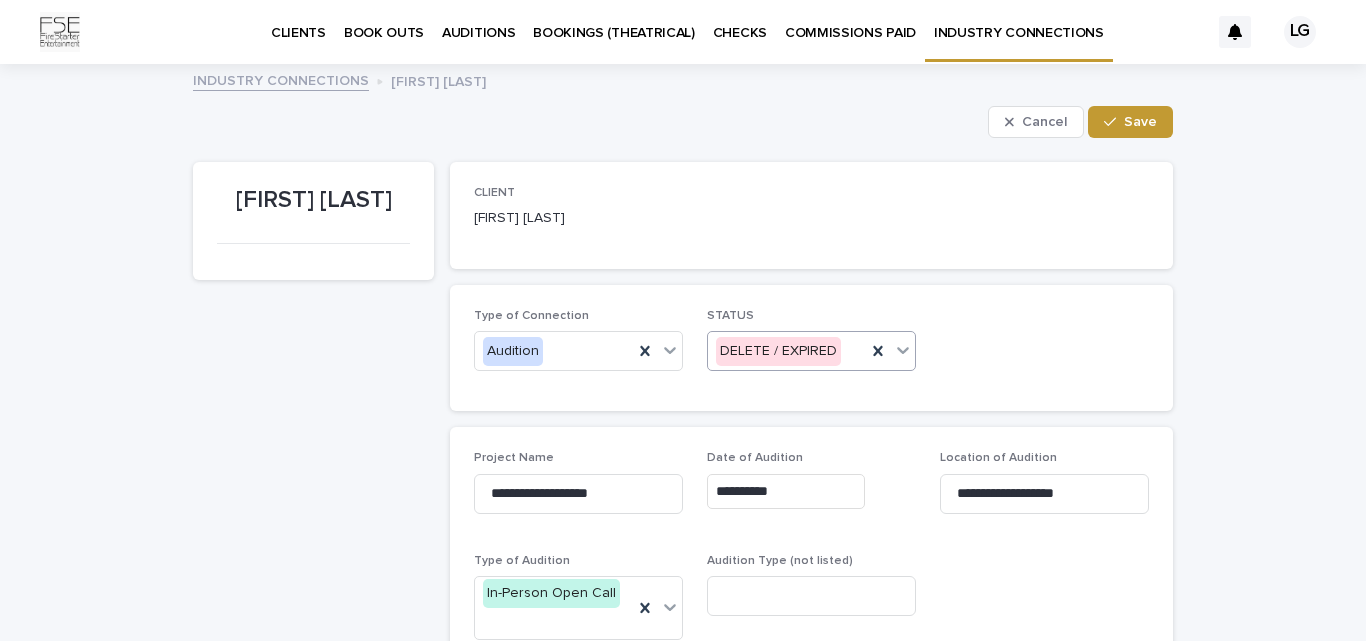 click 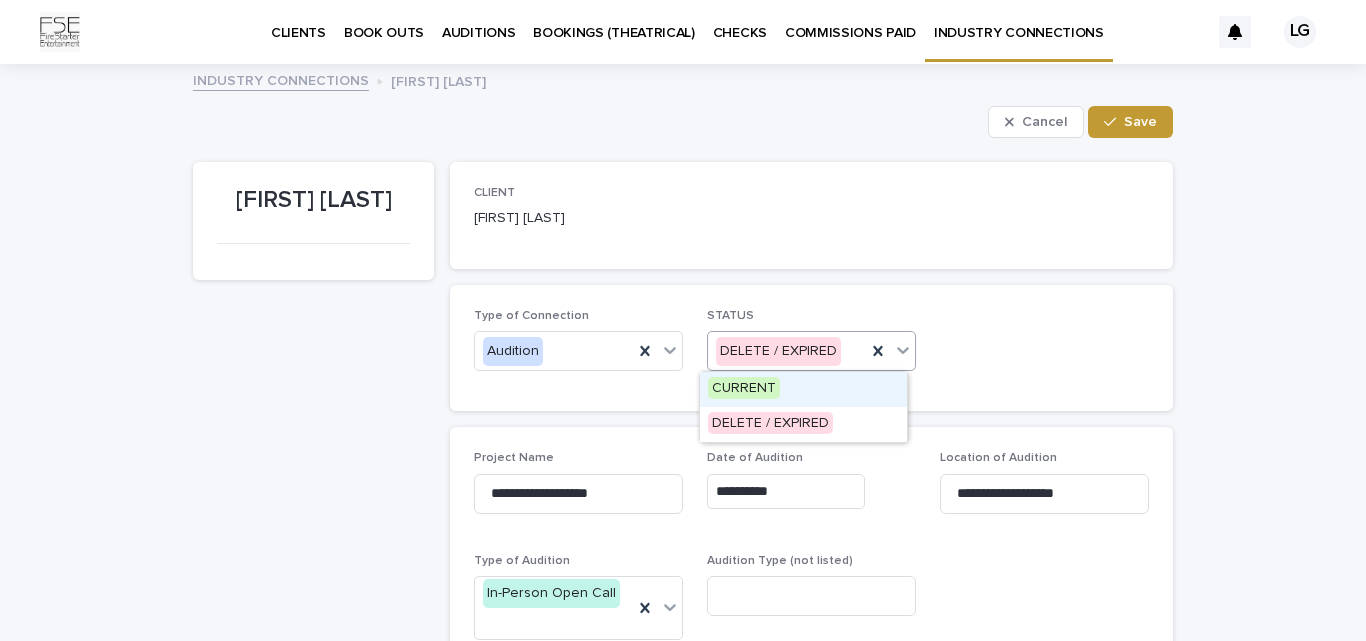 click on "CURRENT" at bounding box center (803, 389) 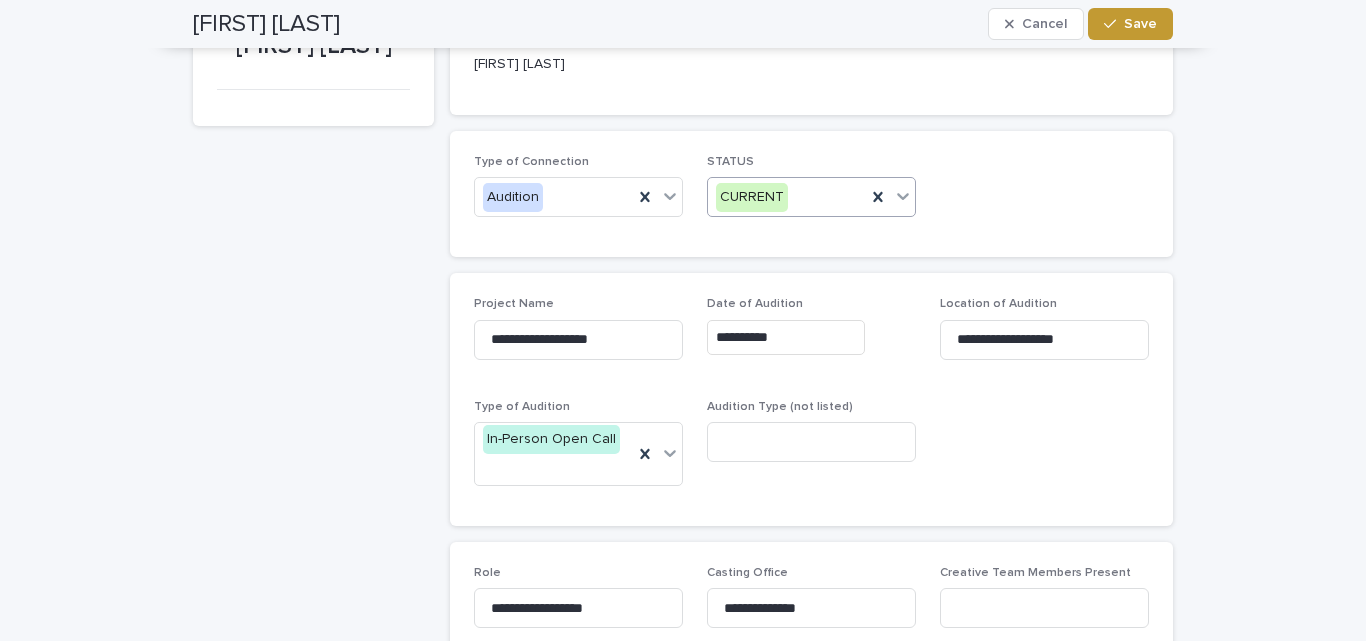 scroll, scrollTop: 0, scrollLeft: 0, axis: both 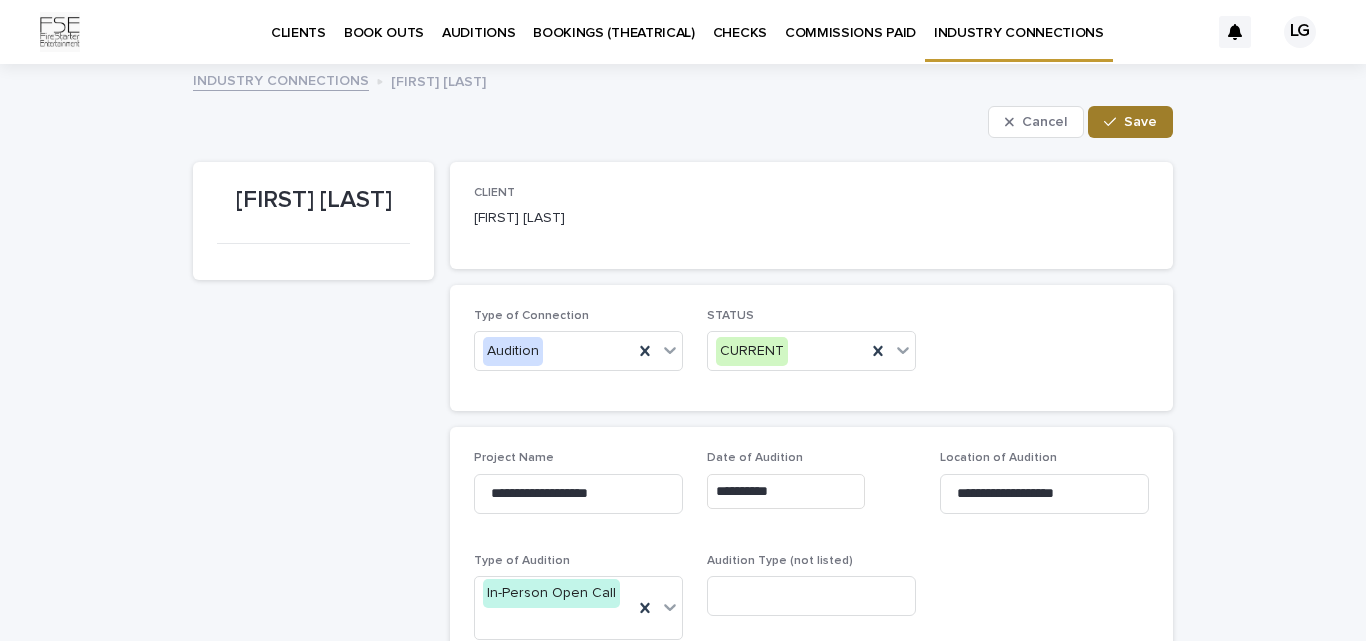 click at bounding box center [1114, 122] 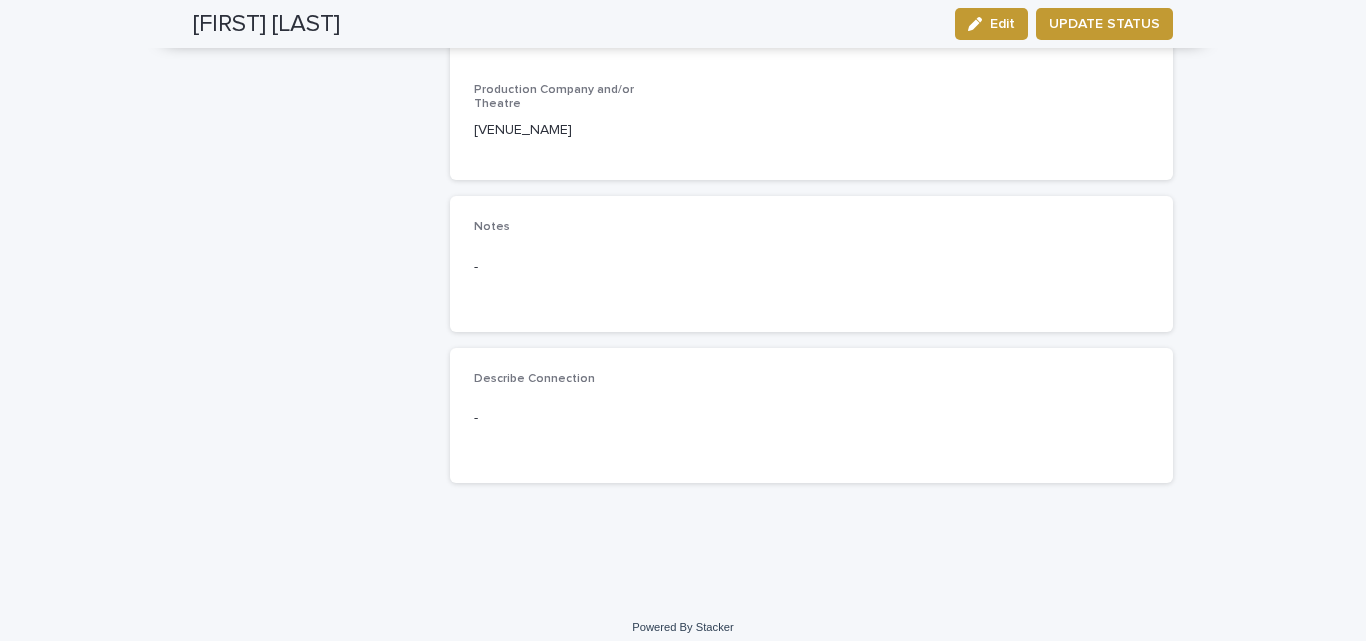 scroll, scrollTop: 0, scrollLeft: 0, axis: both 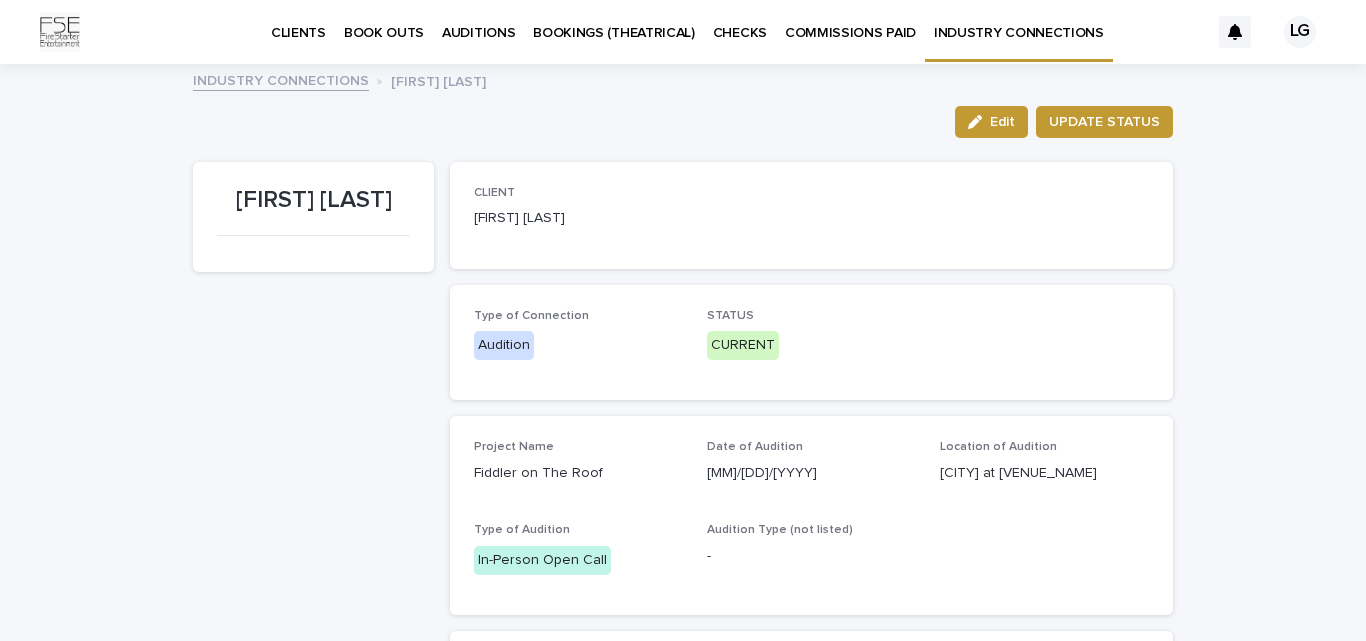 click on "INDUSTRY CONNECTIONS" at bounding box center (1019, 21) 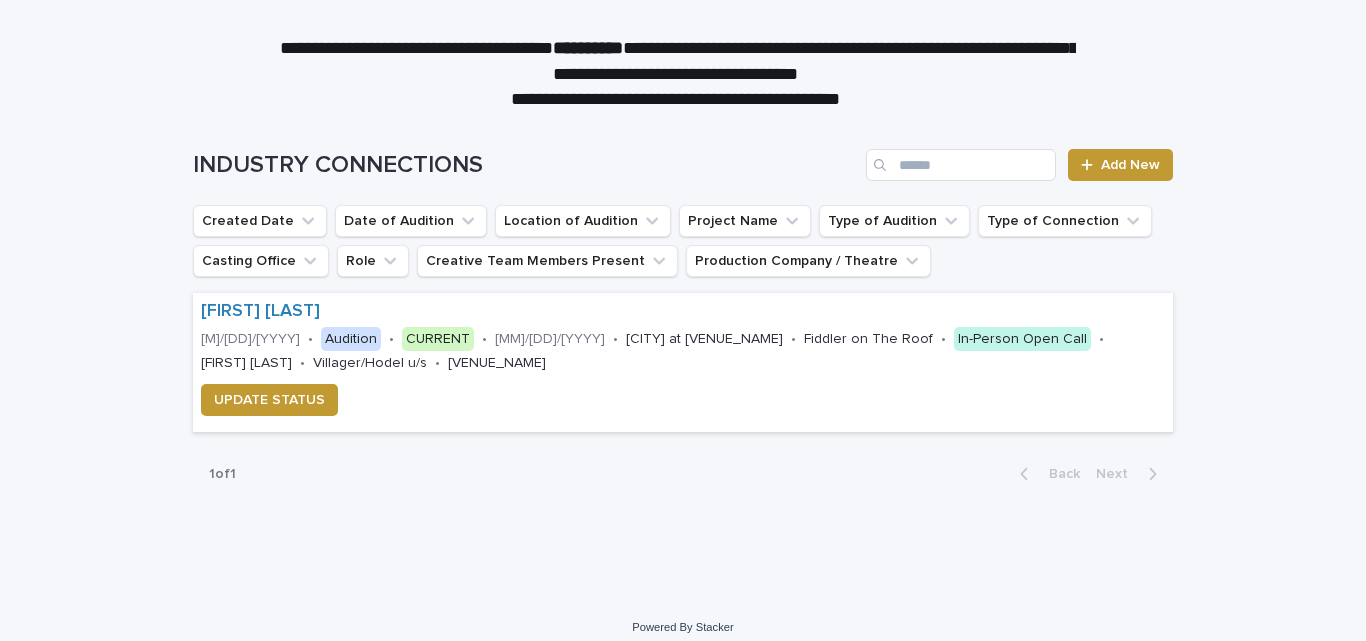 scroll, scrollTop: 156, scrollLeft: 0, axis: vertical 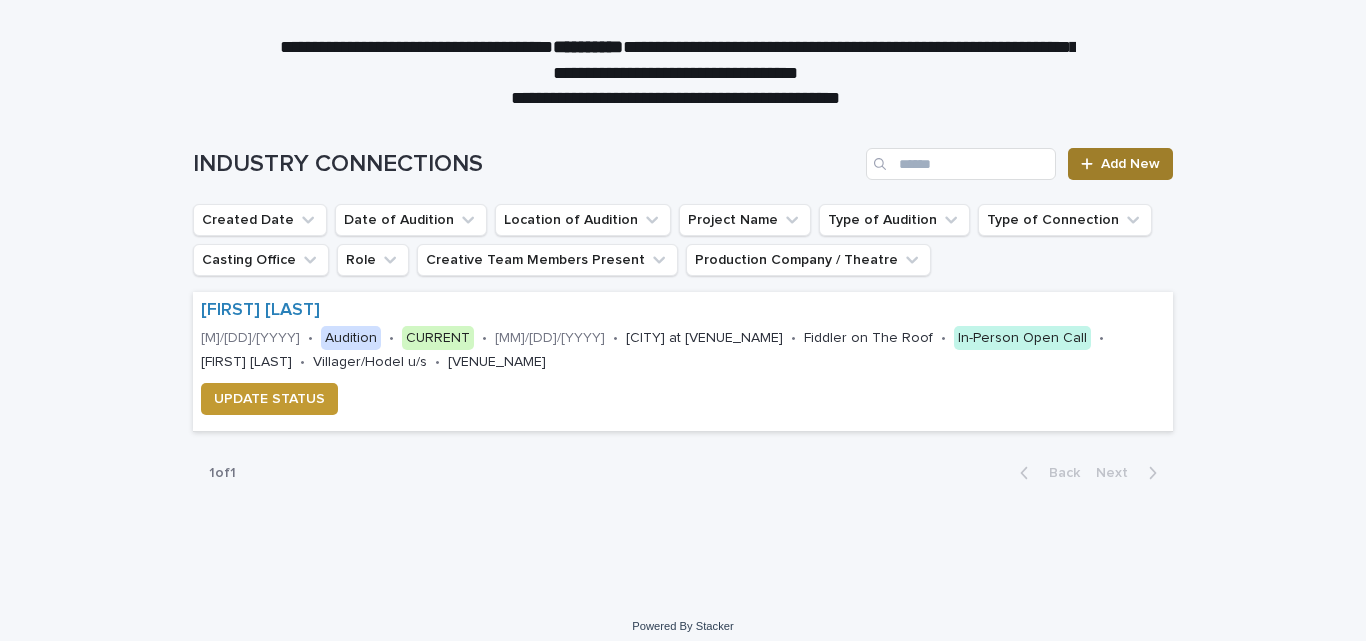 click on "Add New" at bounding box center [1120, 164] 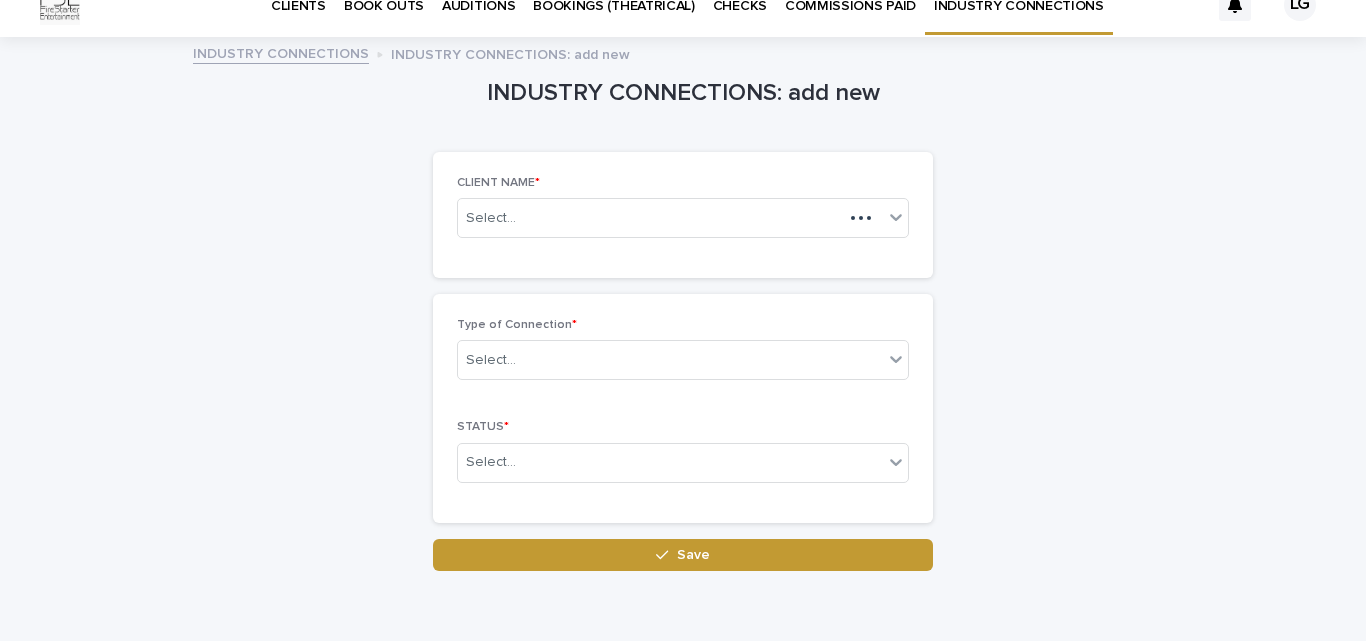 scroll, scrollTop: 0, scrollLeft: 0, axis: both 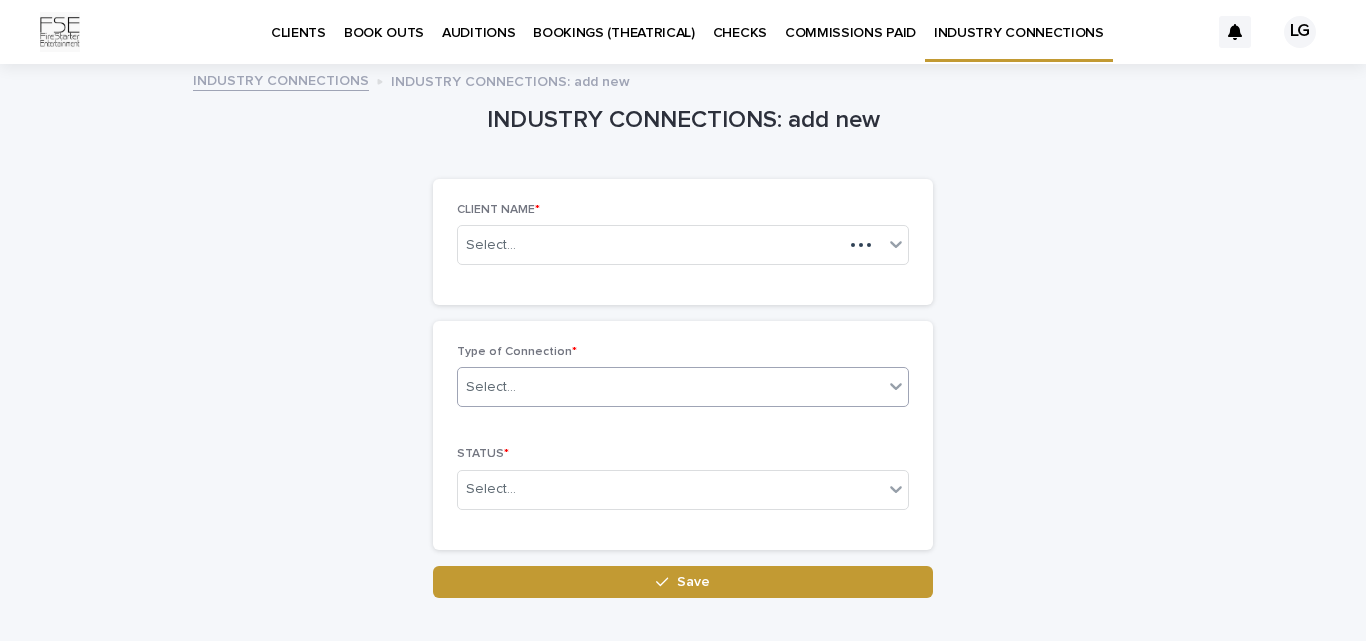 click on "Select..." at bounding box center (670, 387) 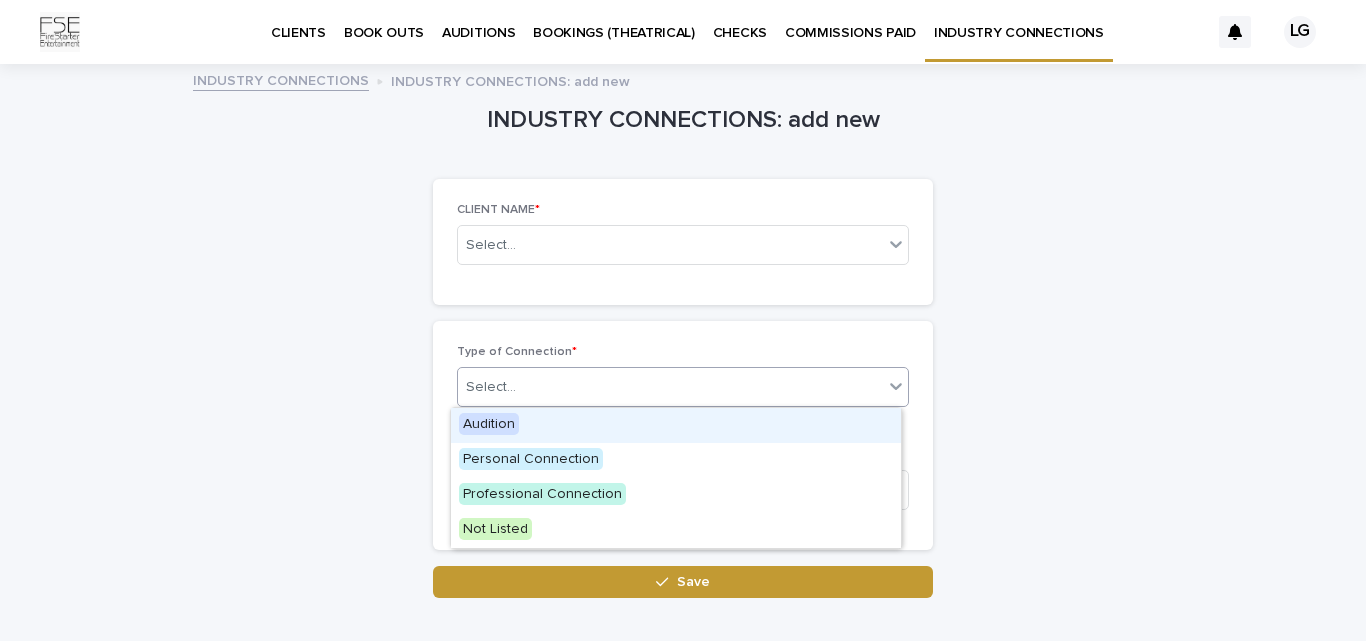 click on "Audition" at bounding box center [676, 425] 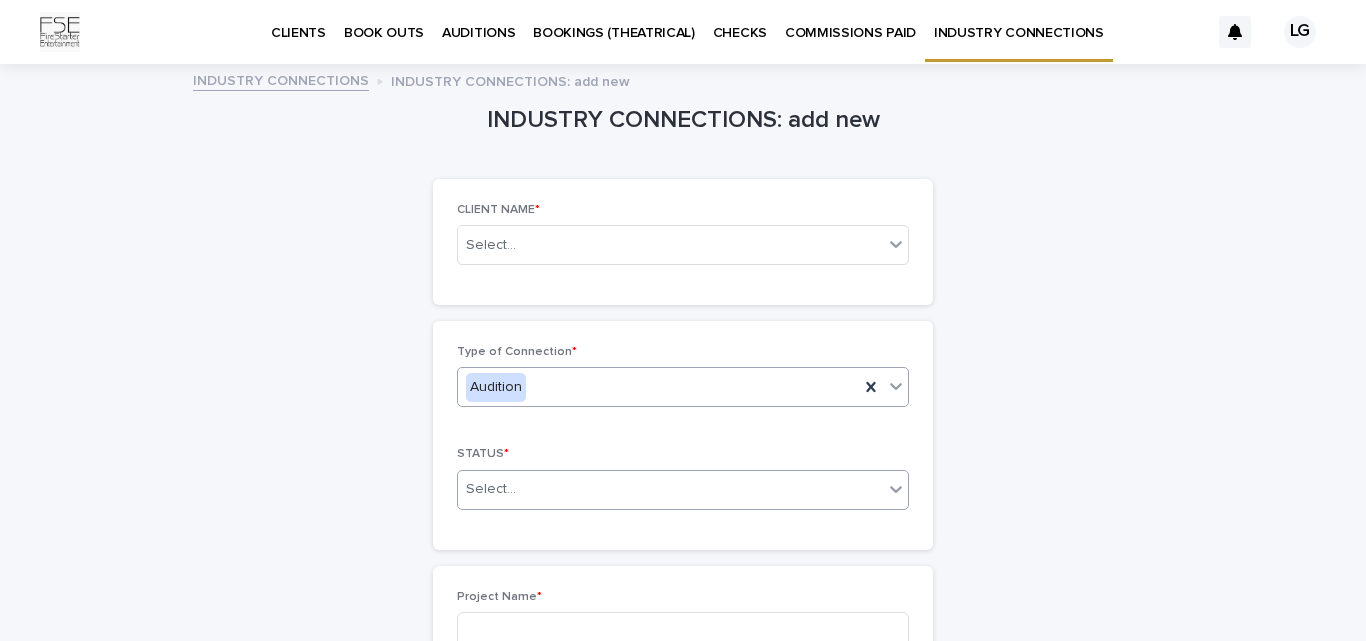 click on "Select..." at bounding box center (670, 489) 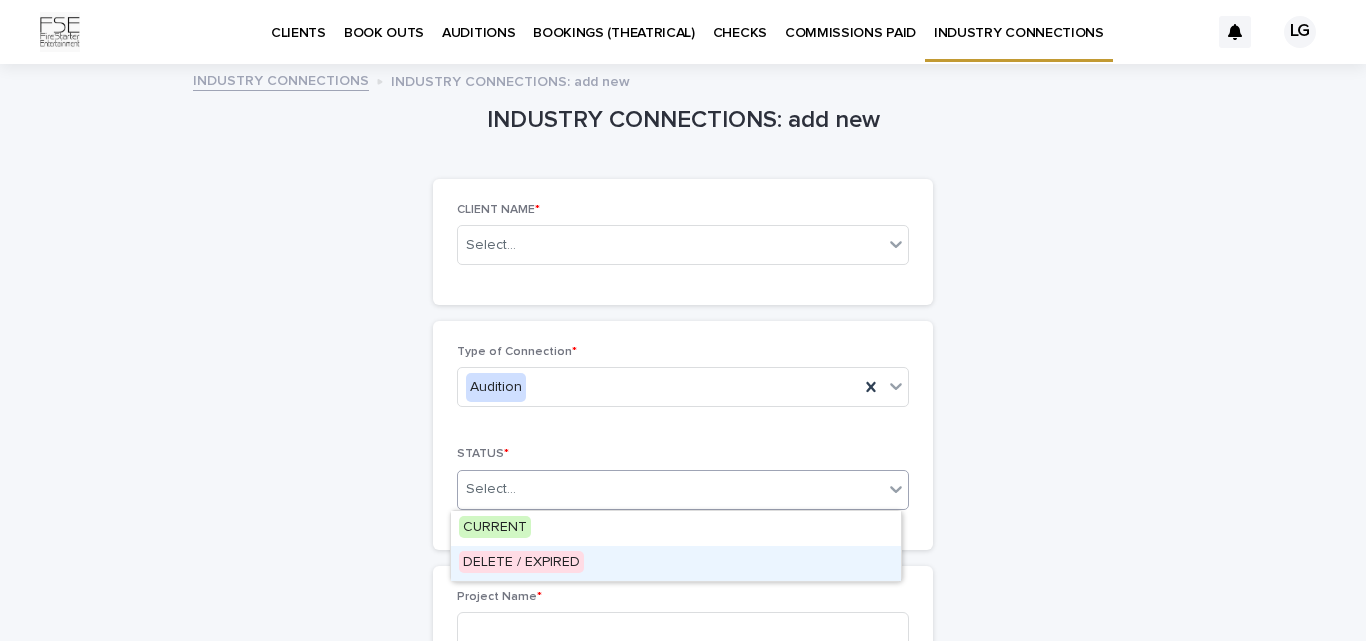 click on "DELETE / EXPIRED" at bounding box center [521, 562] 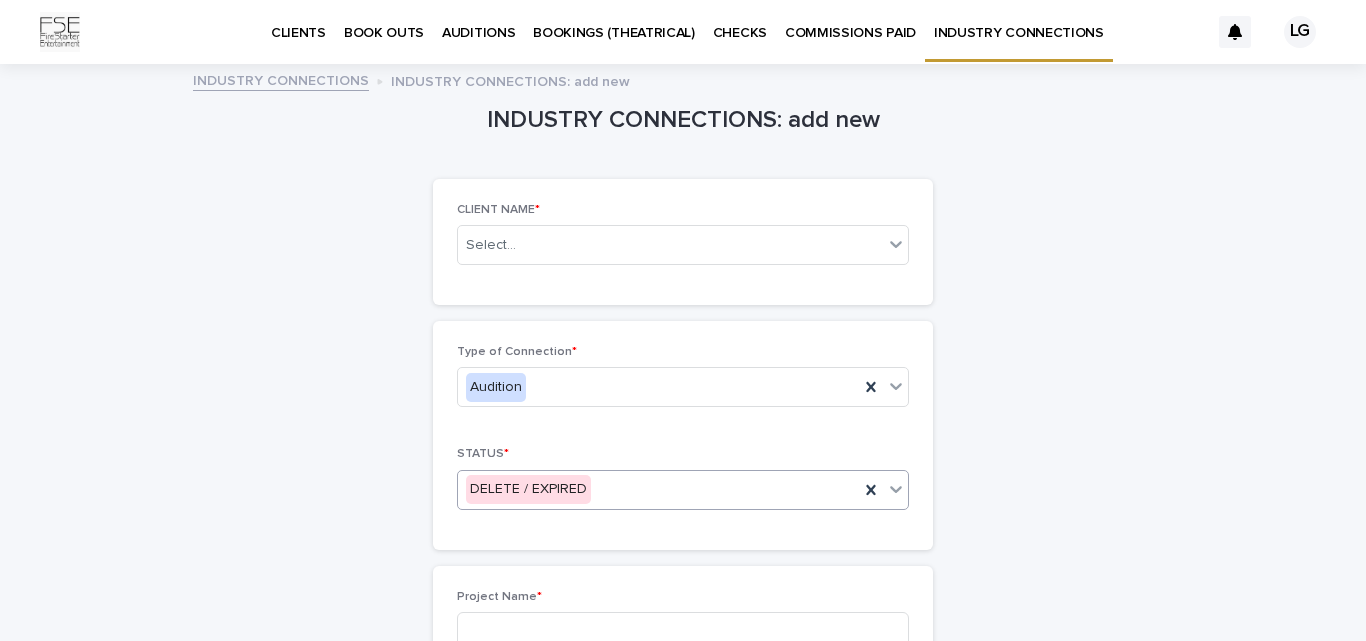 scroll, scrollTop: 171, scrollLeft: 0, axis: vertical 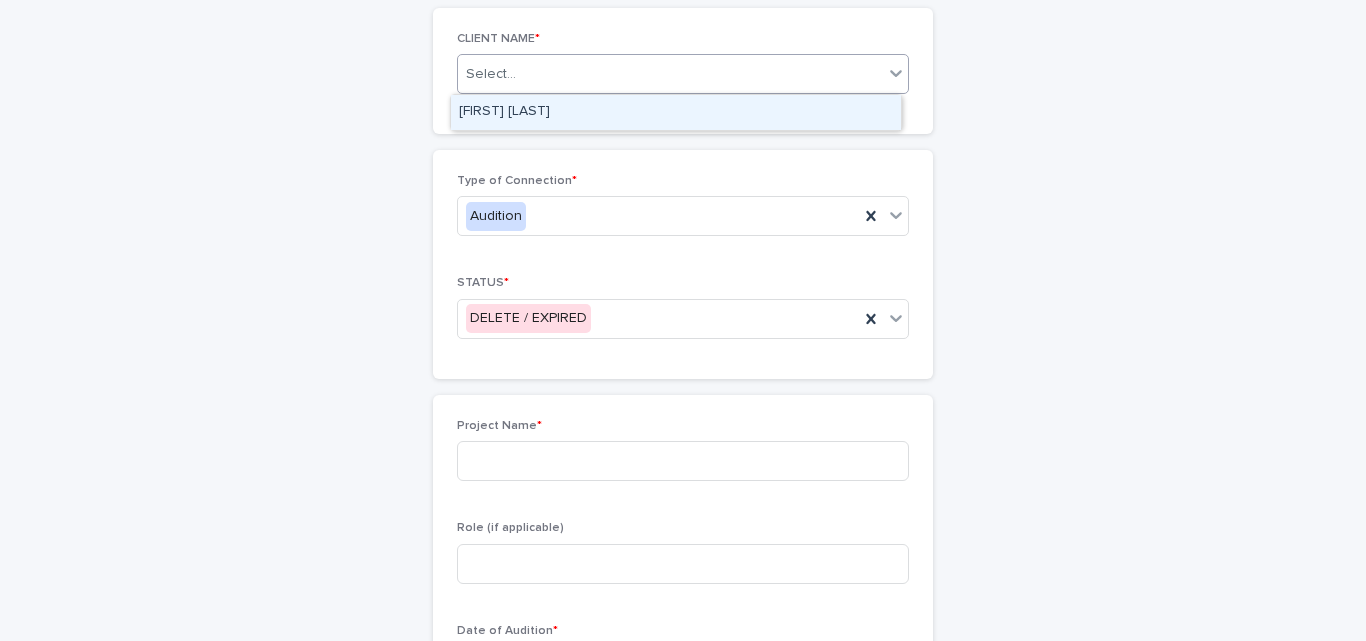 click on "Select..." at bounding box center [670, 74] 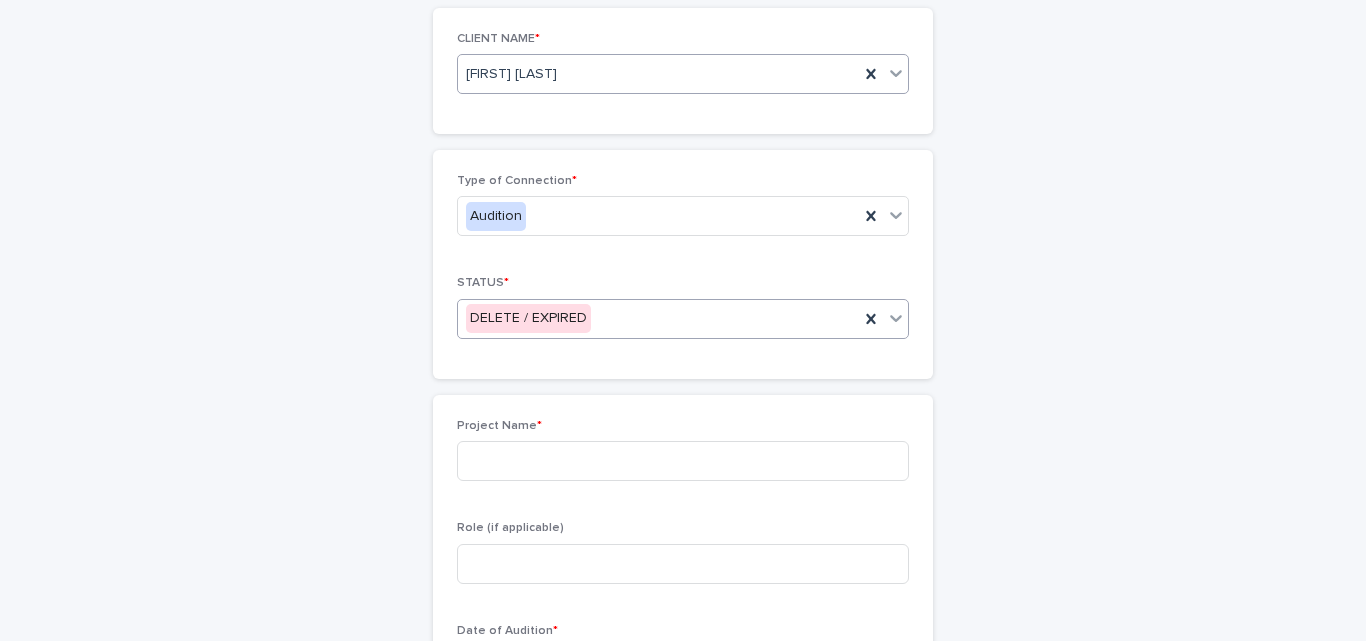 click on "DELETE / EXPIRED" at bounding box center (658, 318) 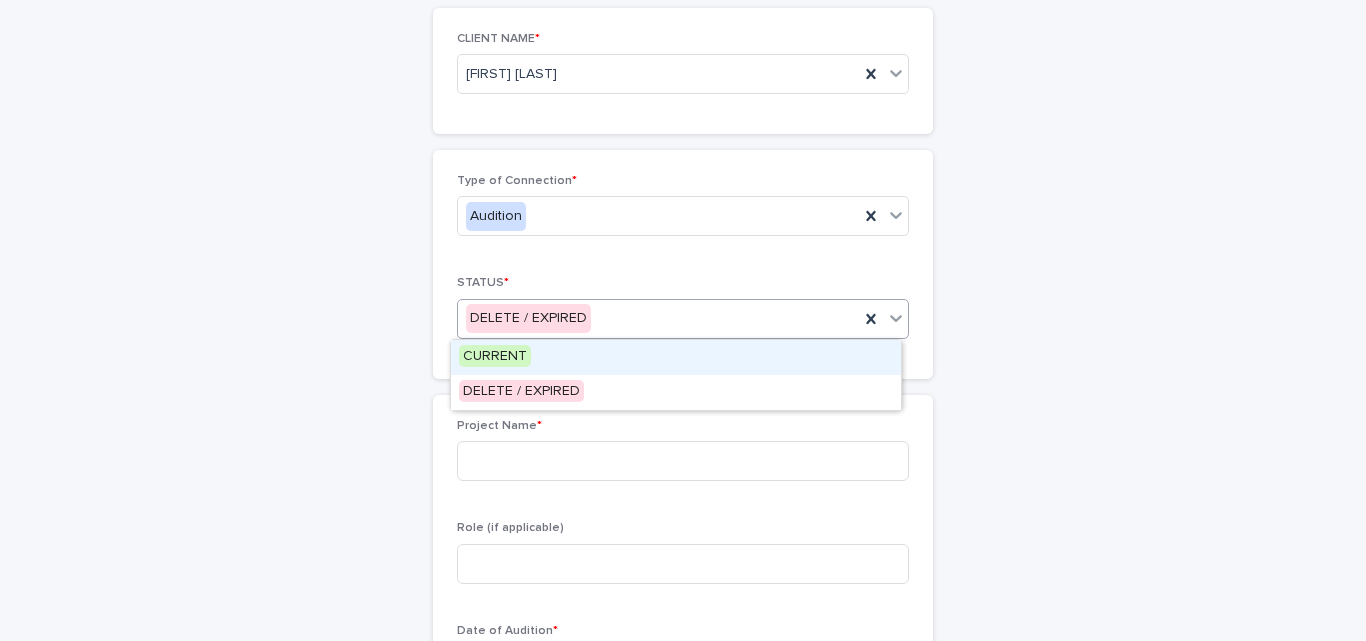 click on "CURRENT" at bounding box center [676, 357] 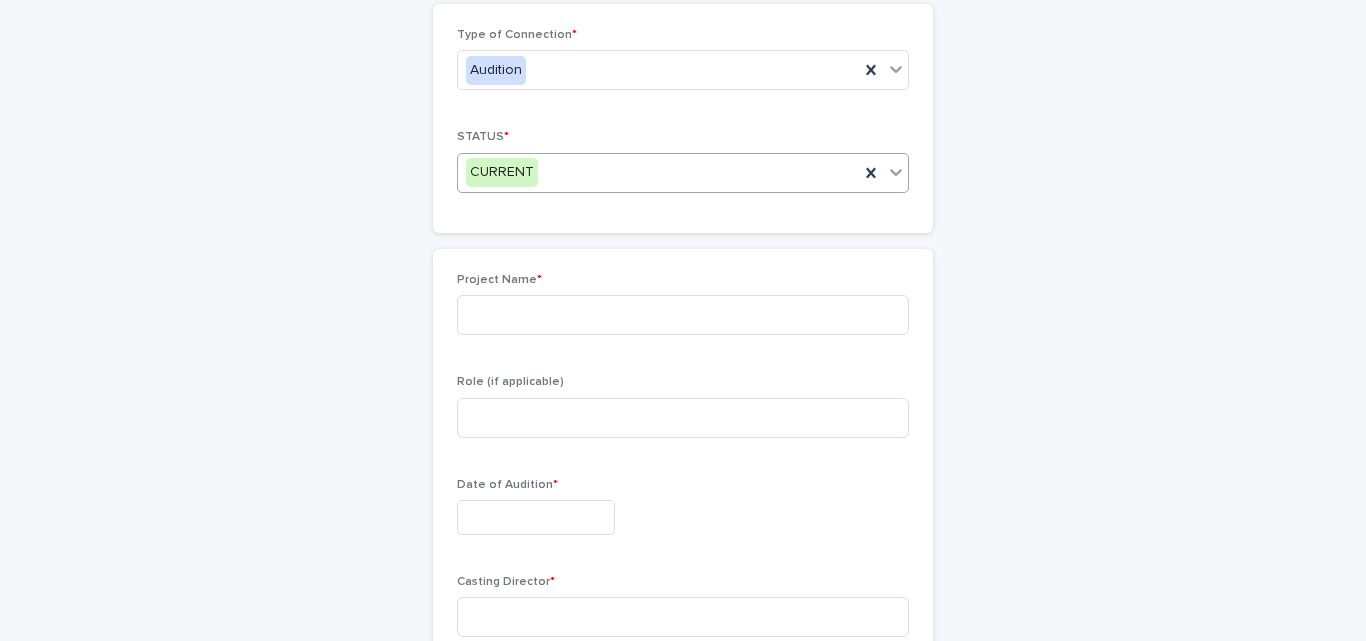 scroll, scrollTop: 327, scrollLeft: 0, axis: vertical 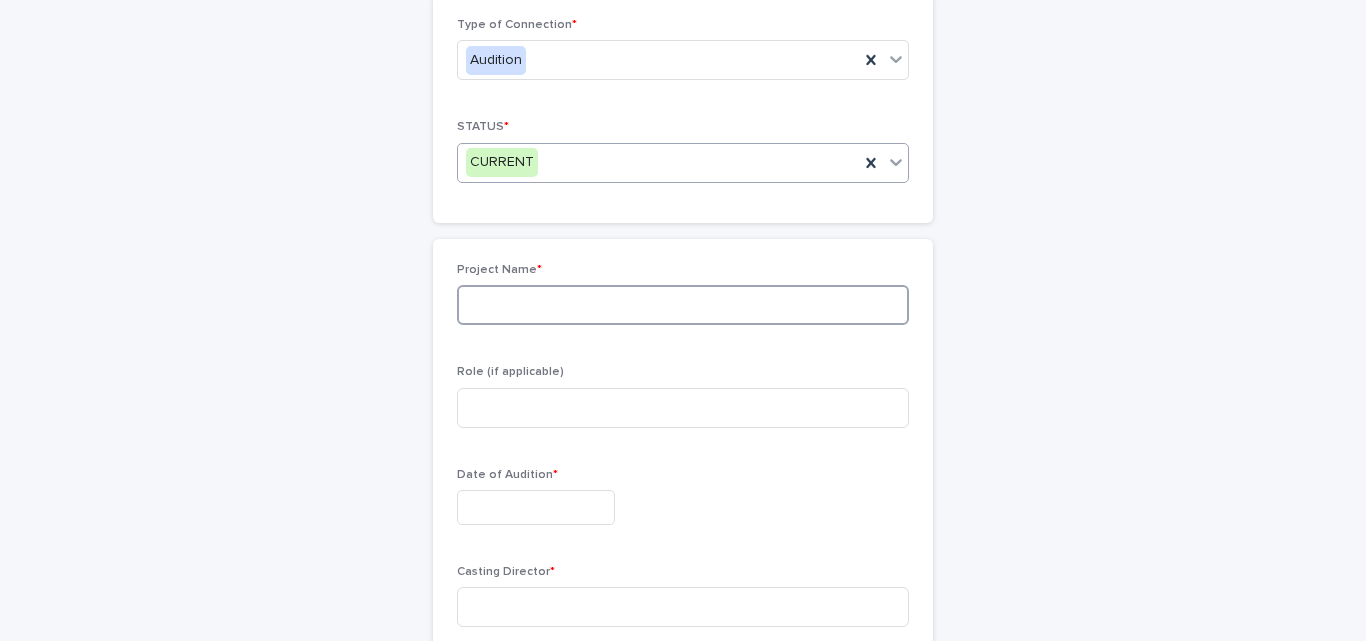 click at bounding box center (683, 305) 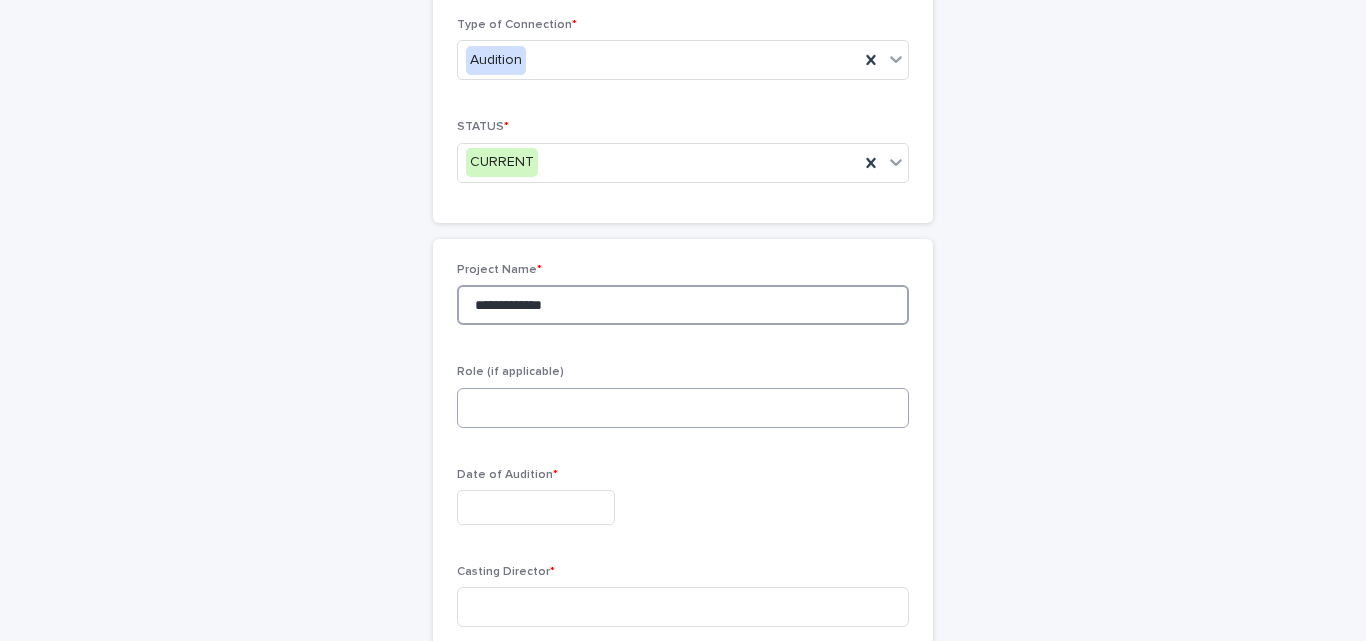 type on "**********" 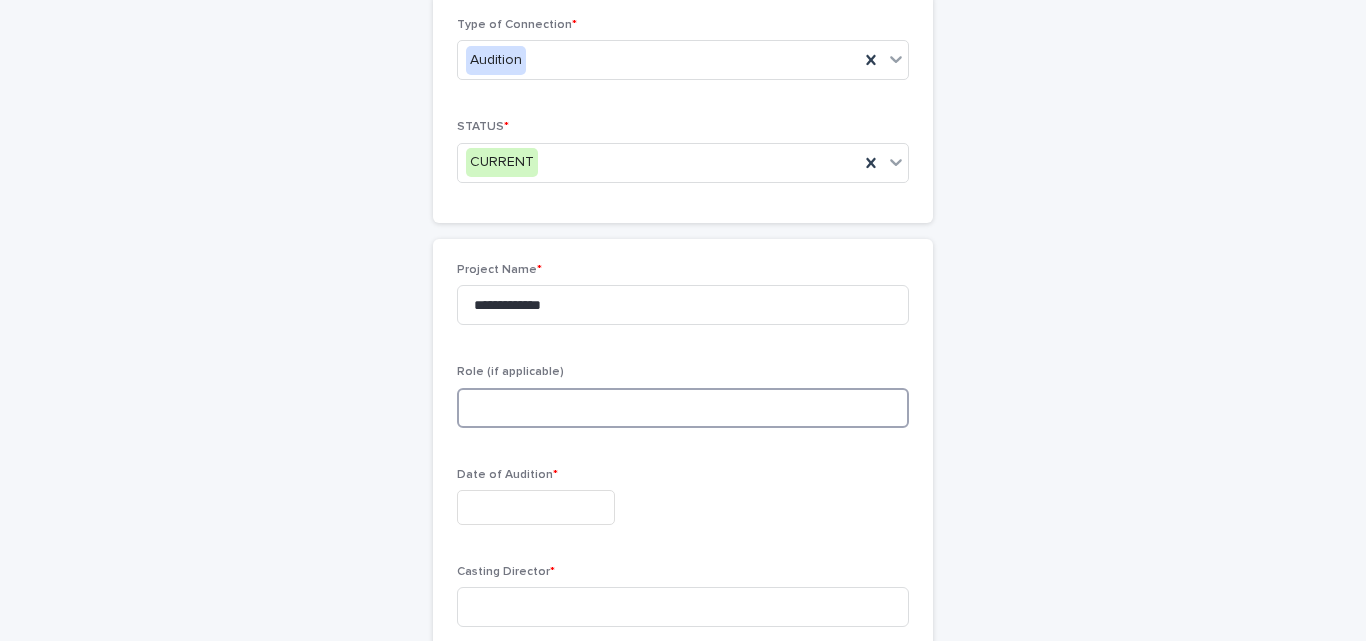 click at bounding box center [683, 408] 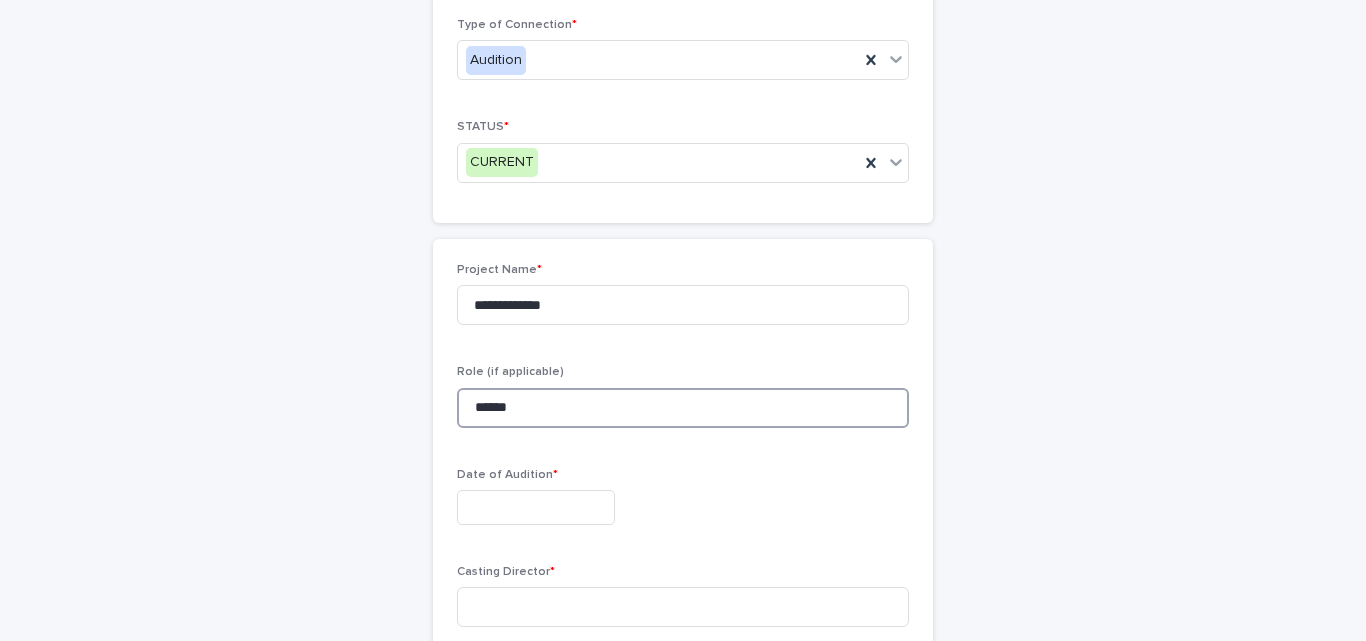 type on "******" 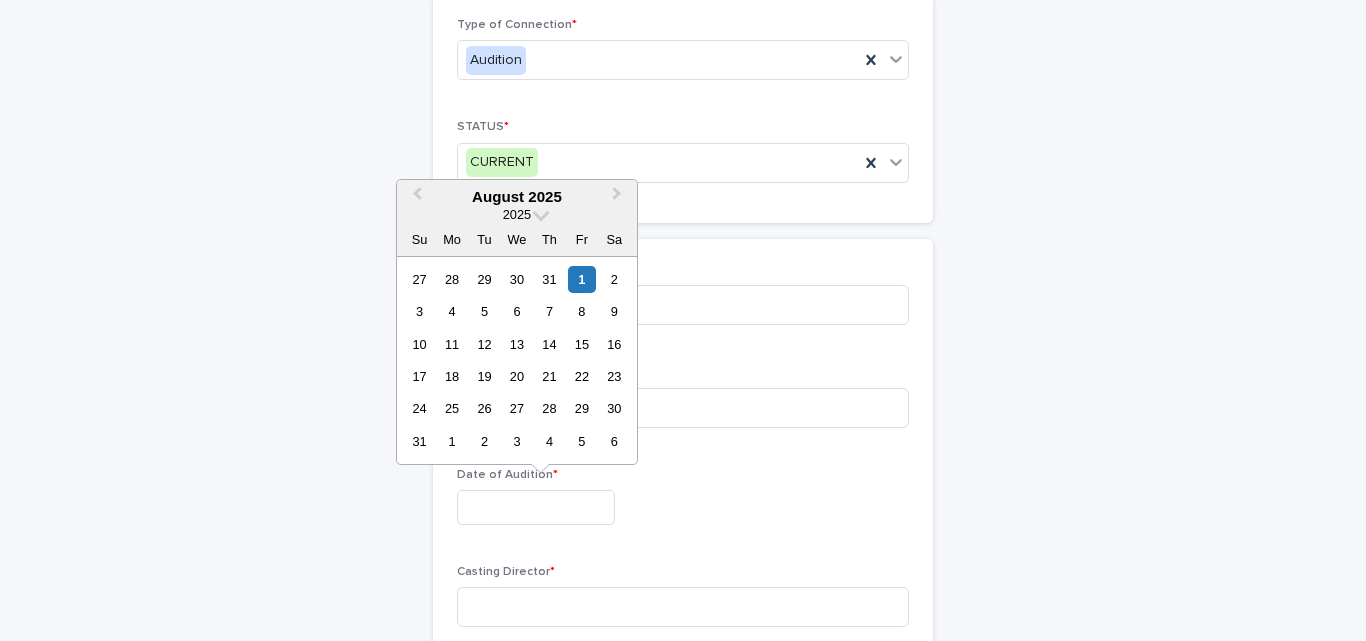 click at bounding box center [536, 507] 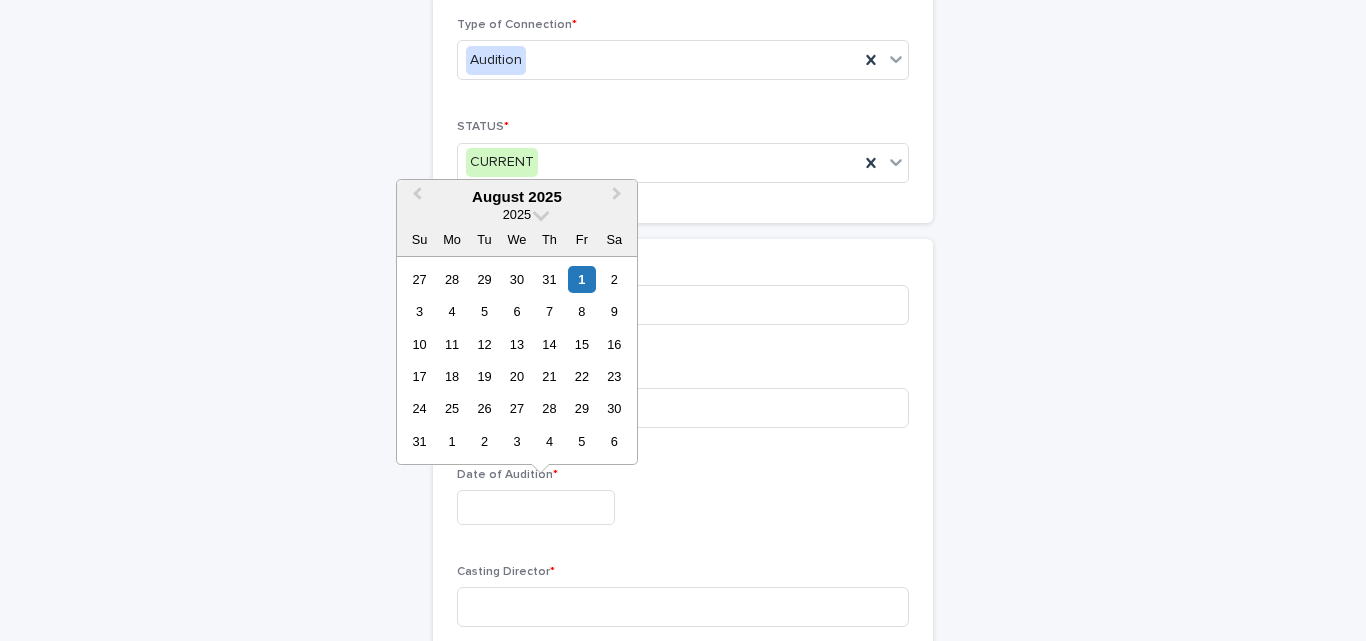 click at bounding box center [536, 507] 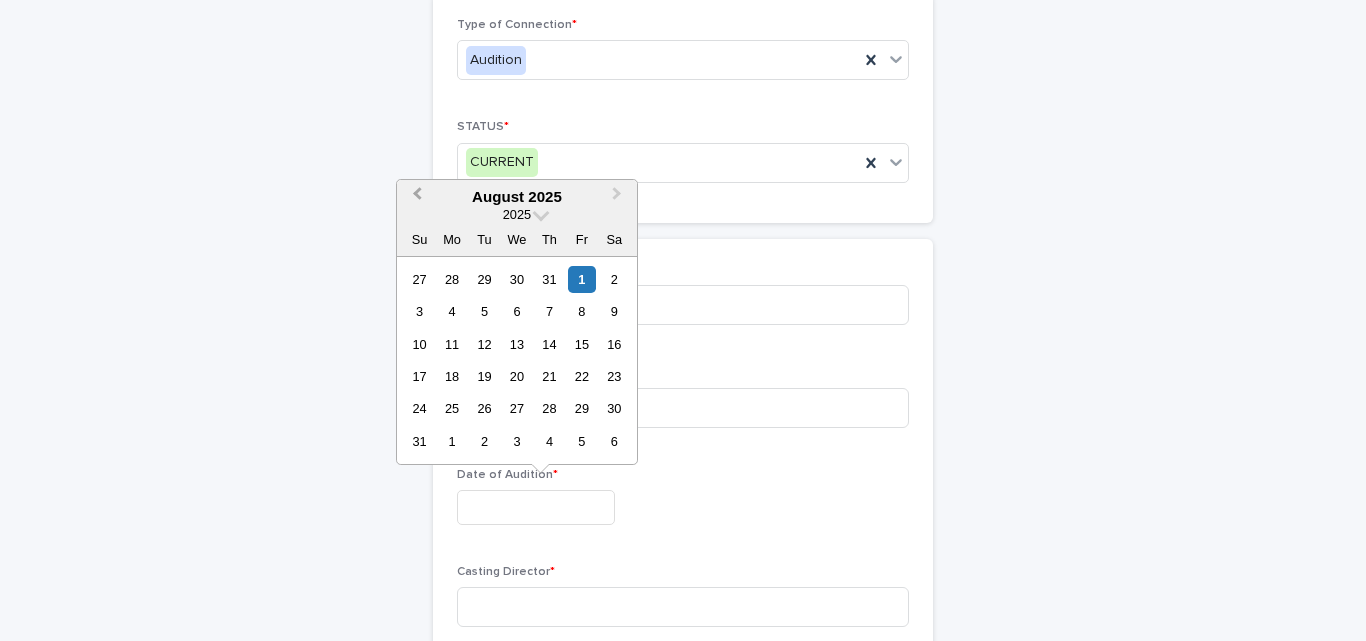 click on "Previous Month" at bounding box center (415, 198) 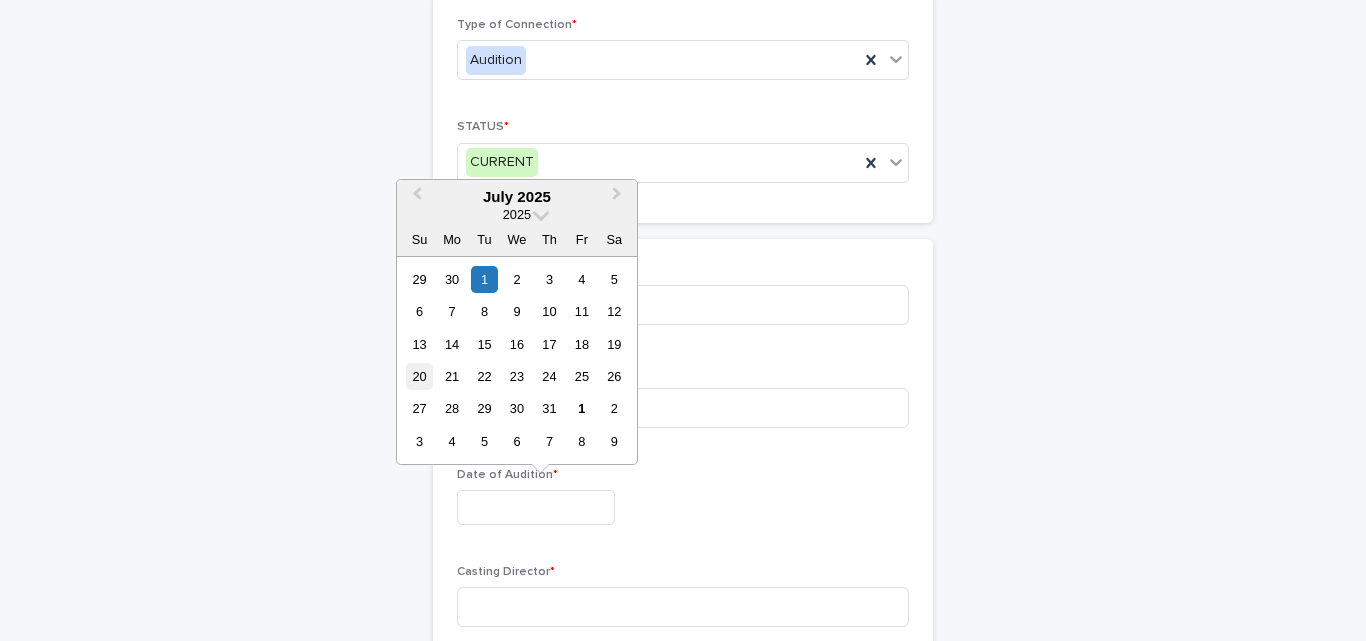click on "20" at bounding box center [419, 376] 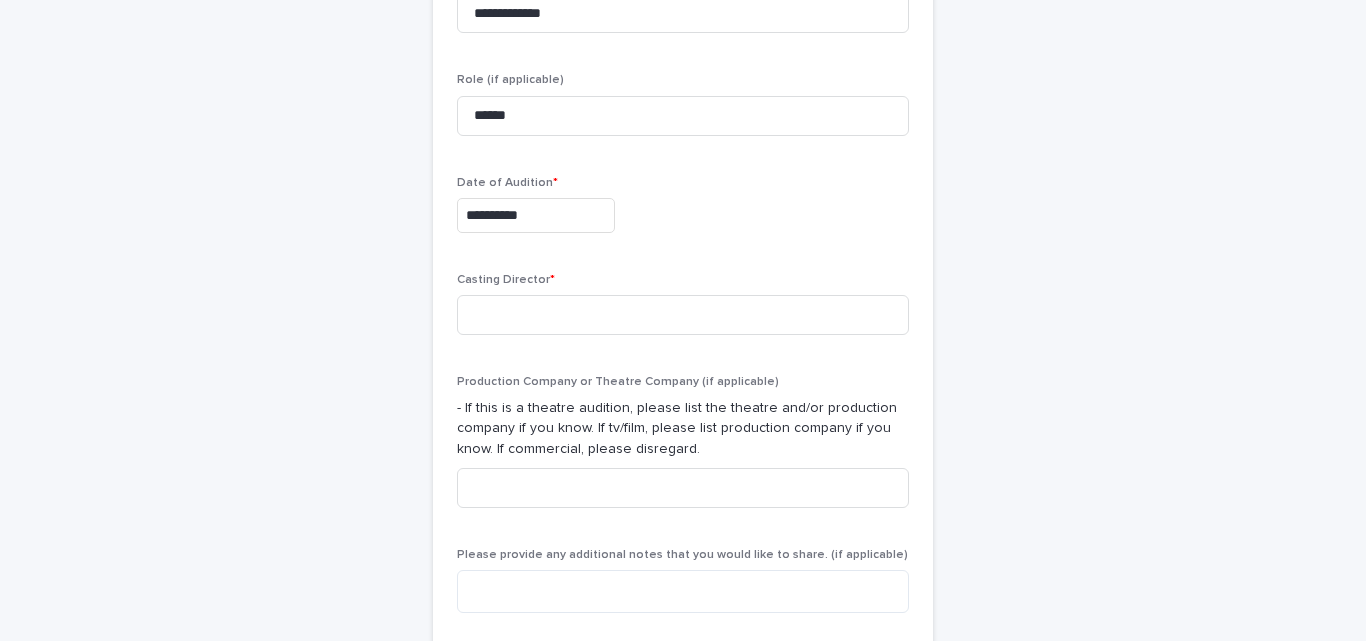 scroll, scrollTop: 620, scrollLeft: 0, axis: vertical 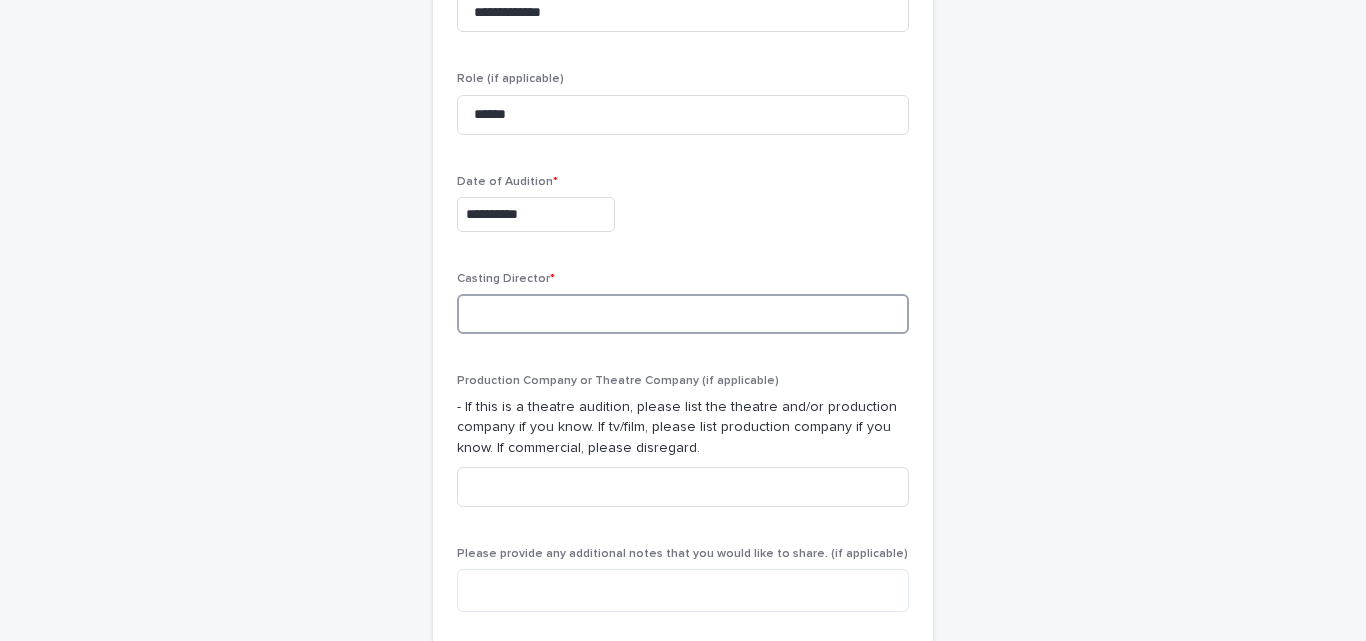 click at bounding box center [683, 314] 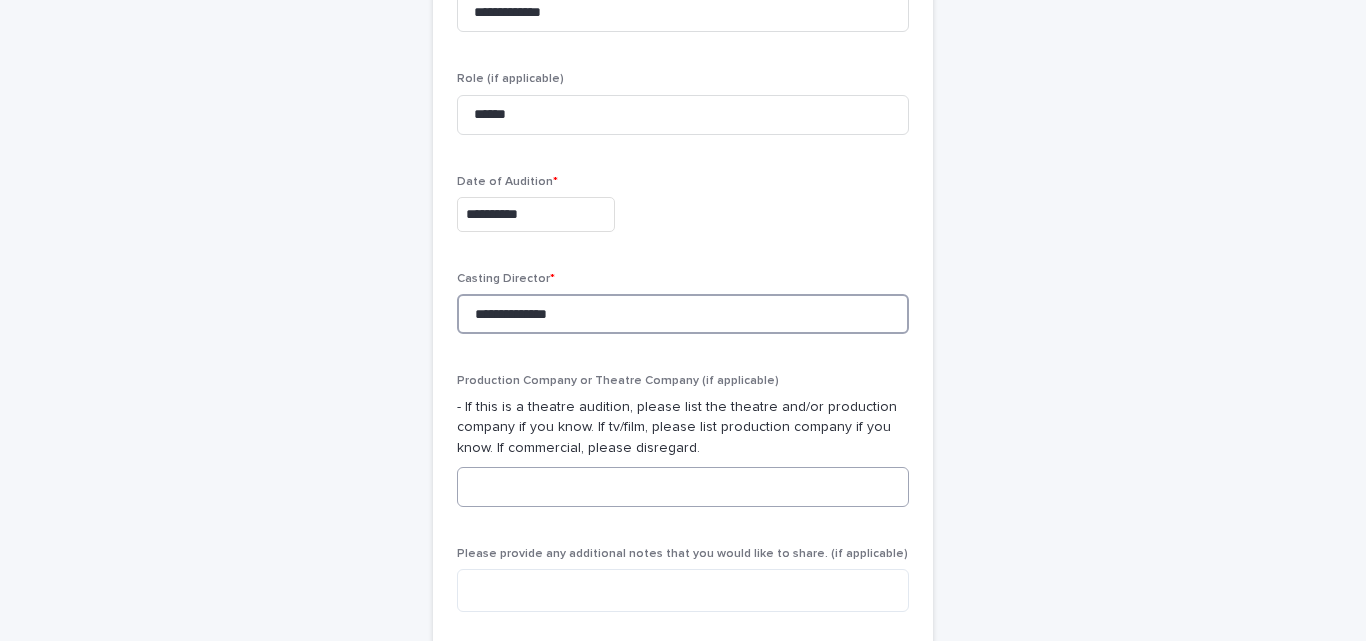 type on "**********" 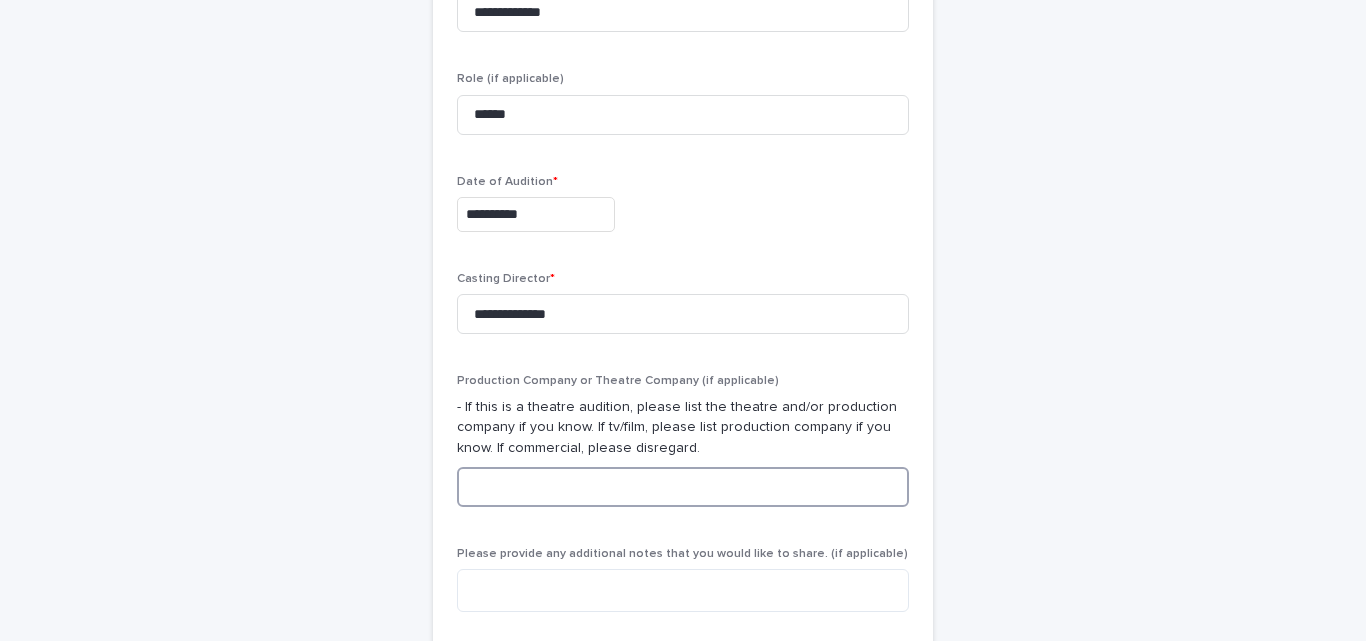 click at bounding box center (683, 487) 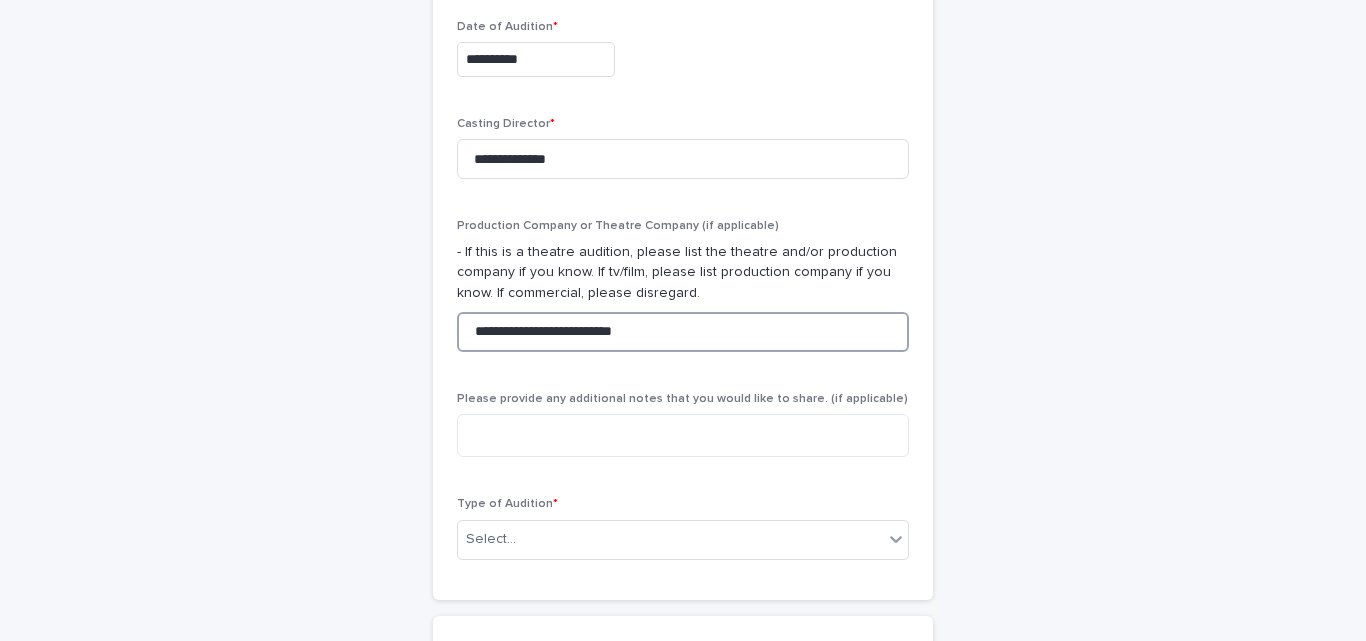 scroll, scrollTop: 882, scrollLeft: 0, axis: vertical 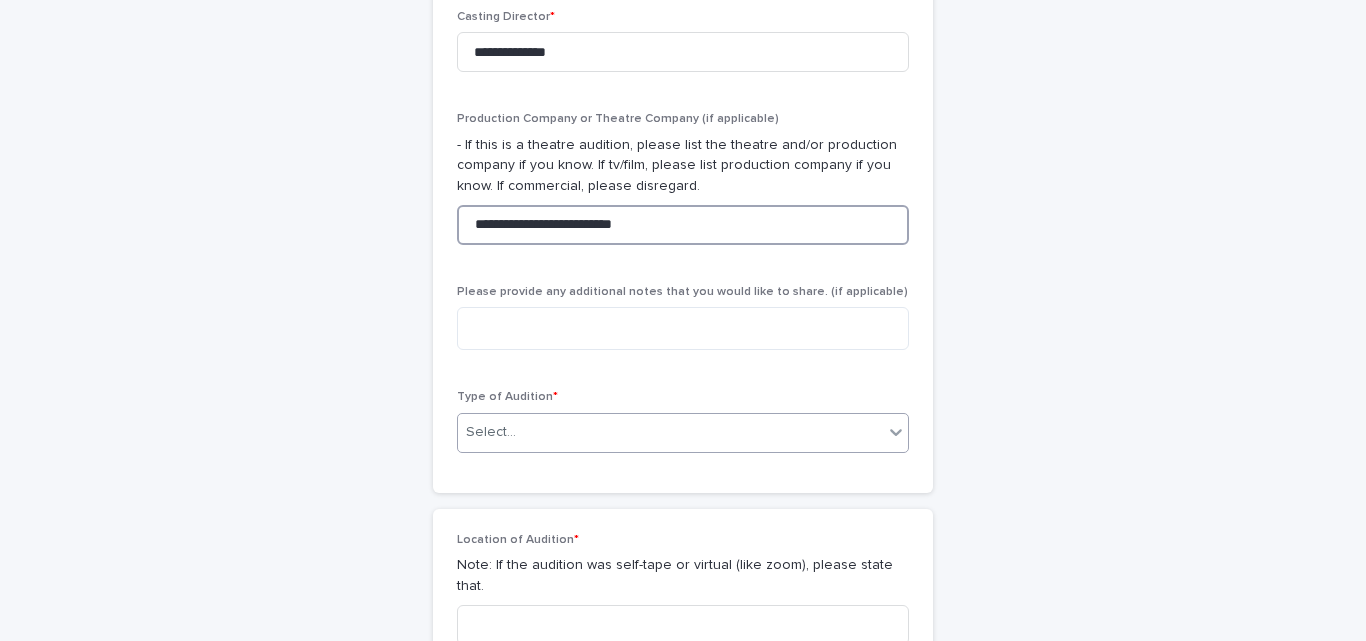type on "**********" 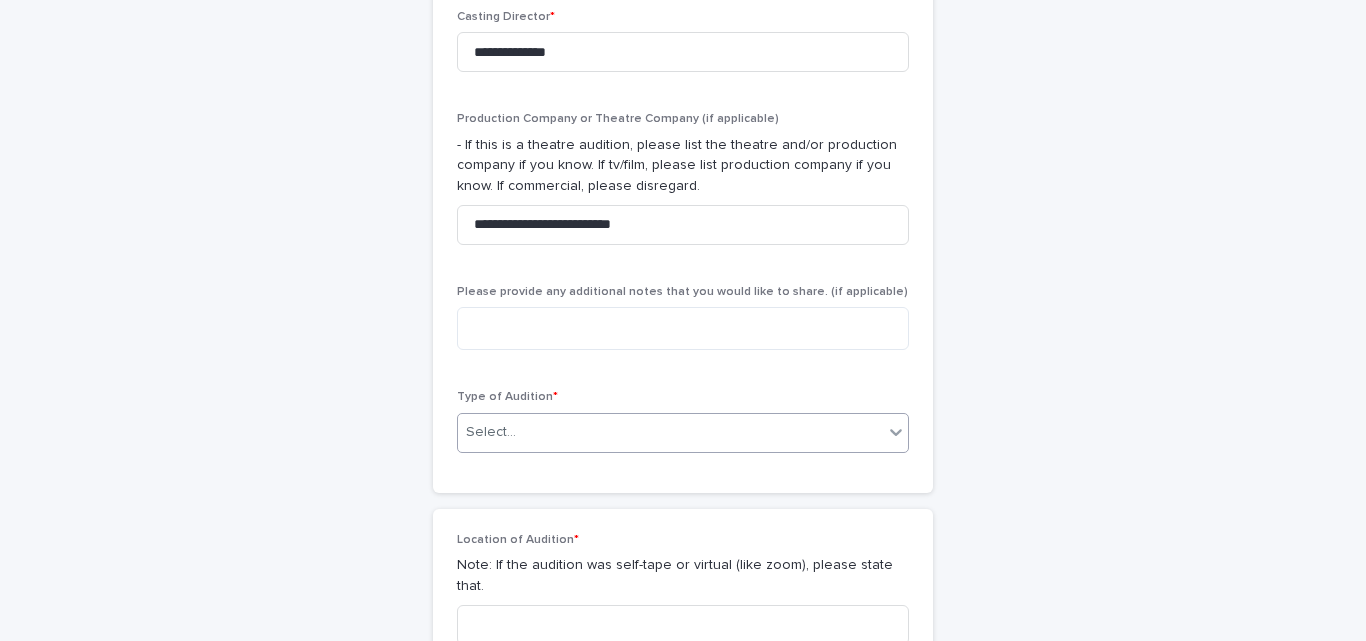 click on "Select..." at bounding box center (670, 432) 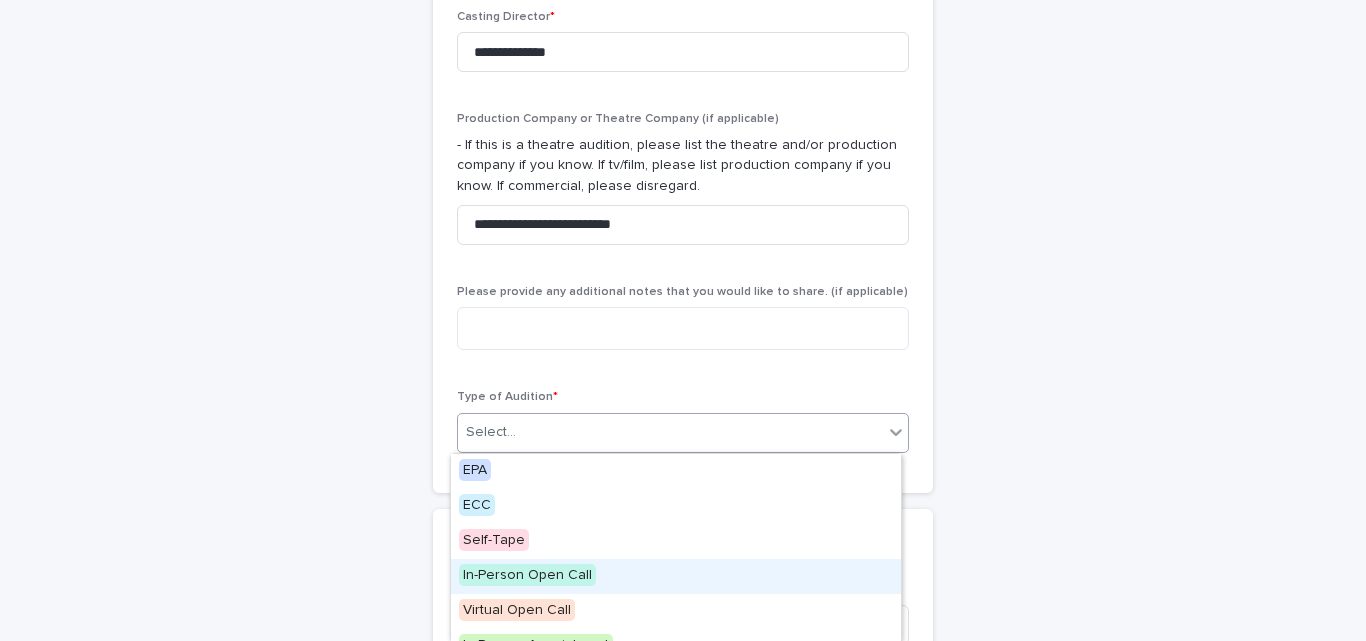 click on "In-Person Open Call" at bounding box center (527, 575) 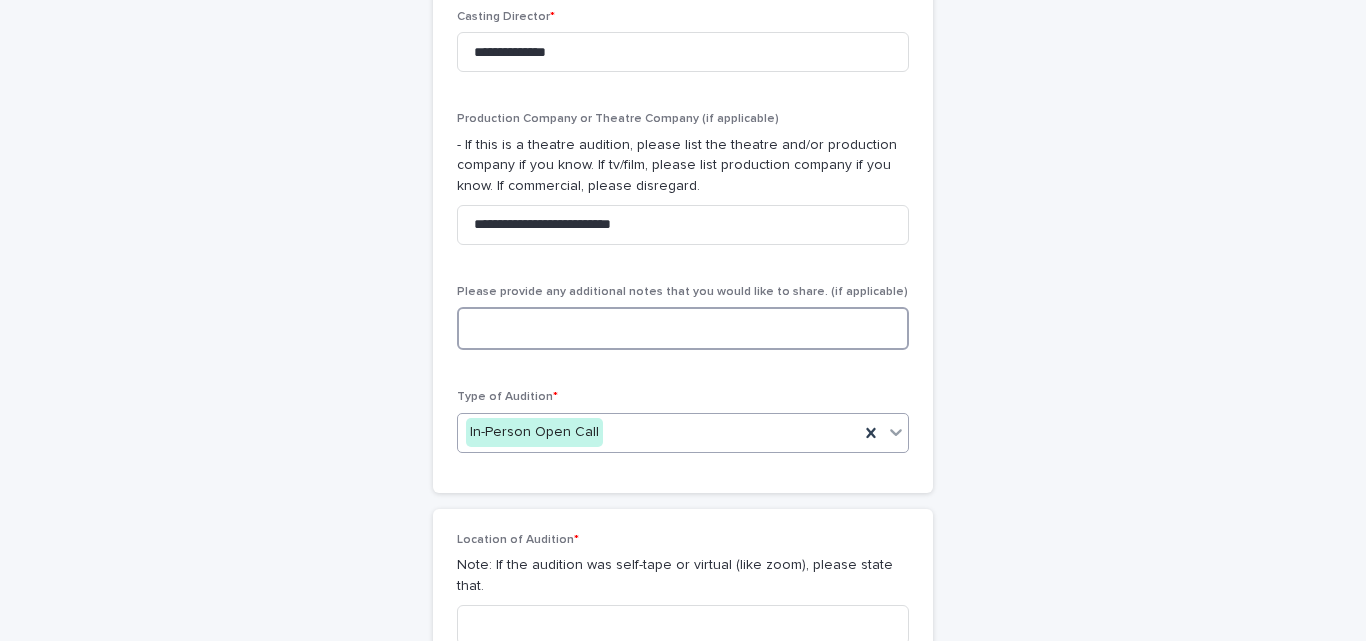 click at bounding box center [683, 328] 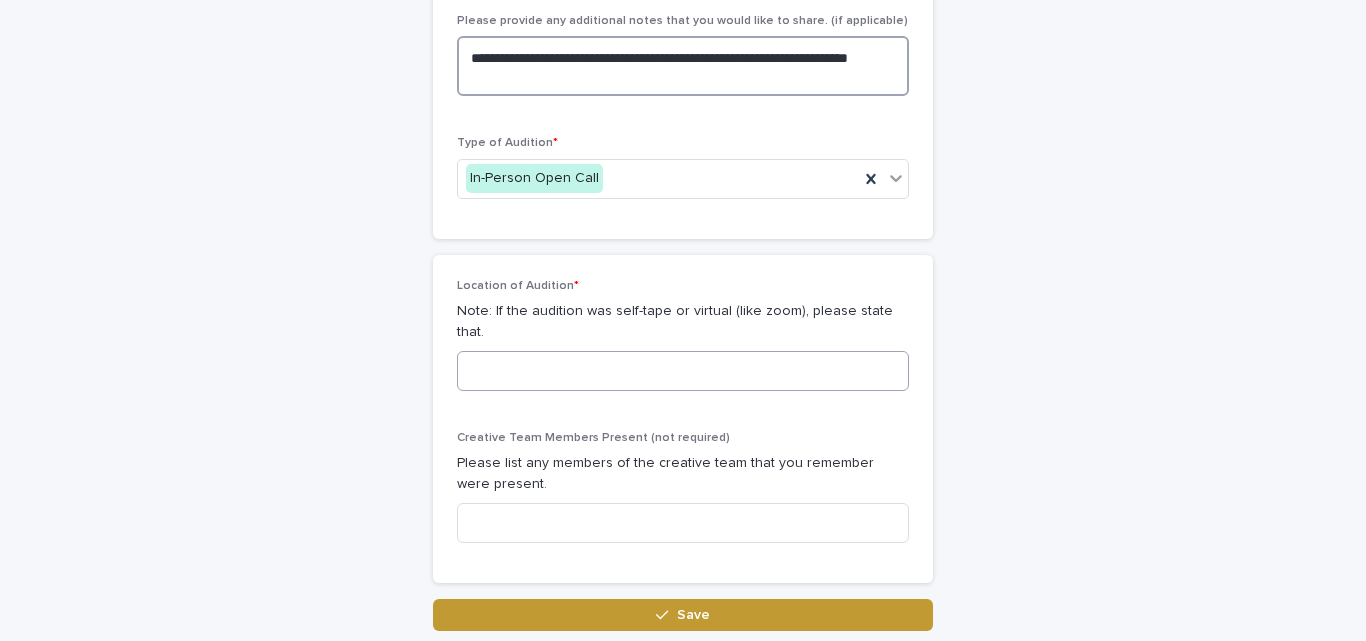 scroll, scrollTop: 1154, scrollLeft: 0, axis: vertical 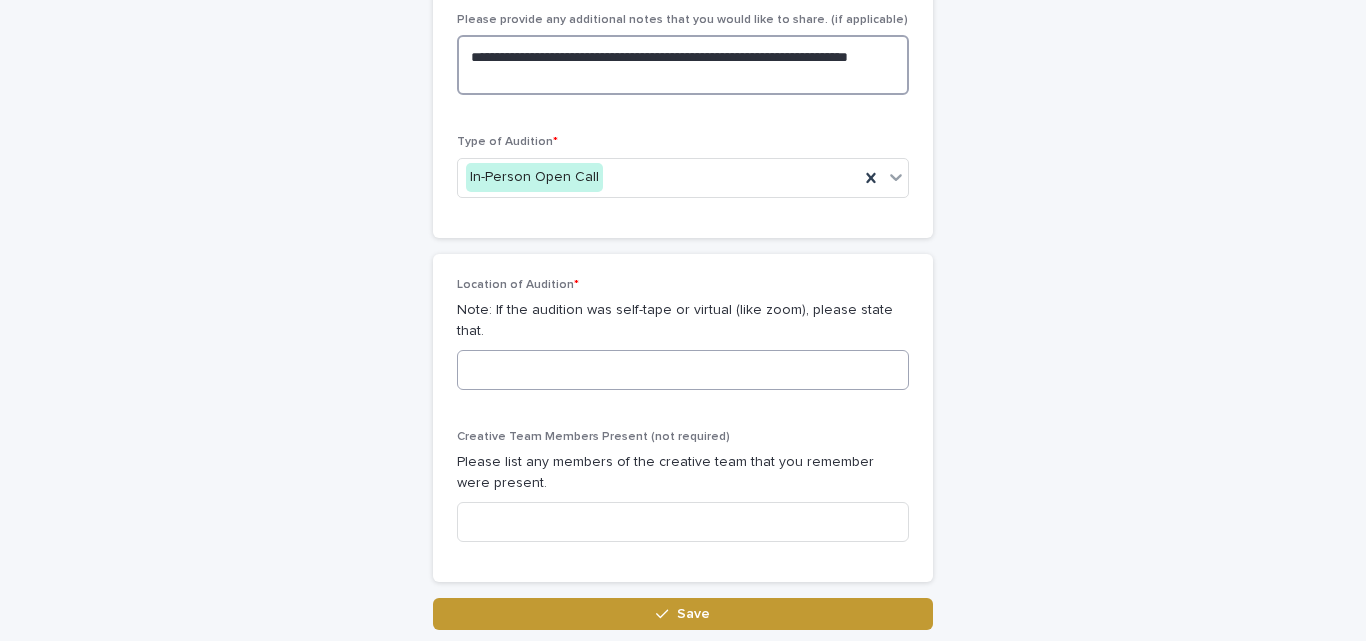 type on "**********" 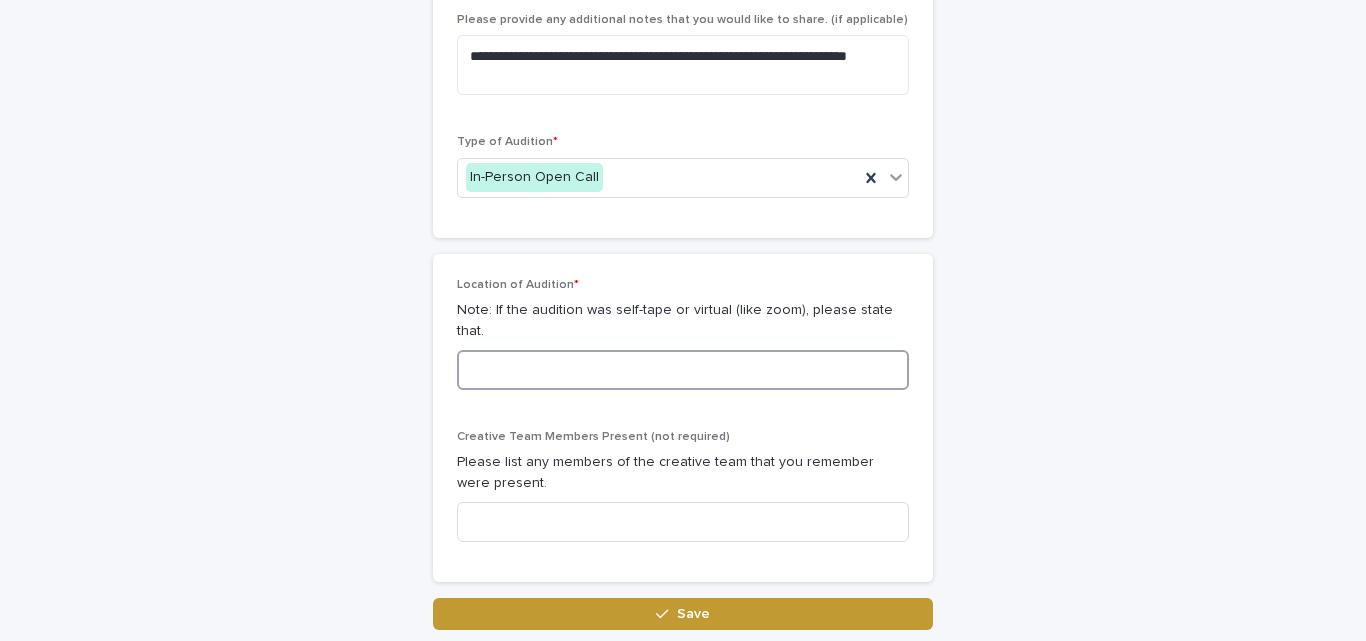 click at bounding box center (683, 370) 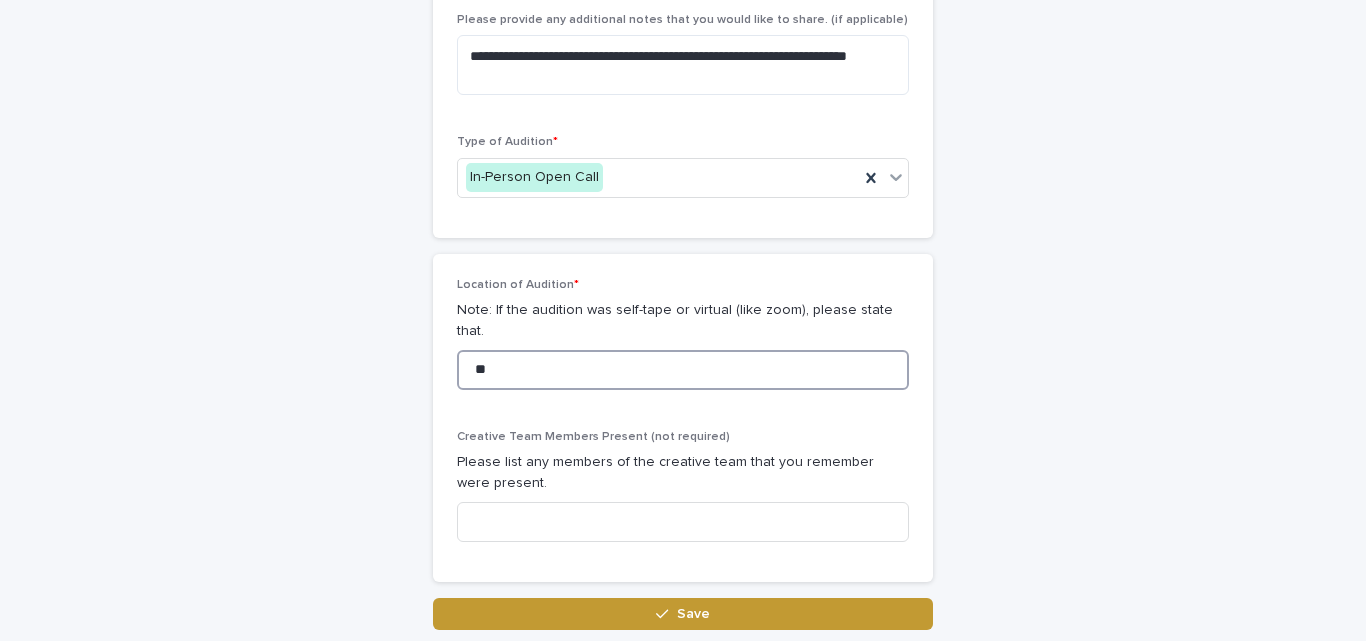 type on "*" 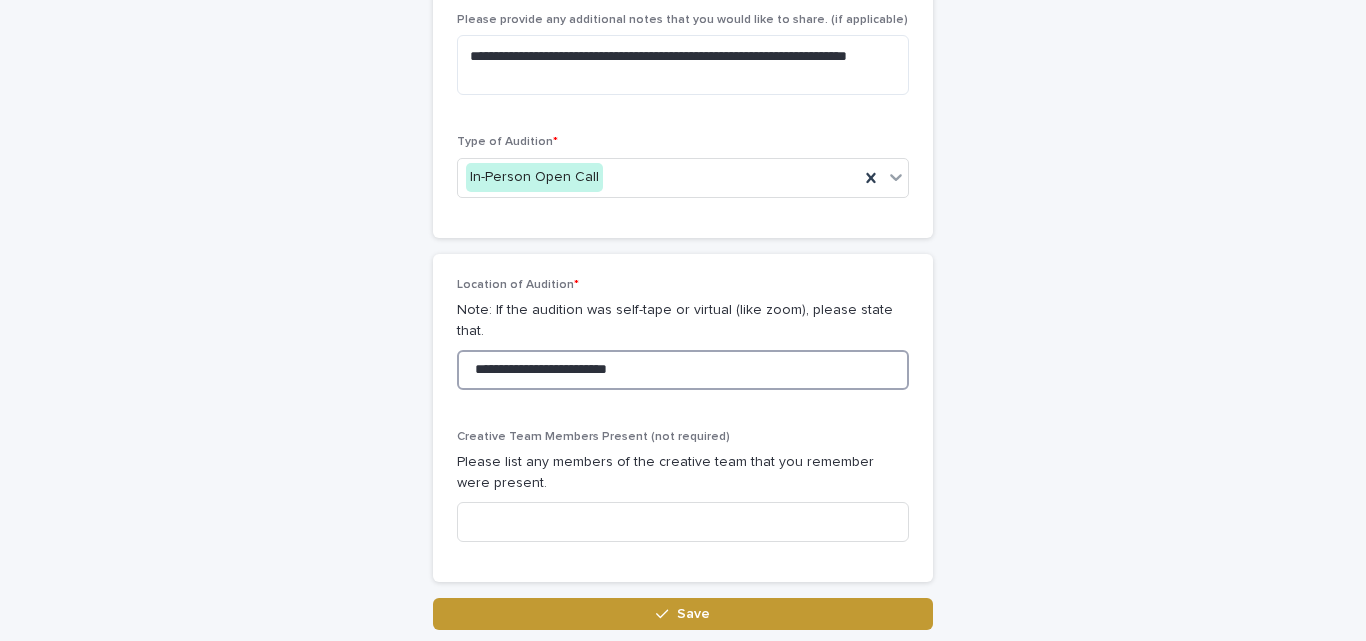 click on "**********" at bounding box center (683, 370) 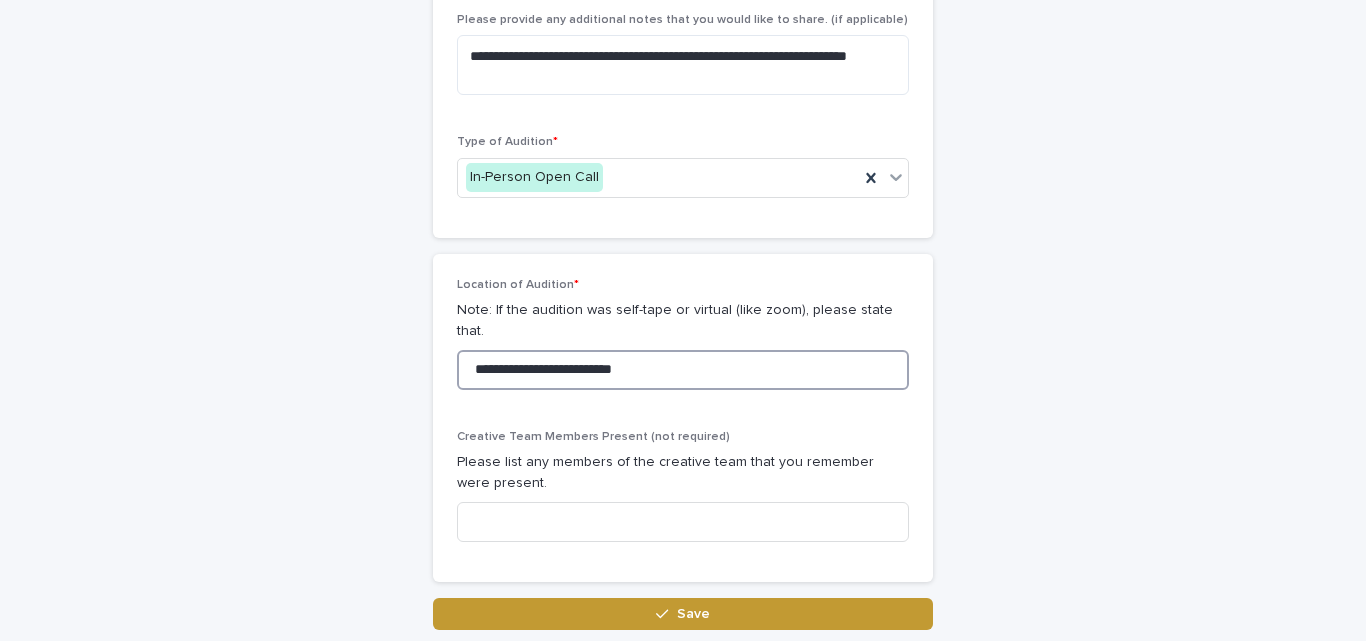 scroll, scrollTop: 1248, scrollLeft: 0, axis: vertical 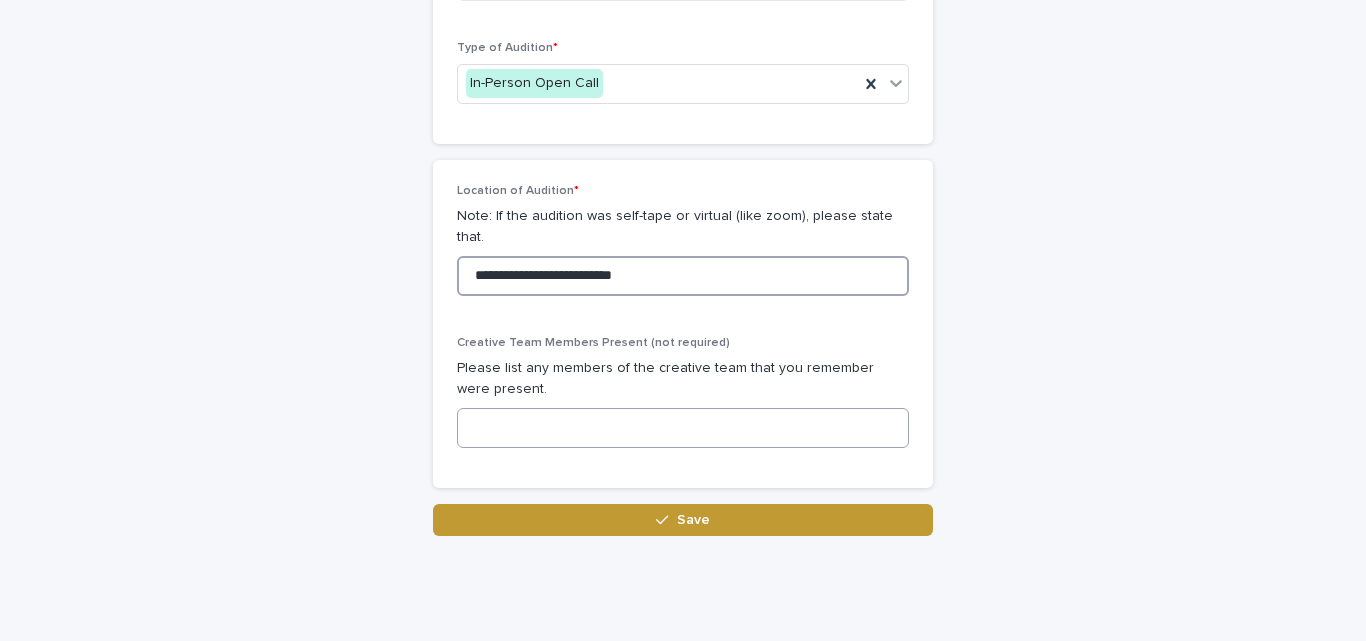 type on "**********" 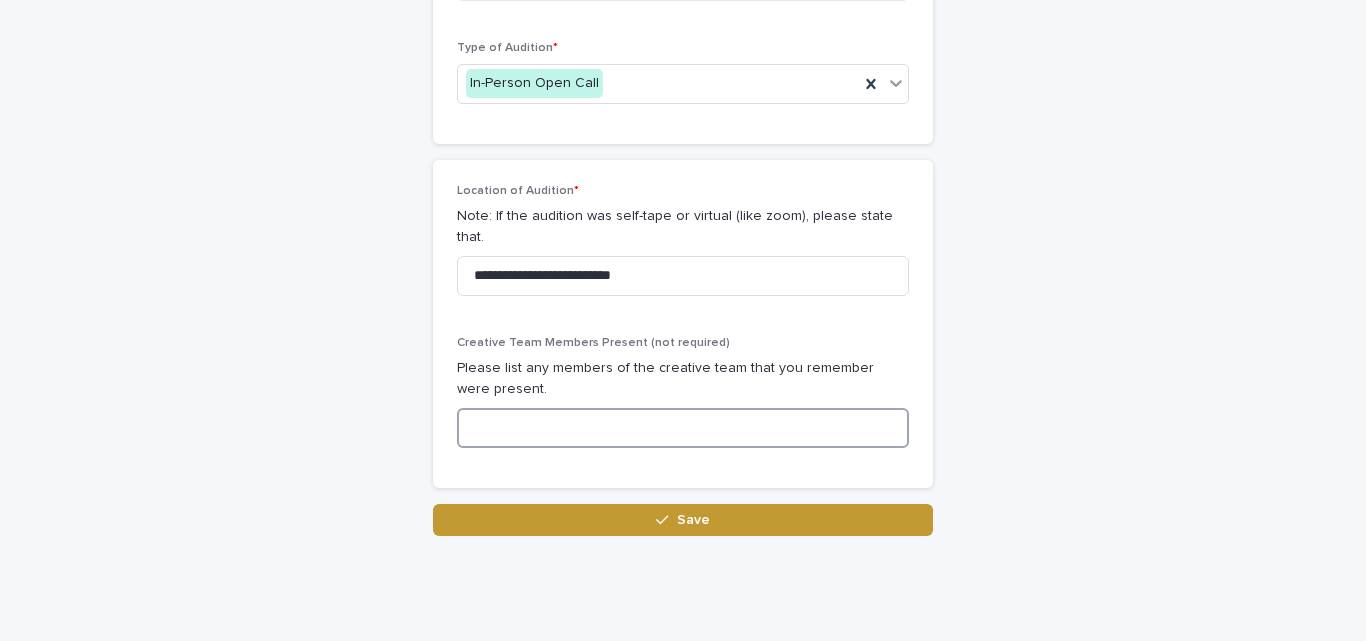 click at bounding box center (683, 428) 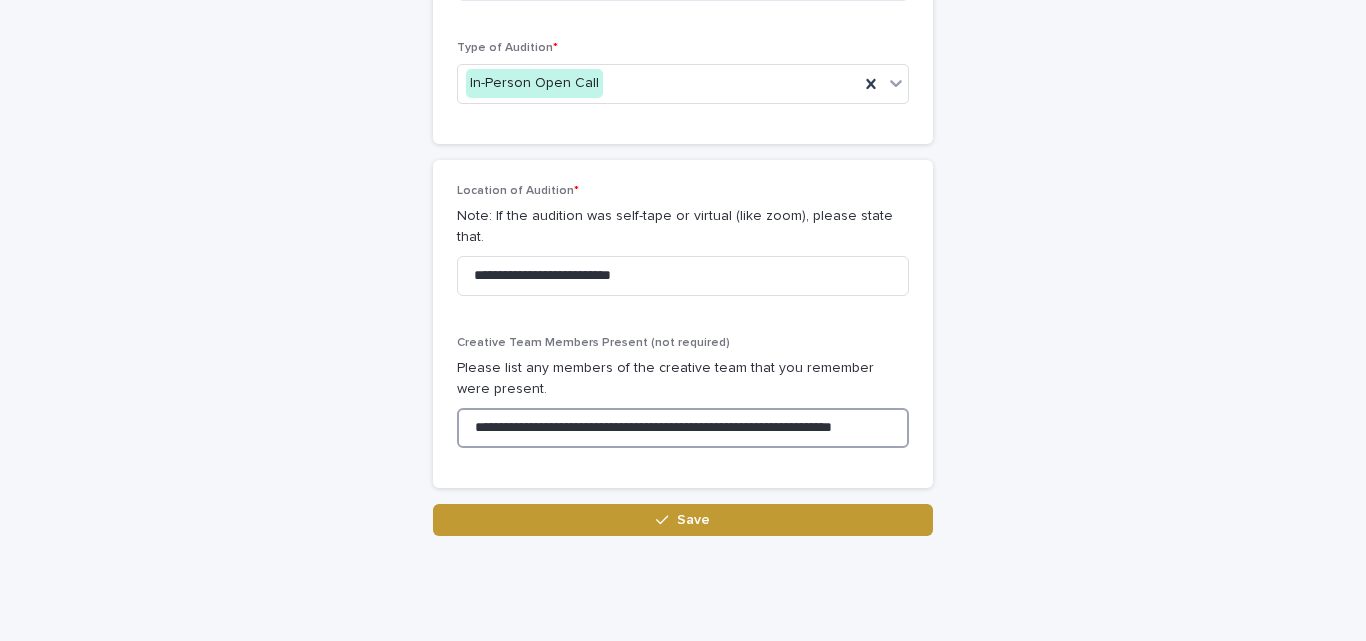 scroll, scrollTop: 0, scrollLeft: 18, axis: horizontal 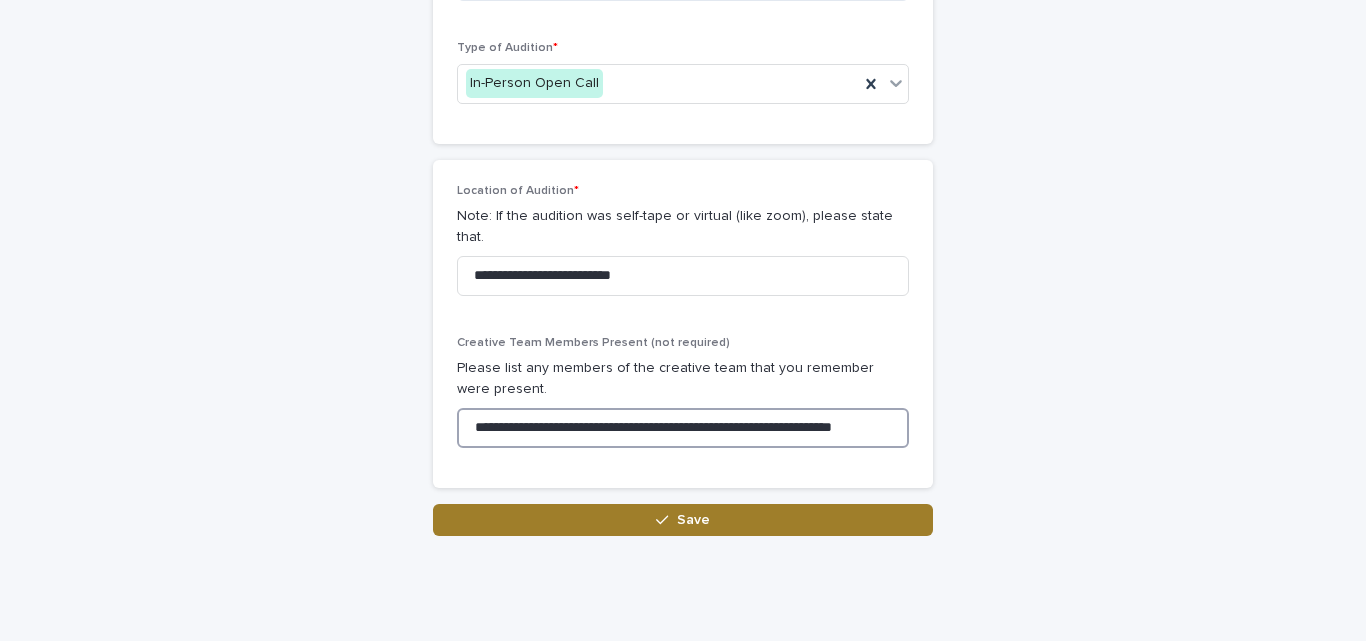 type on "**********" 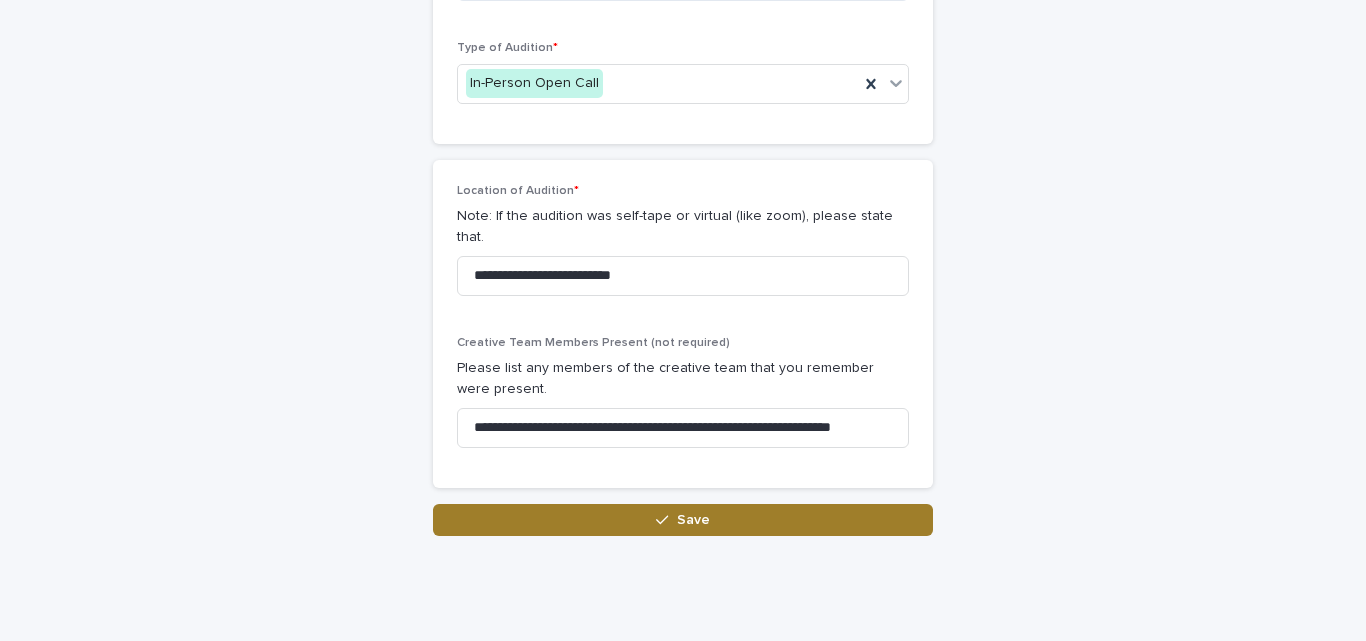 scroll, scrollTop: 0, scrollLeft: 0, axis: both 